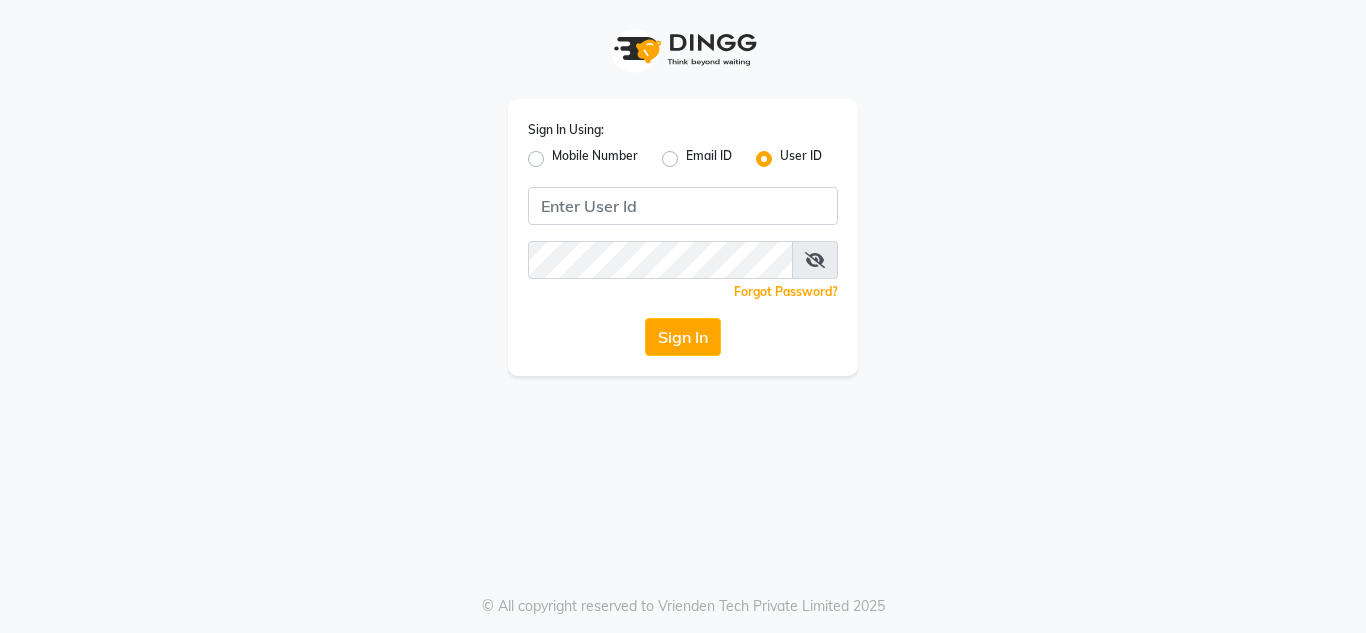 scroll, scrollTop: 0, scrollLeft: 0, axis: both 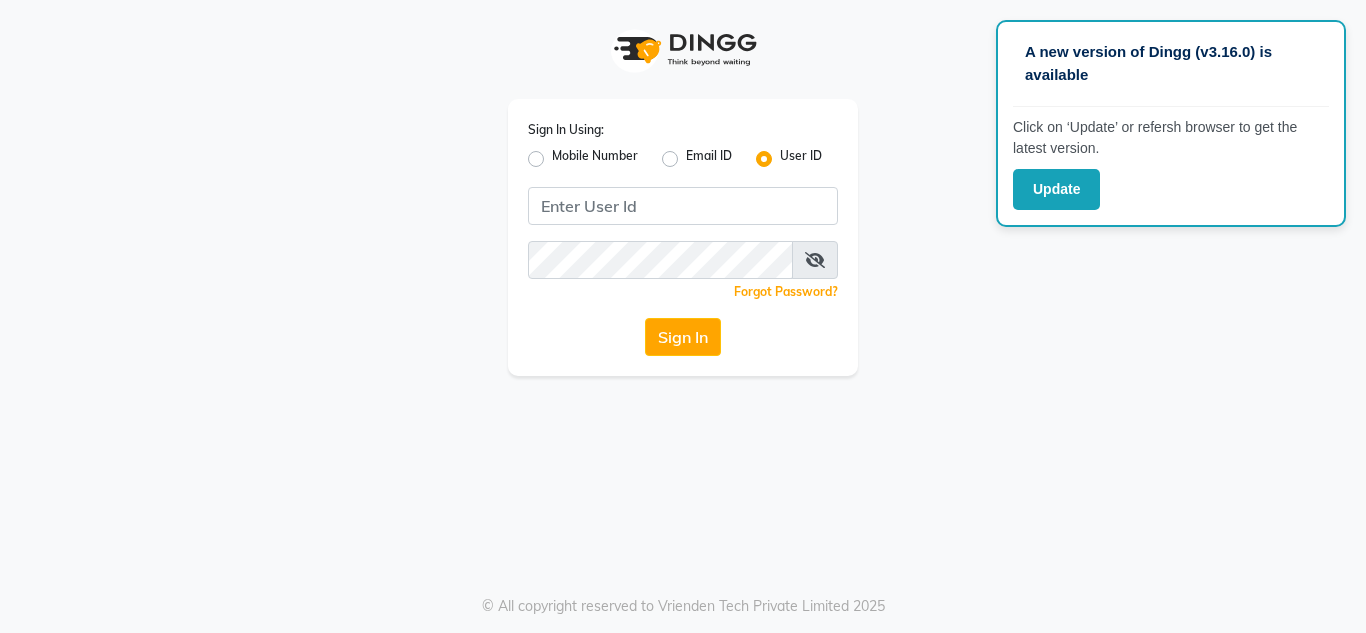 click on "A new version of Dingg (v3.16.0) is available  Click on ‘Update’ or refersh browser to get the latest version.  Update Sign In Using: [PHONE] [EMAIL] [USERID]  Remember me Forgot Password?  Sign In   © All copyright reserved to Vrienden Tech Private Limited 2025" at bounding box center (683, 316) 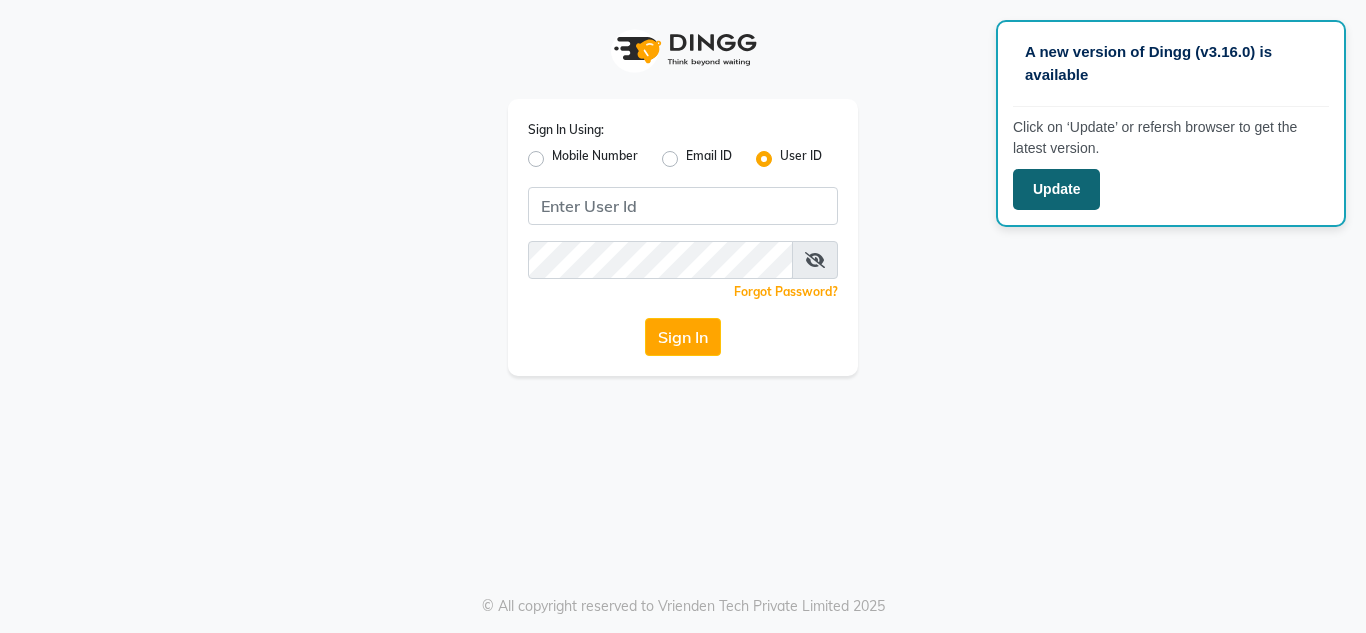 click on "Update" 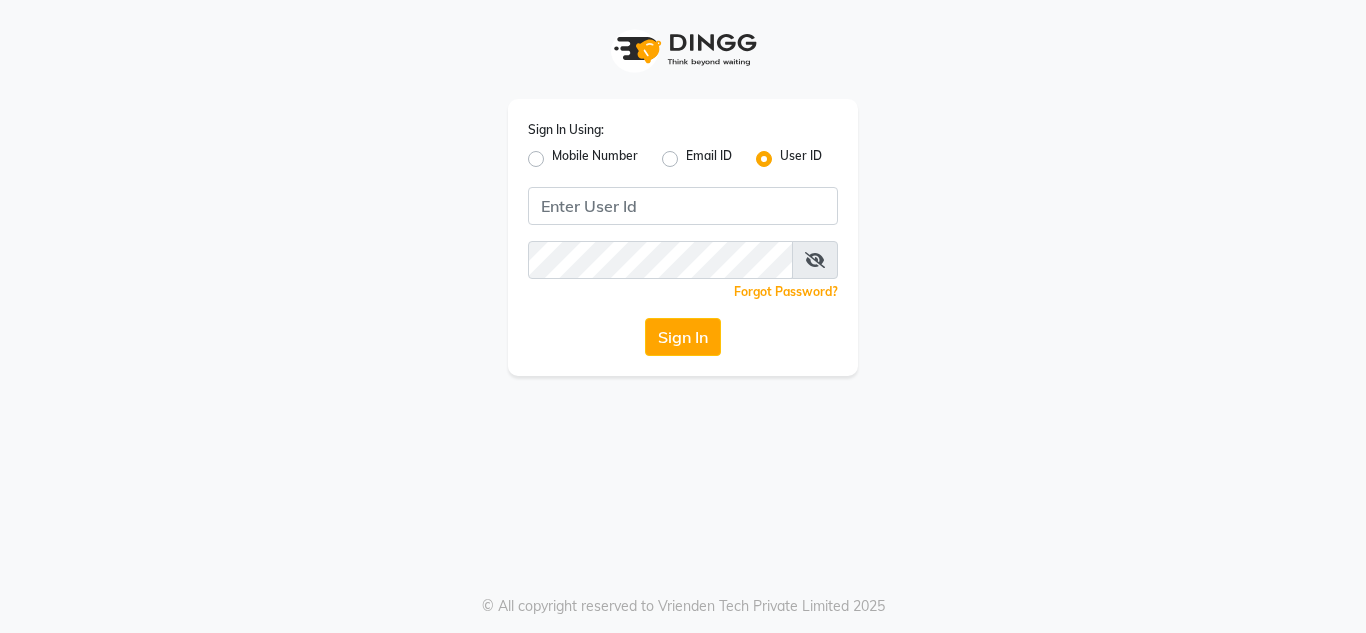 scroll, scrollTop: 0, scrollLeft: 0, axis: both 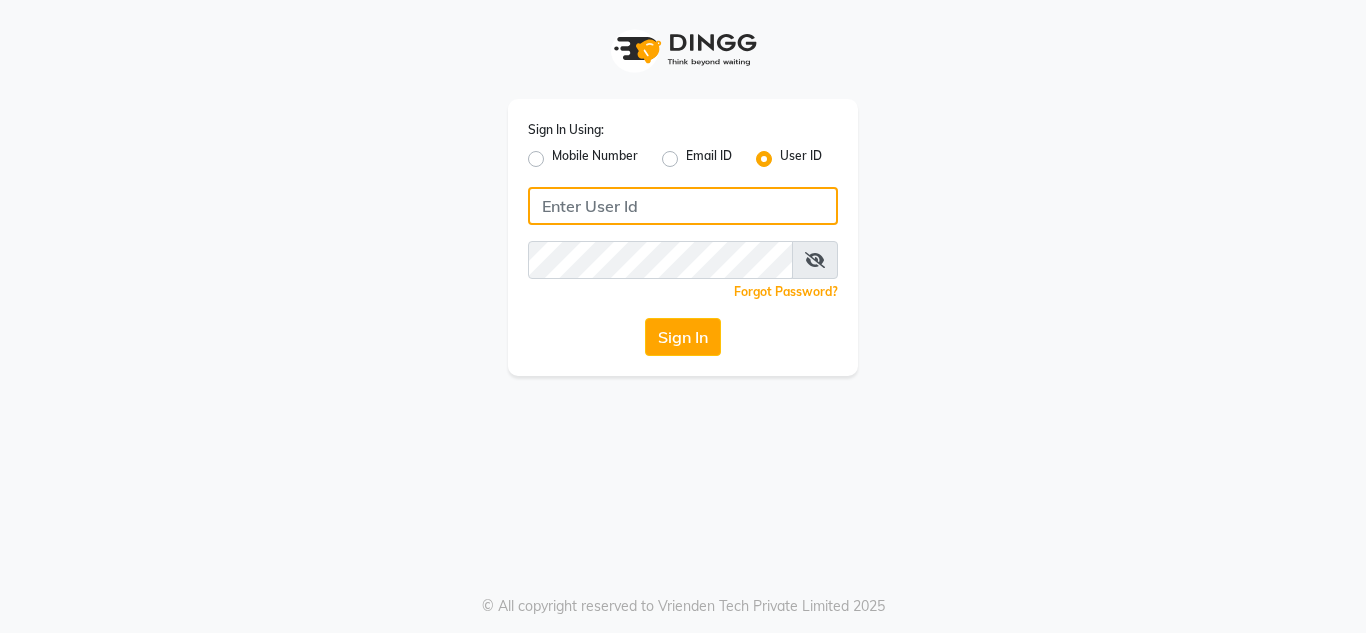 click 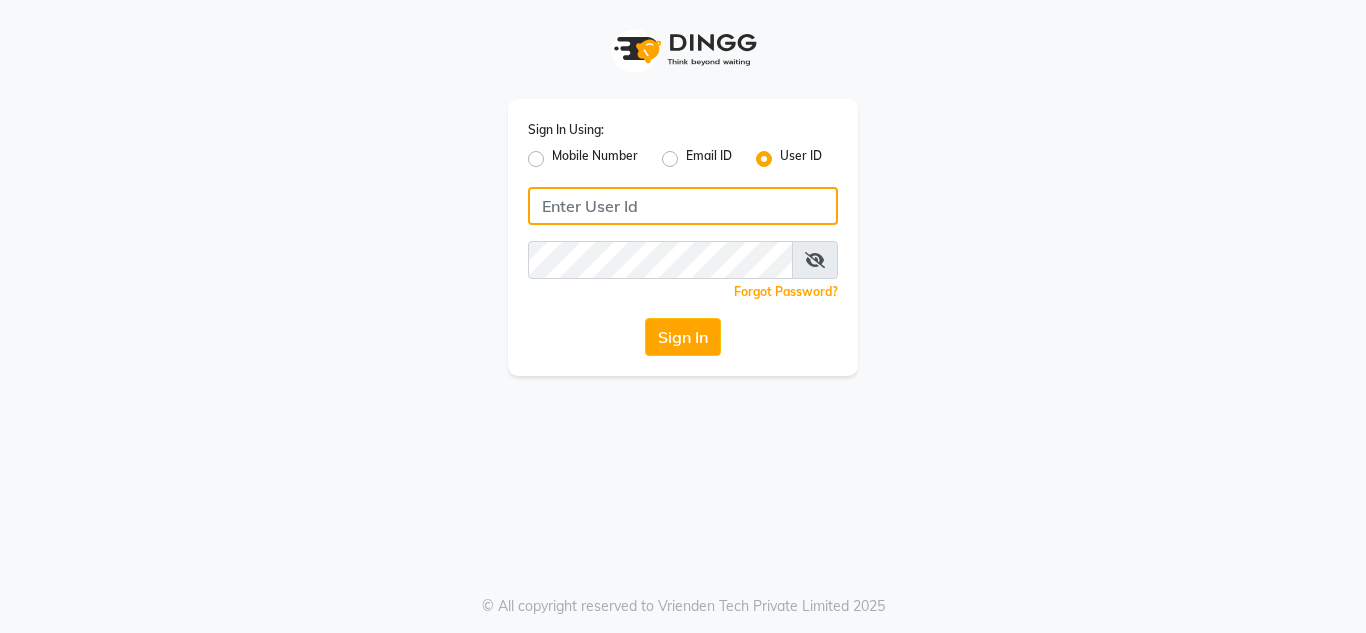 paste on "kavyas.salon@example.com" 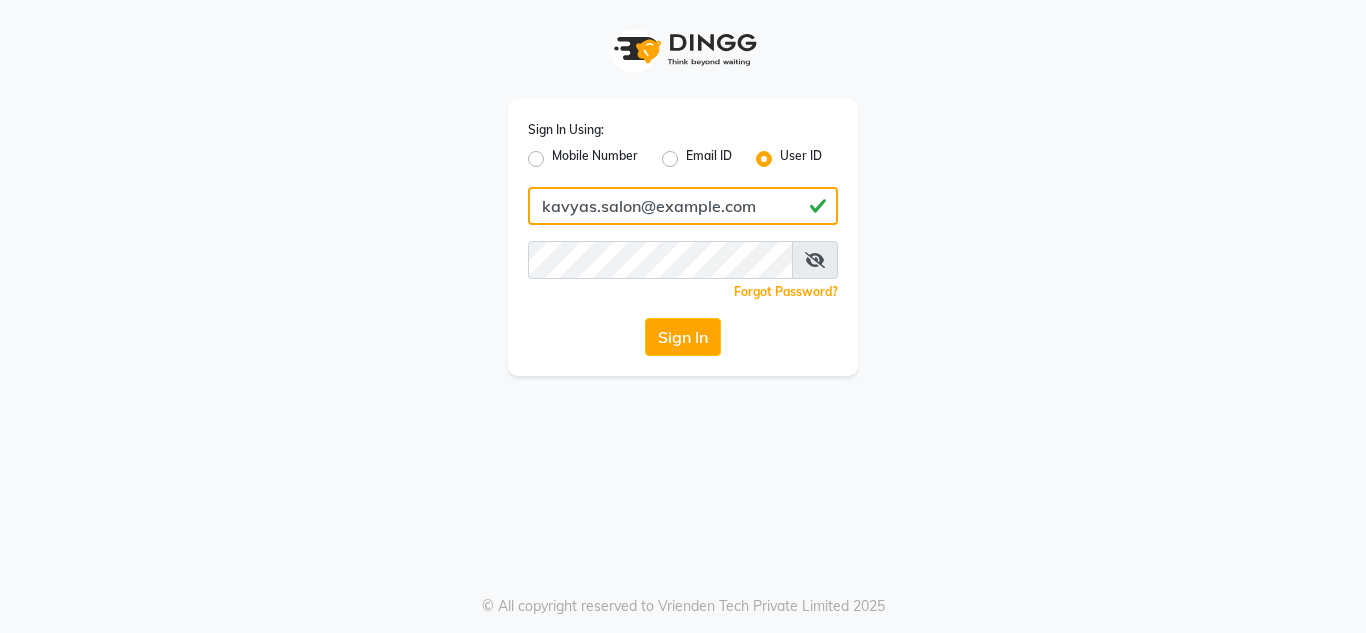 type on "kavyas.salon@example.com" 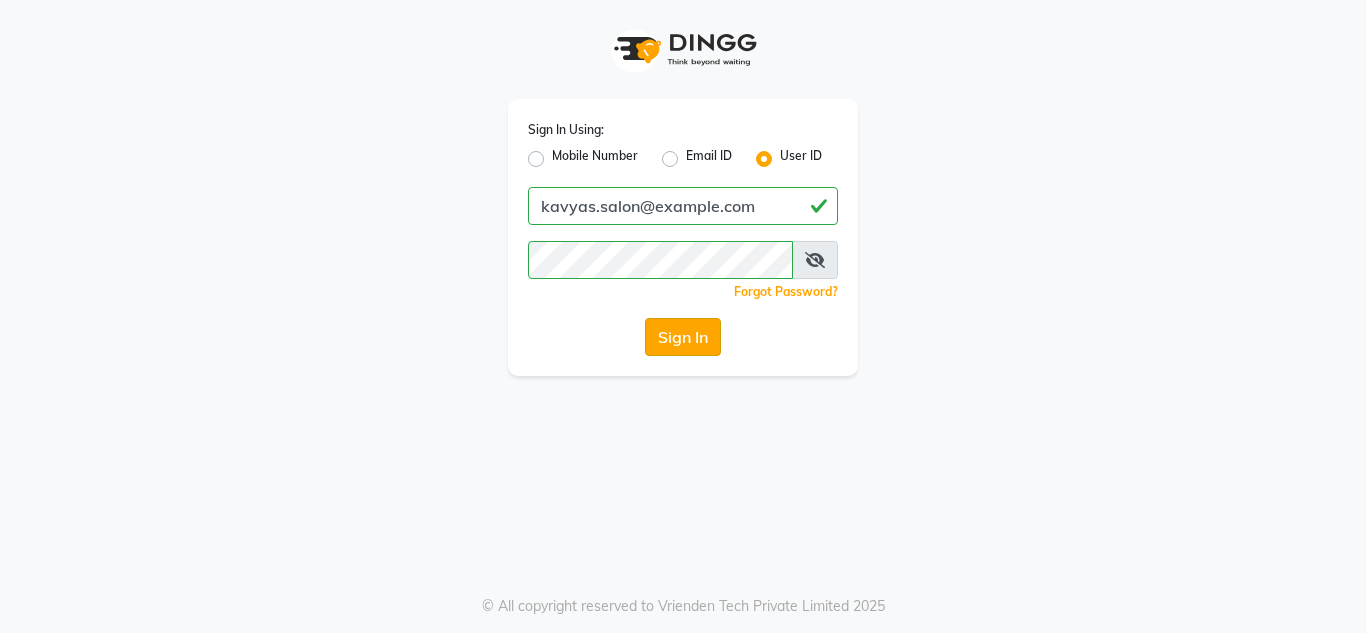 click on "Sign In" 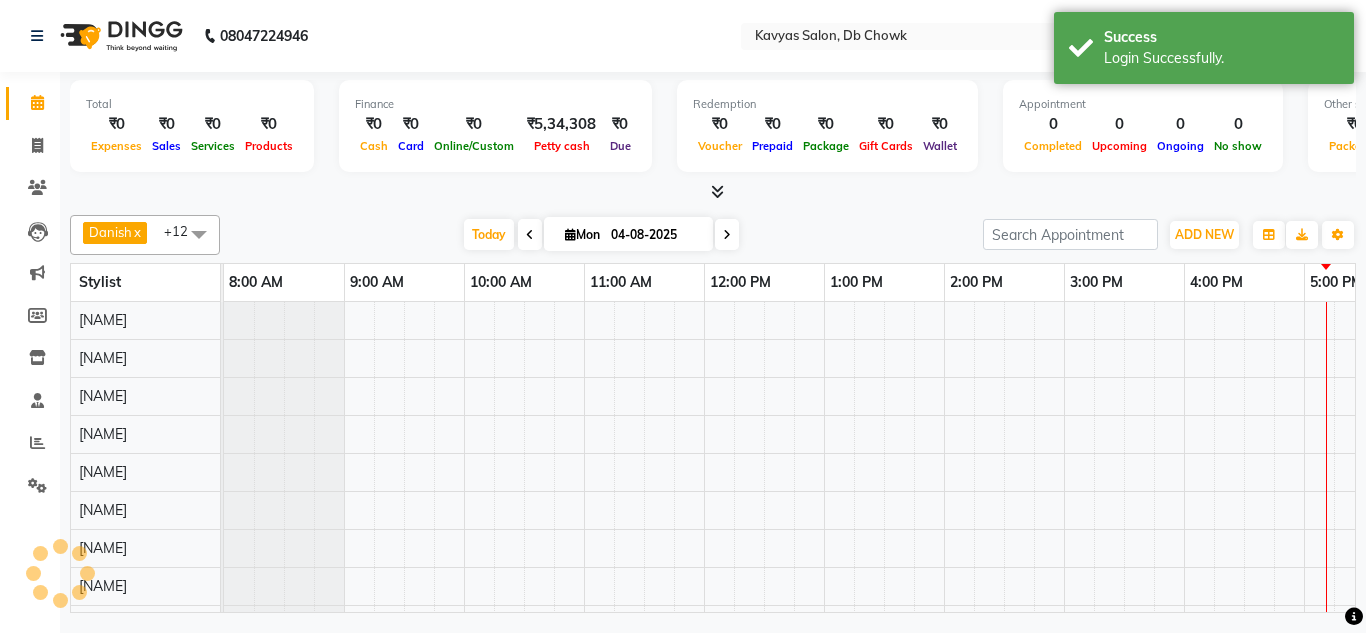 scroll, scrollTop: 0, scrollLeft: 0, axis: both 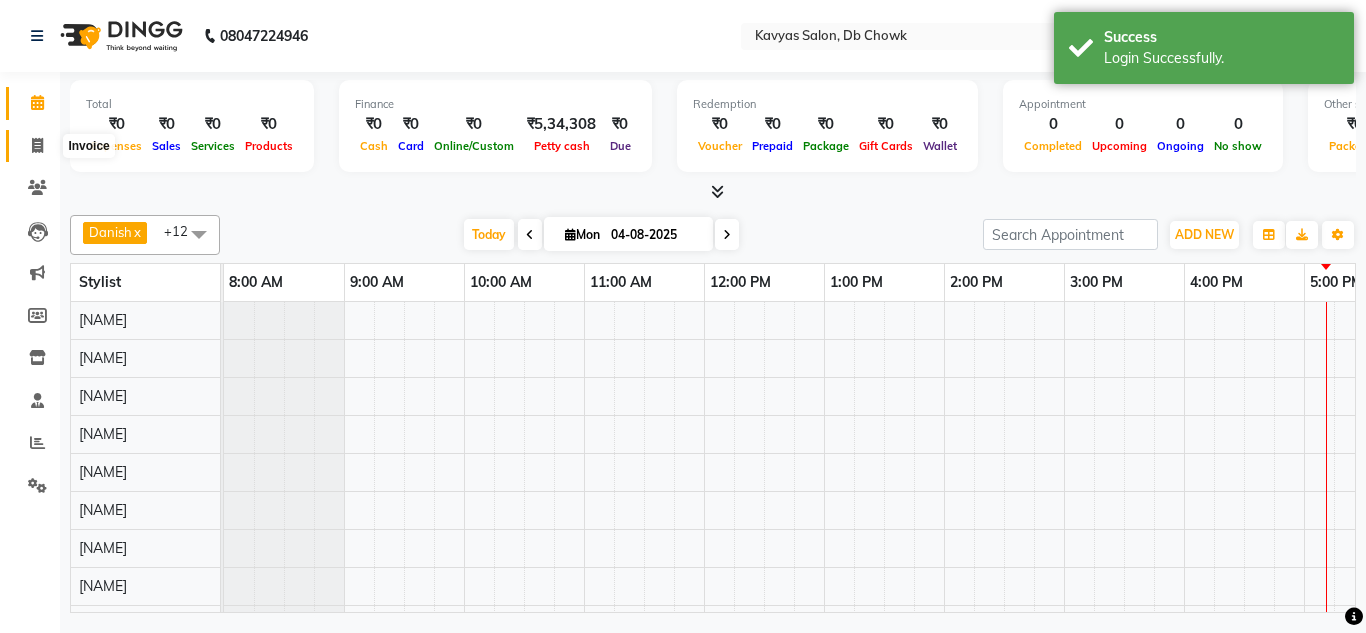 click 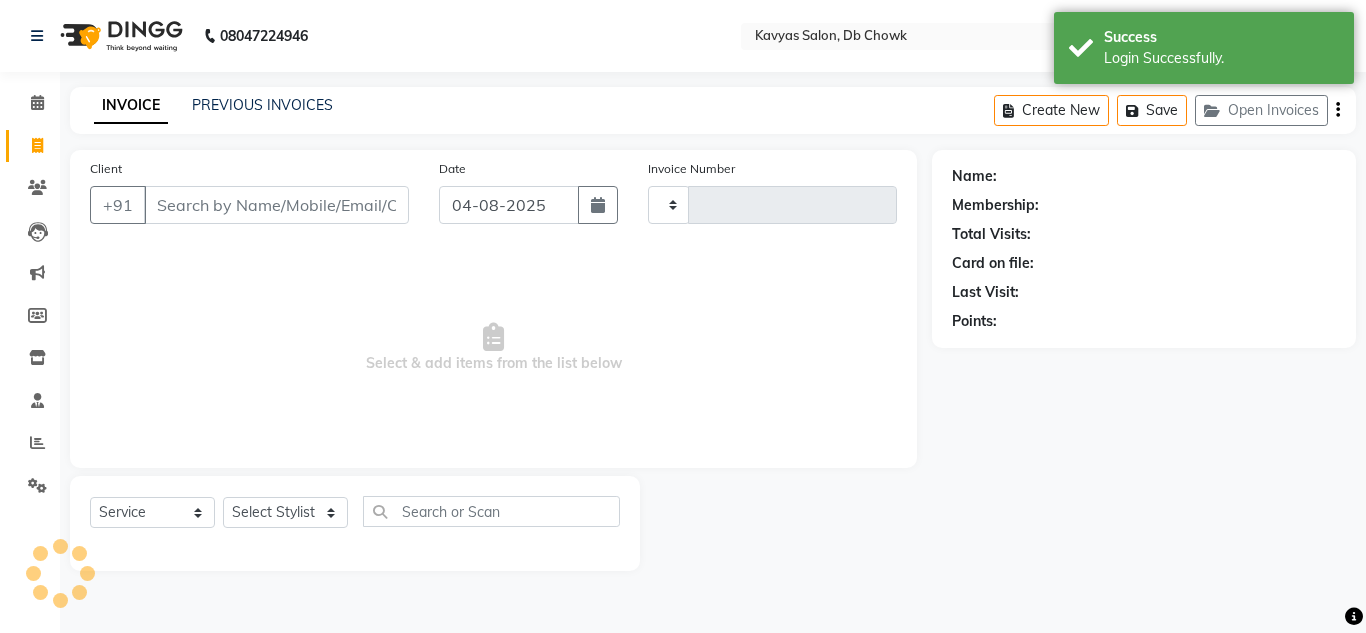 type on "0770" 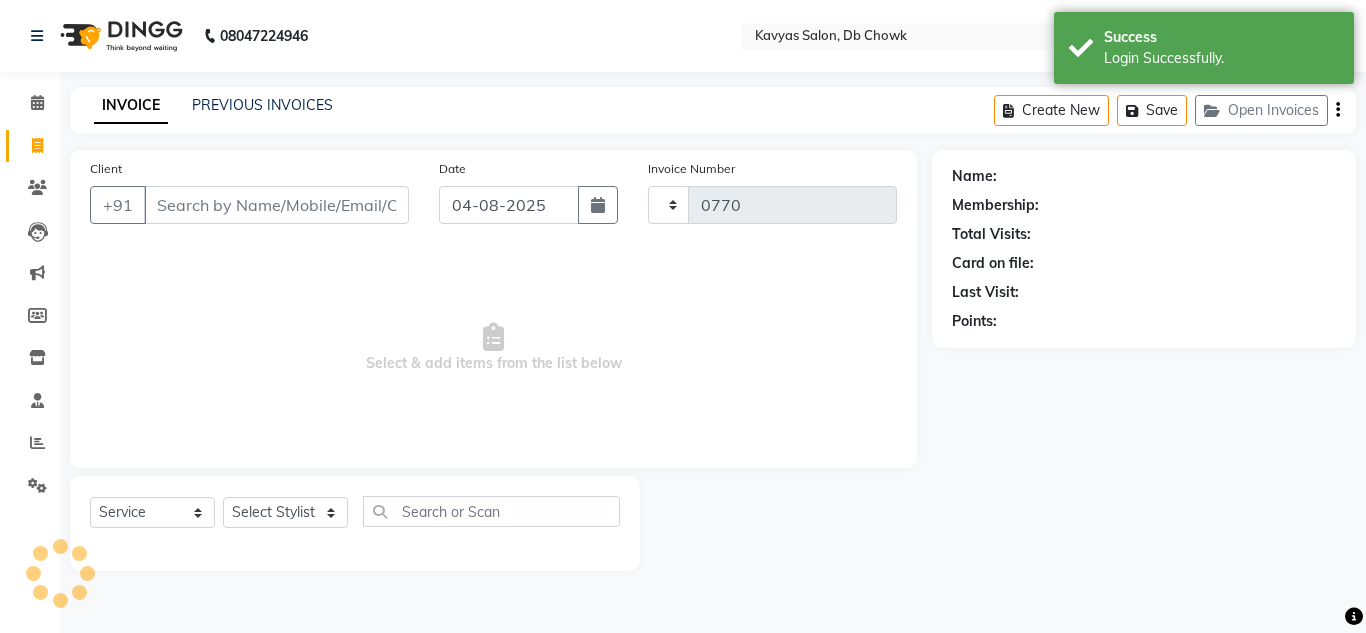 select on "6954" 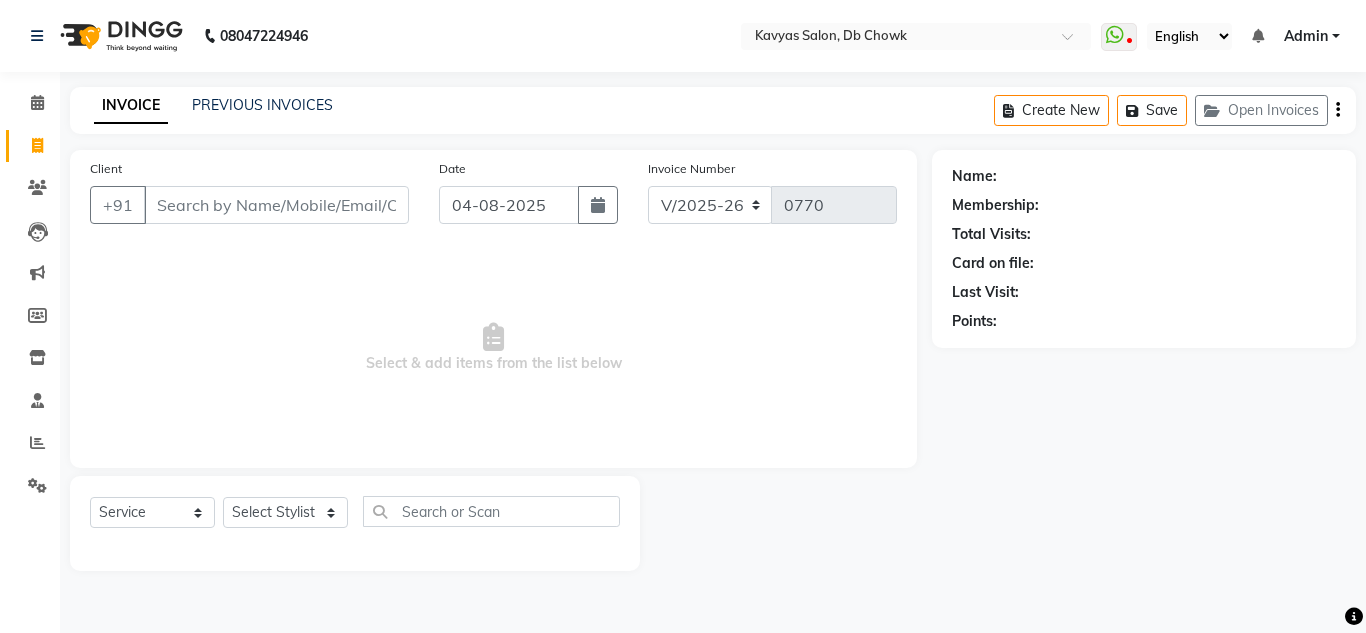 click on "Client" at bounding box center (276, 205) 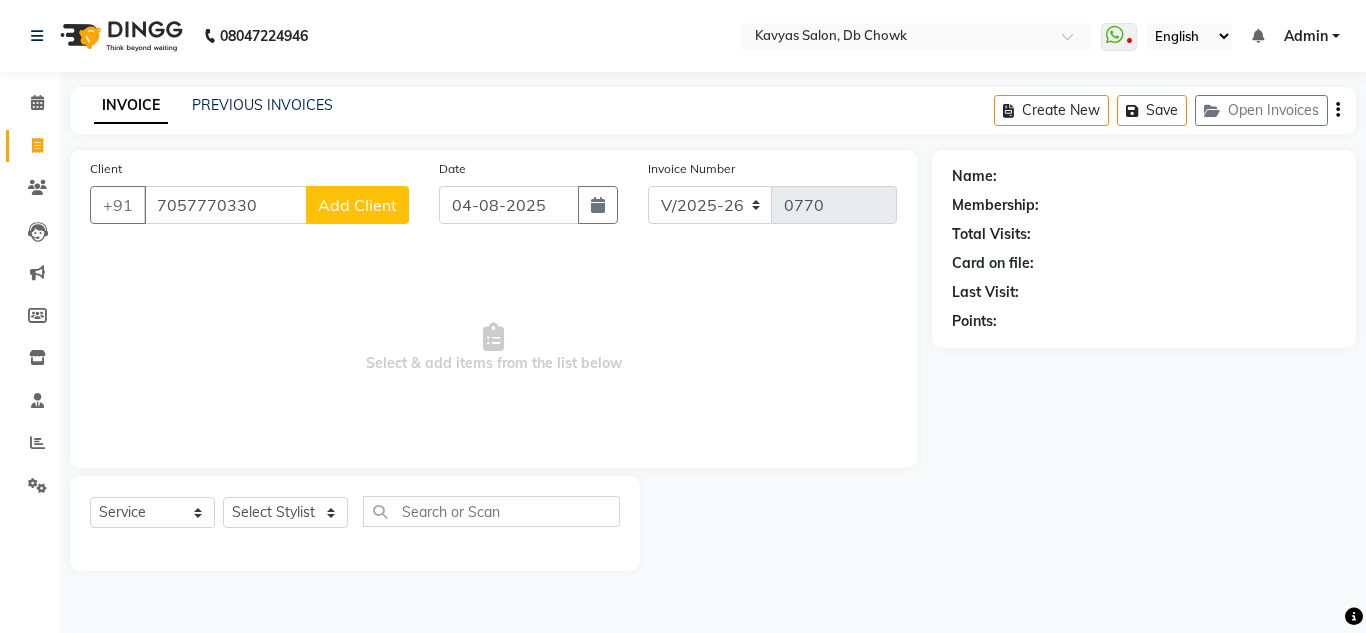 type on "7057770330" 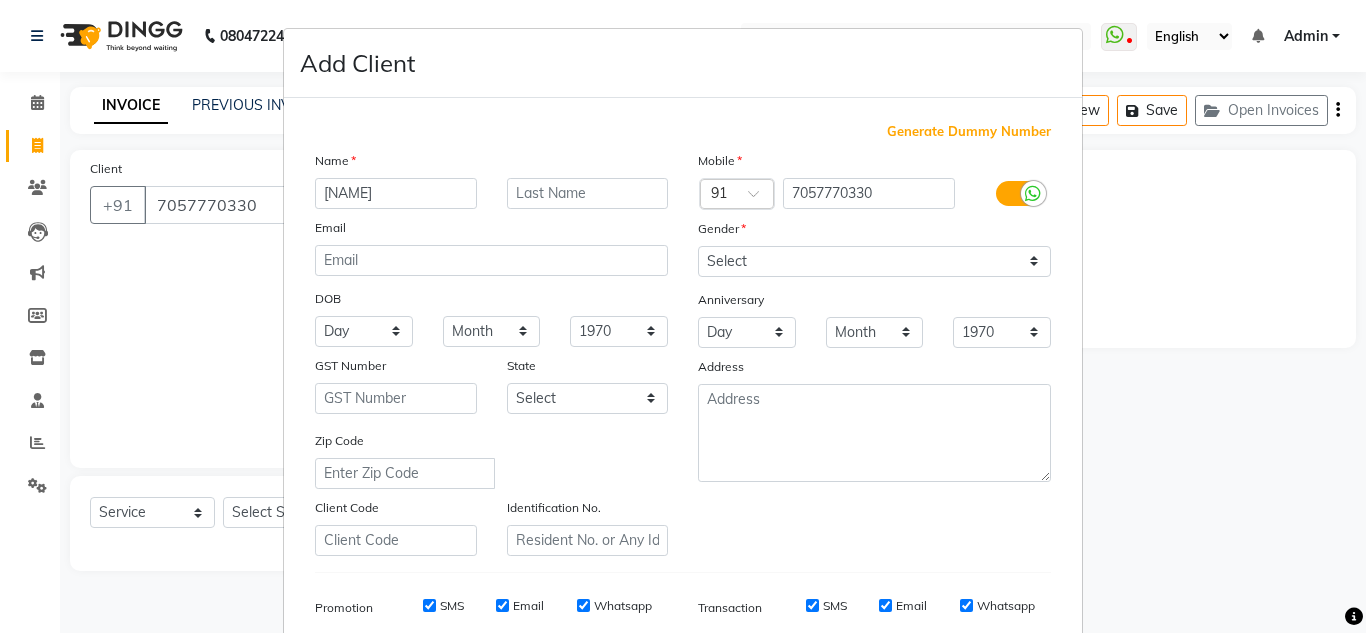 type on "[NAME]" 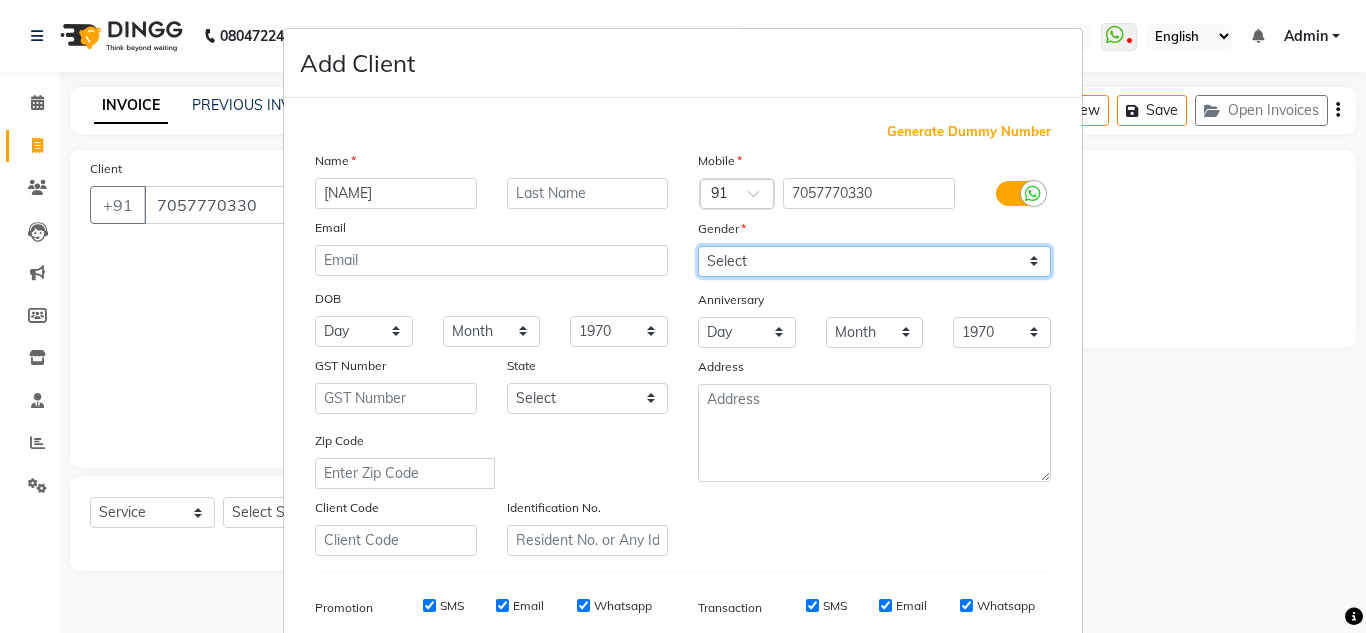 click on "Select Male Female Other Prefer Not To Say" at bounding box center [874, 261] 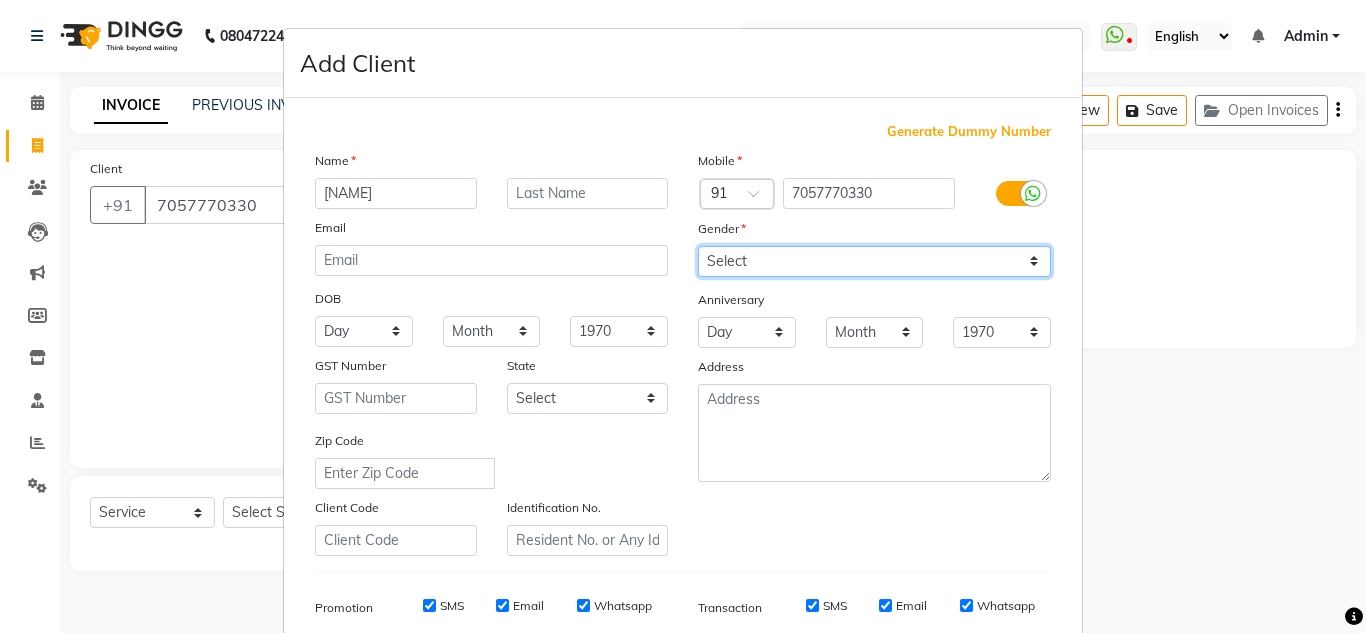 select on "male" 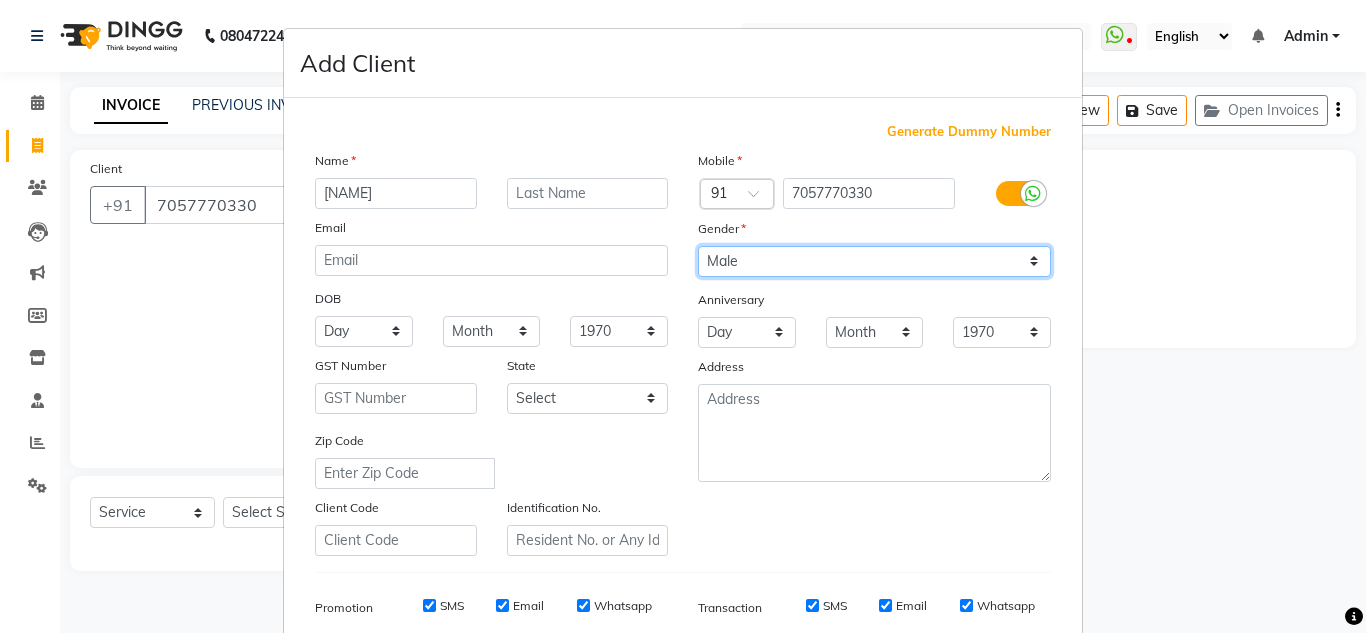 click on "Select Male Female Other Prefer Not To Say" at bounding box center [874, 261] 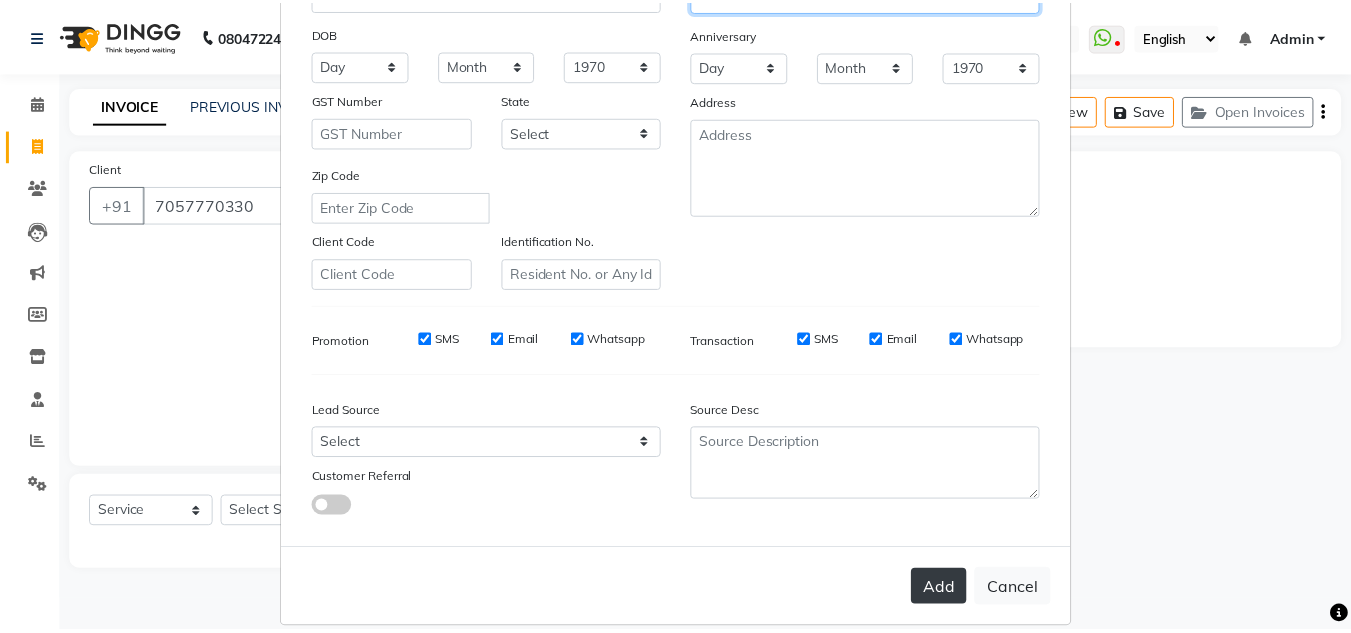scroll, scrollTop: 290, scrollLeft: 0, axis: vertical 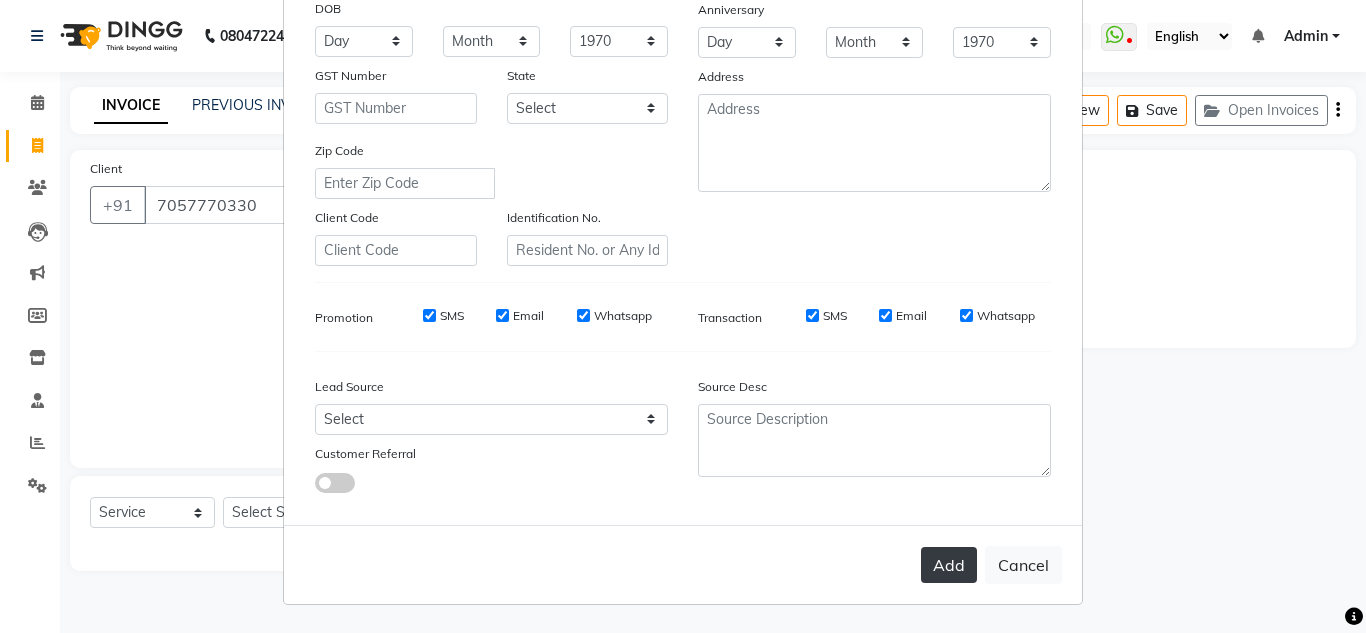 click on "Add" at bounding box center [949, 565] 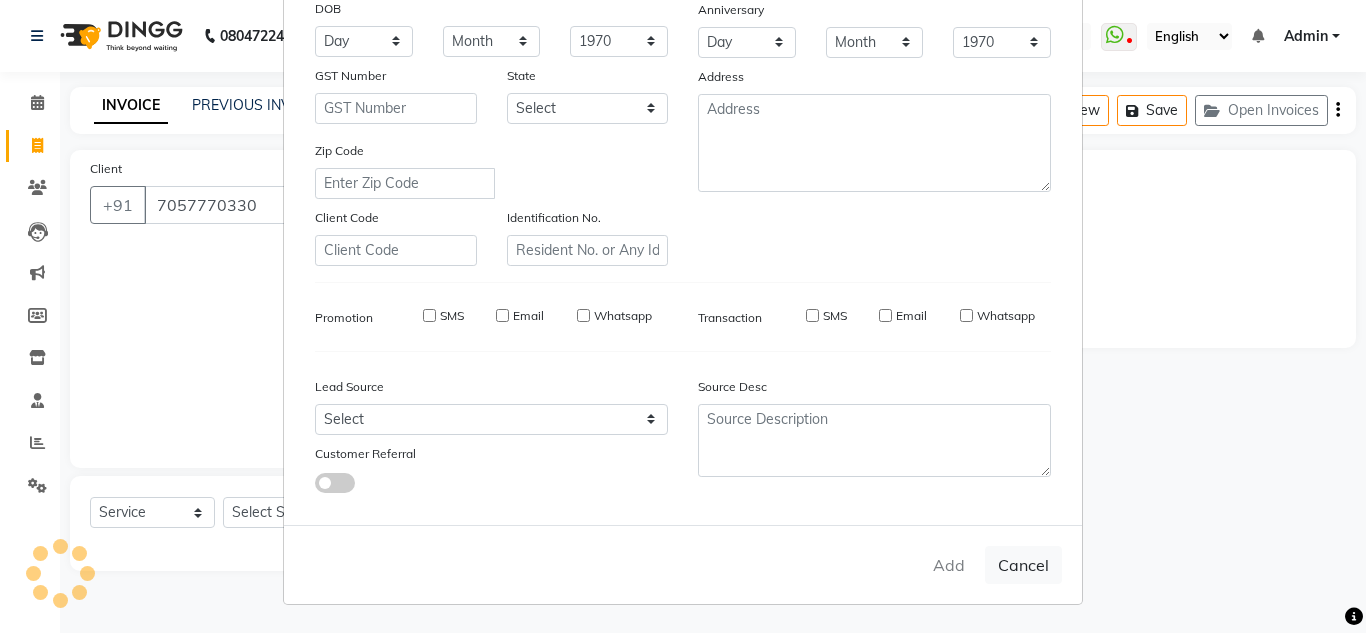 type 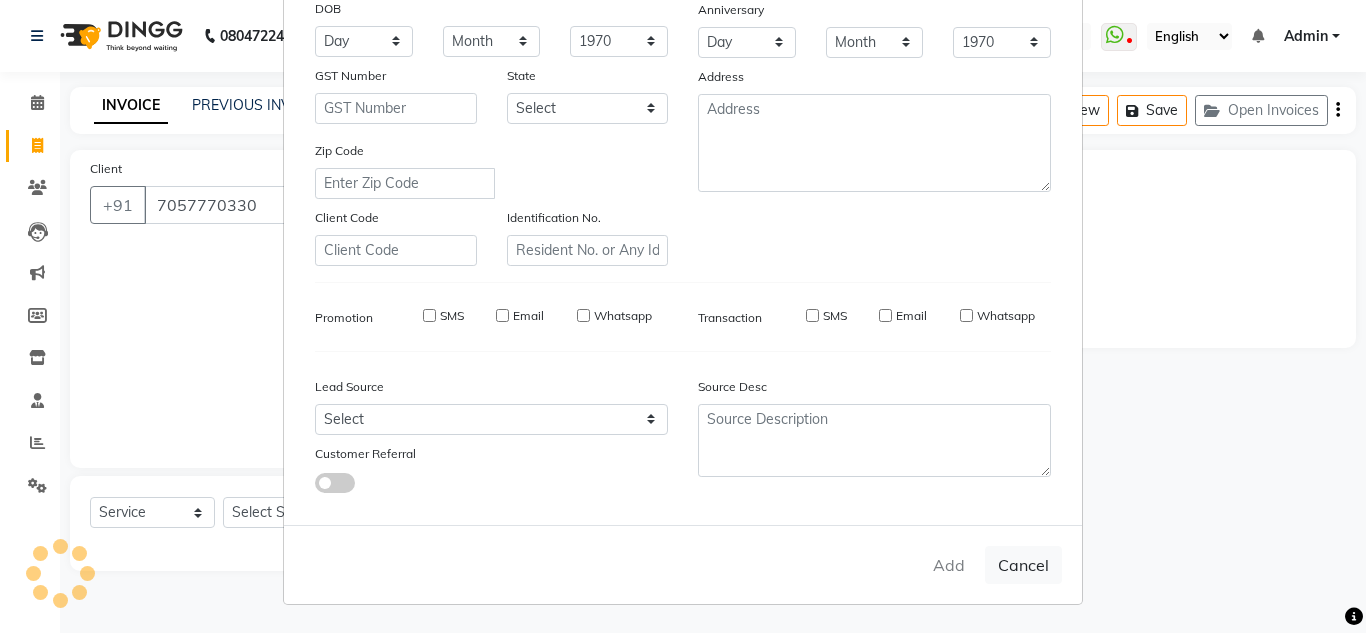 select 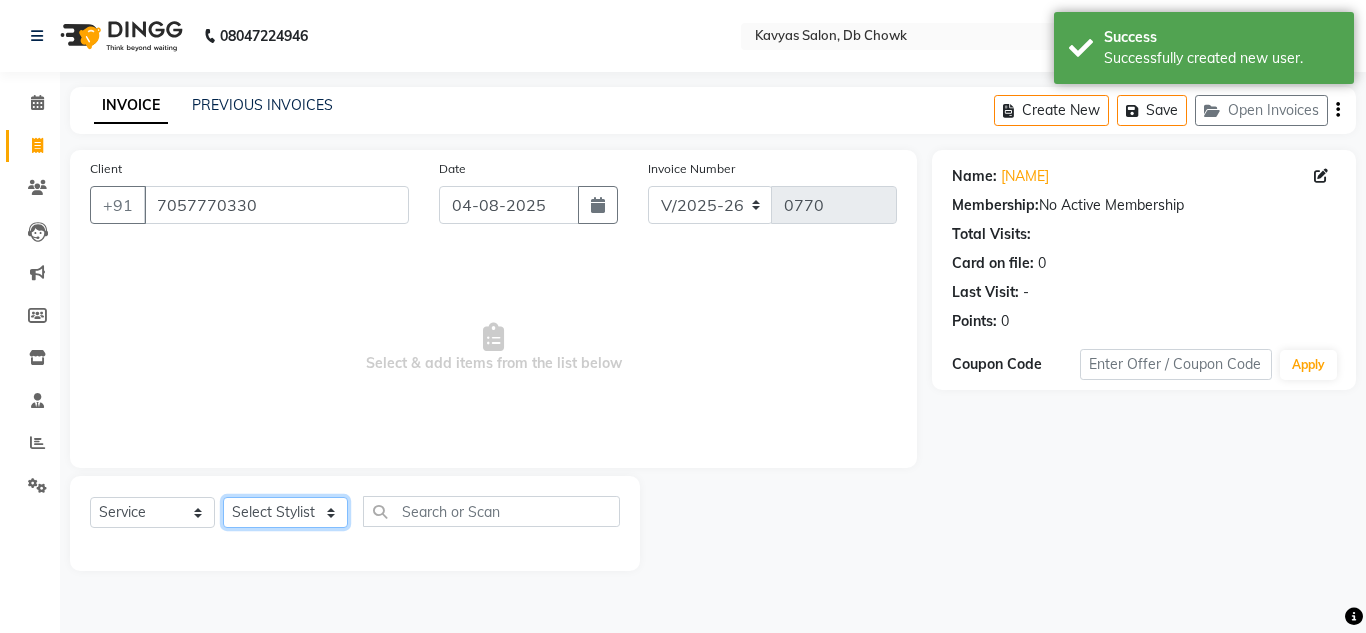 click on "Select Stylist Arif Fatah siddhiqui Kavya Upadhyay Minakshi Chavan Nahim Pinky Pranali Panchal pranjal more Pratibha Upadhyay Renuka Chavhan Salman Ansari Sam Khan Shanu Snehal Surve Vaishali Pachare Vali Hasan Vishal Ahmed Shaikh" 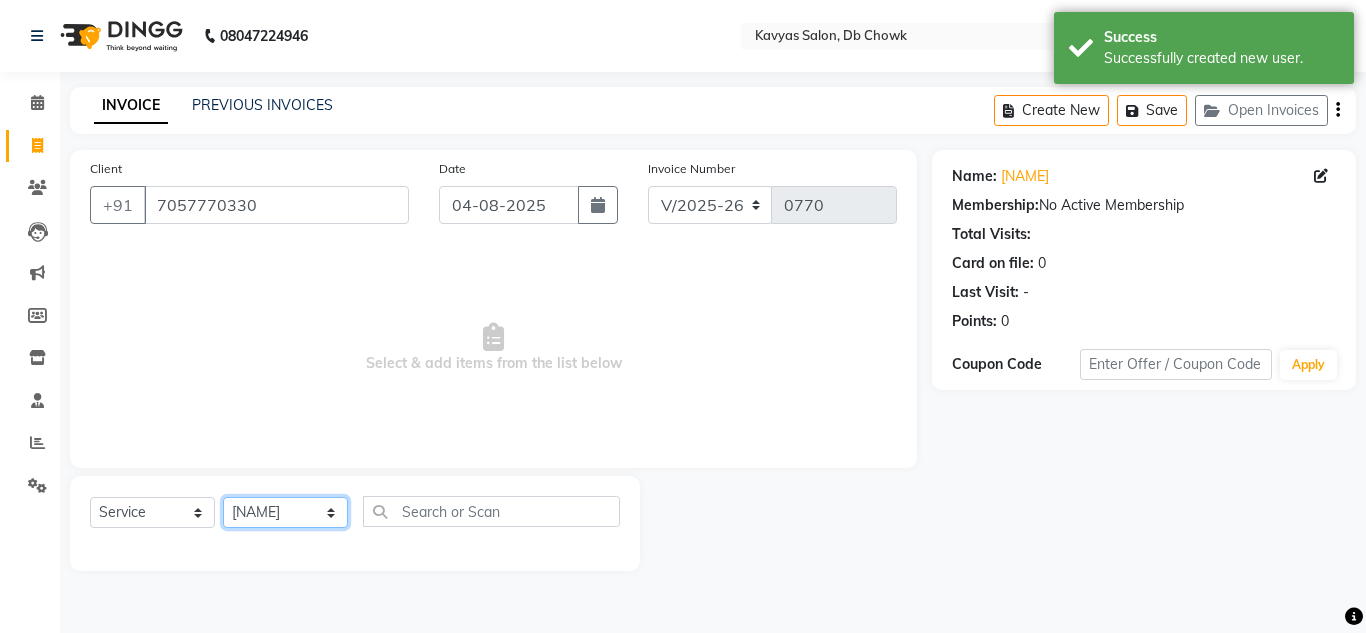 click on "Select Stylist Arif Fatah siddhiqui Kavya Upadhyay Minakshi Chavan Nahim Pinky Pranali Panchal pranjal more Pratibha Upadhyay Renuka Chavhan Salman Ansari Sam Khan Shanu Snehal Surve Vaishali Pachare Vali Hasan Vishal Ahmed Shaikh" 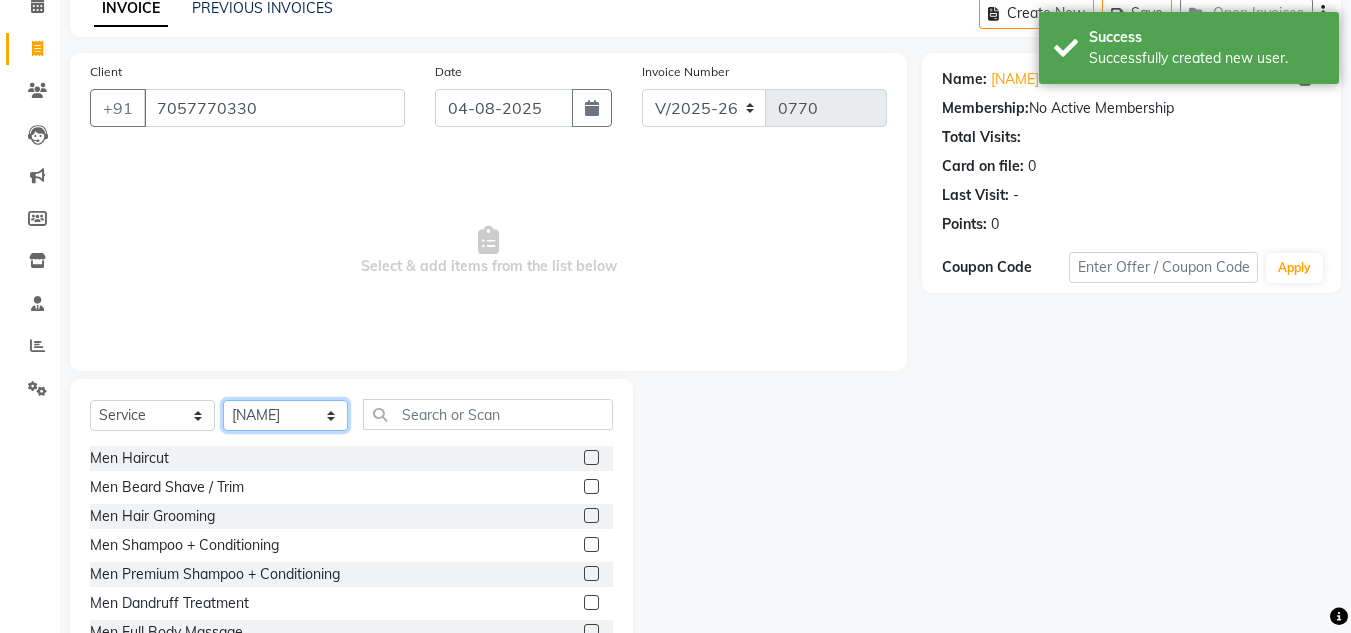 scroll, scrollTop: 168, scrollLeft: 0, axis: vertical 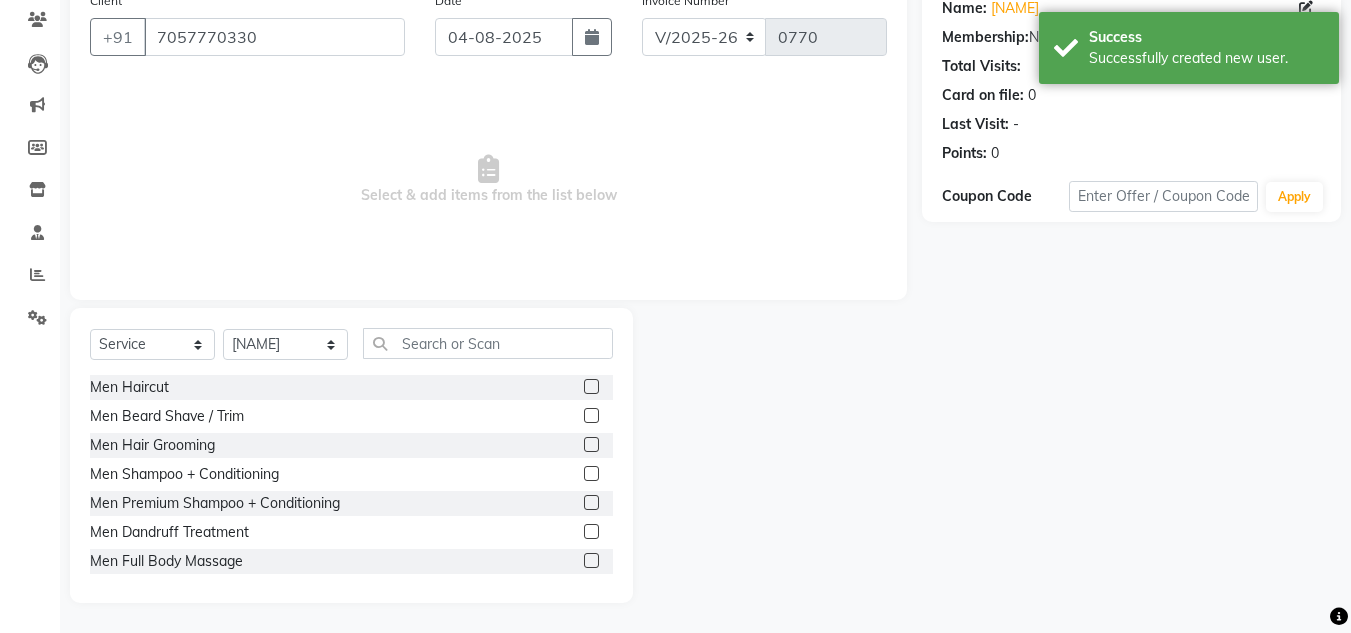 click 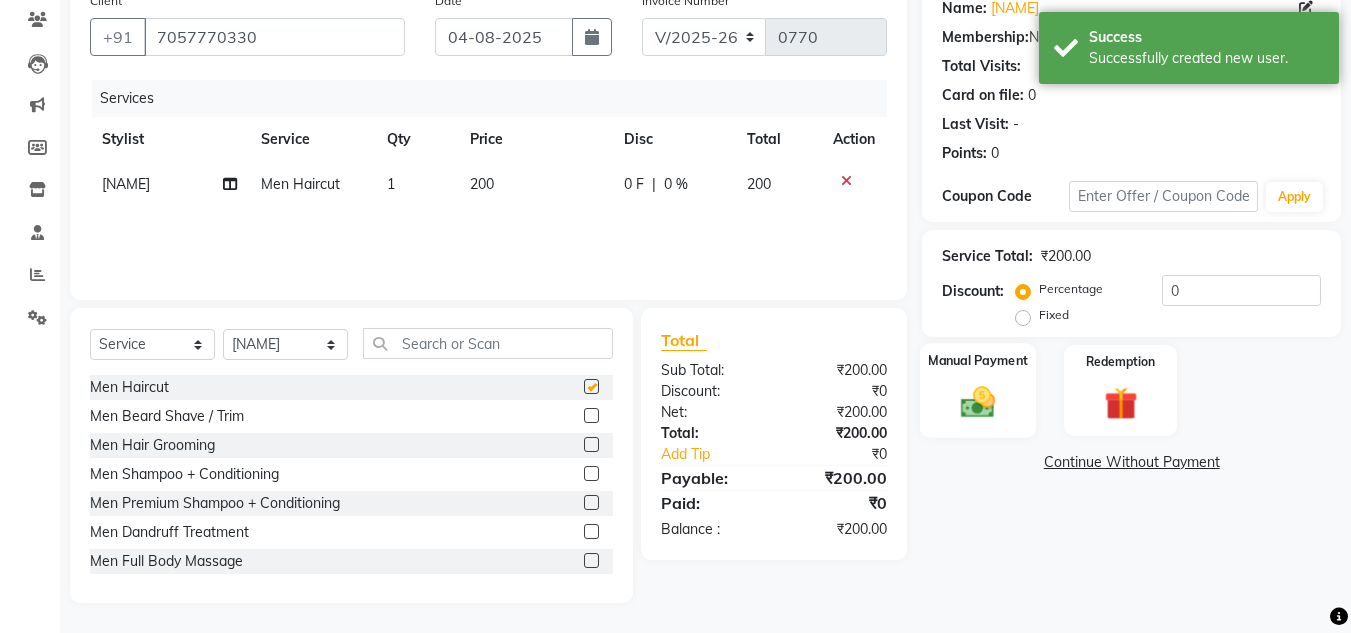 checkbox on "false" 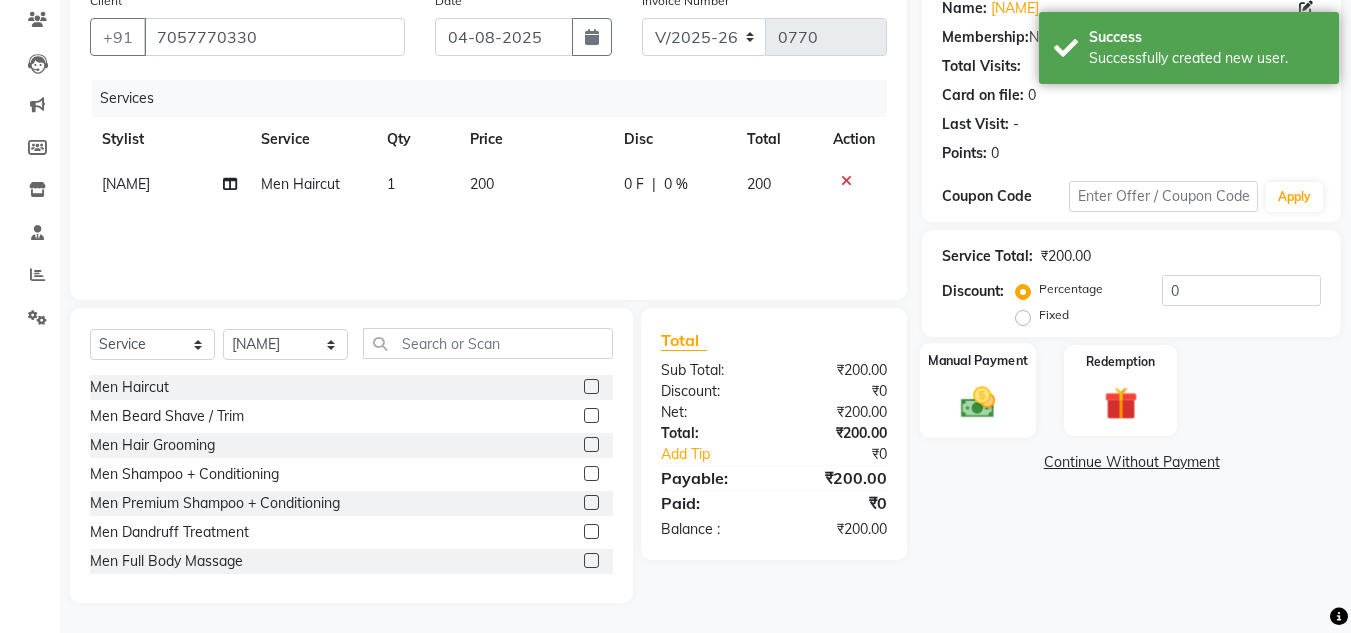 click 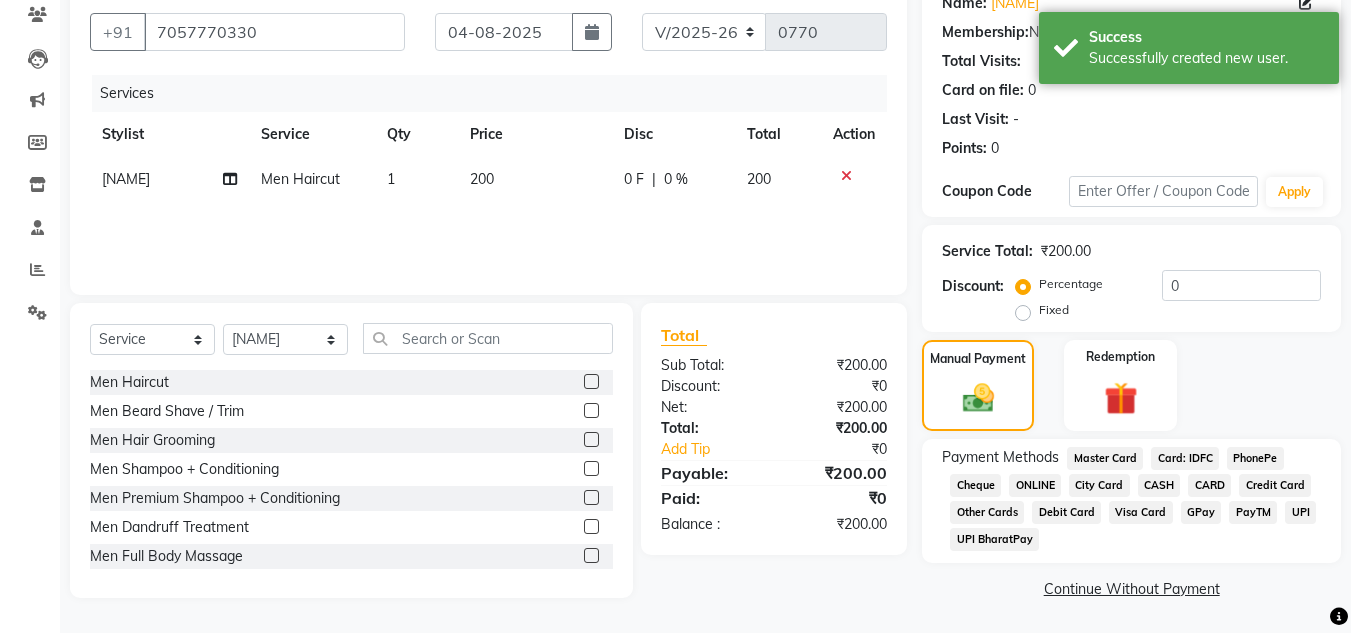 scroll, scrollTop: 174, scrollLeft: 0, axis: vertical 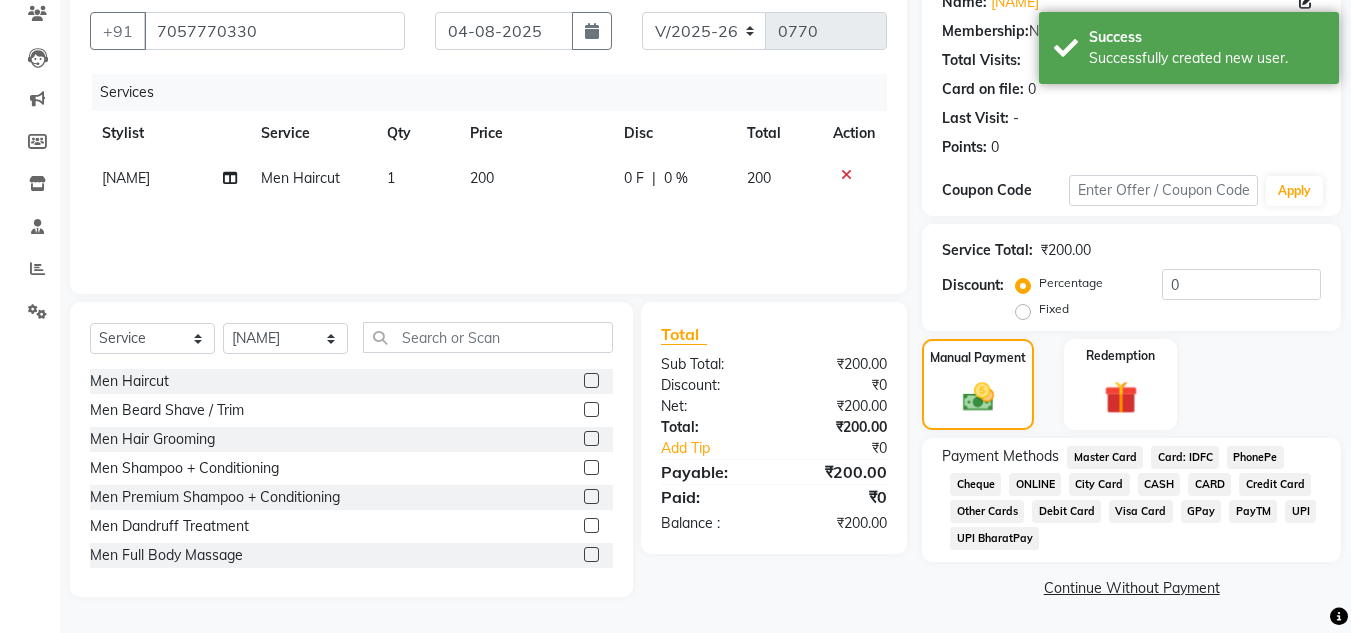 click on "ONLINE" 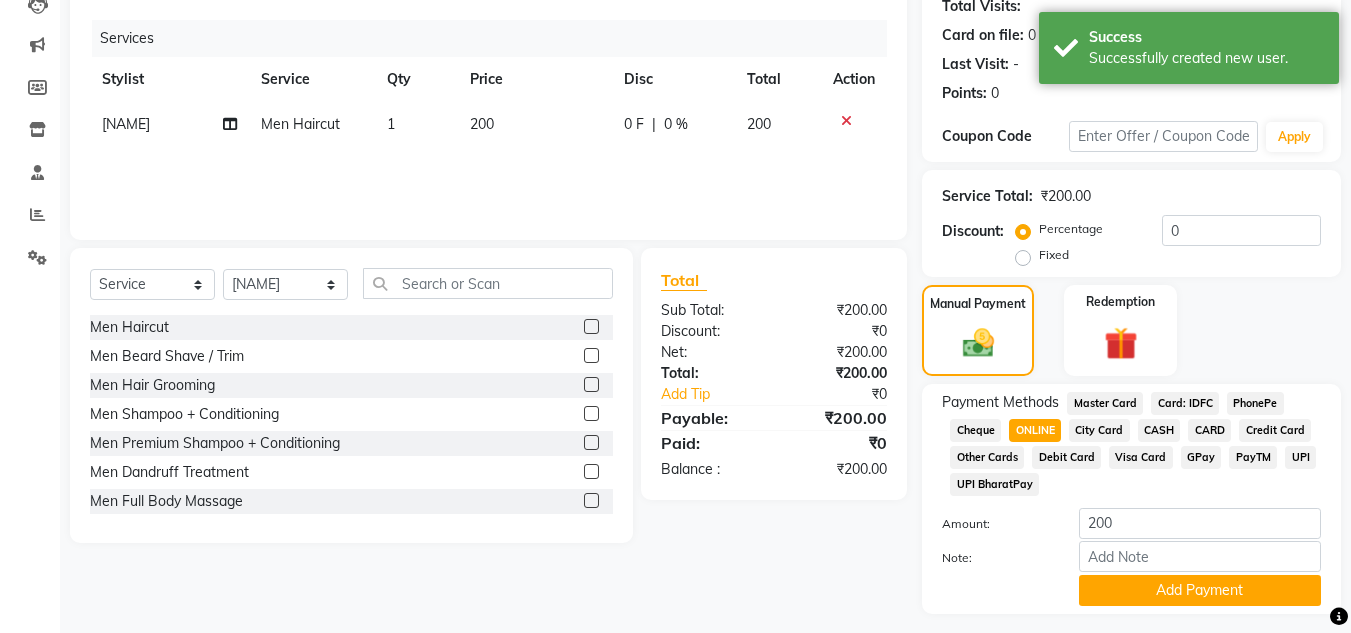 scroll, scrollTop: 280, scrollLeft: 0, axis: vertical 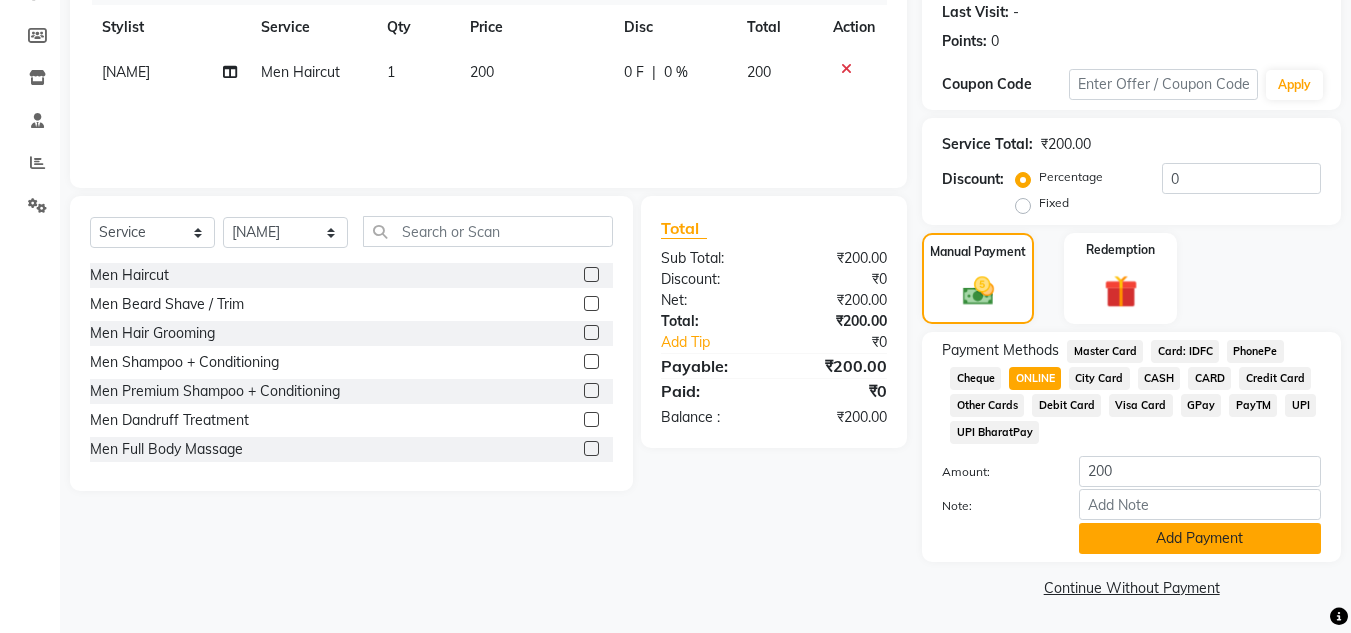 click on "Add Payment" 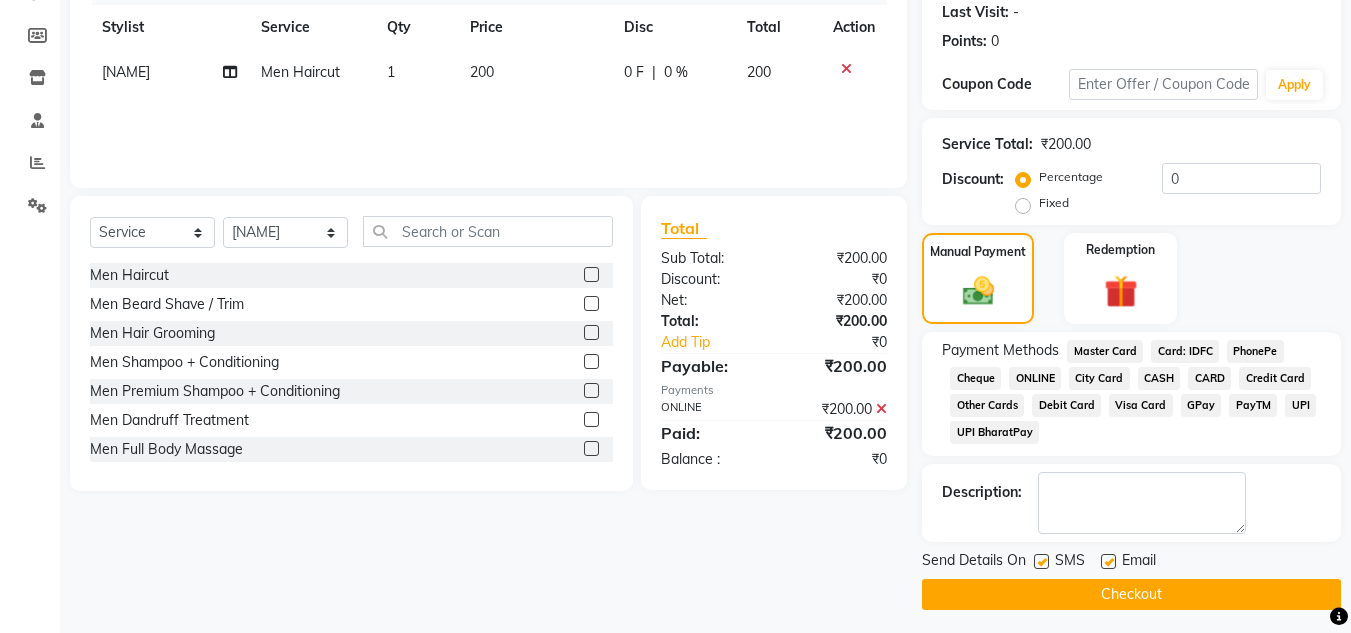 click 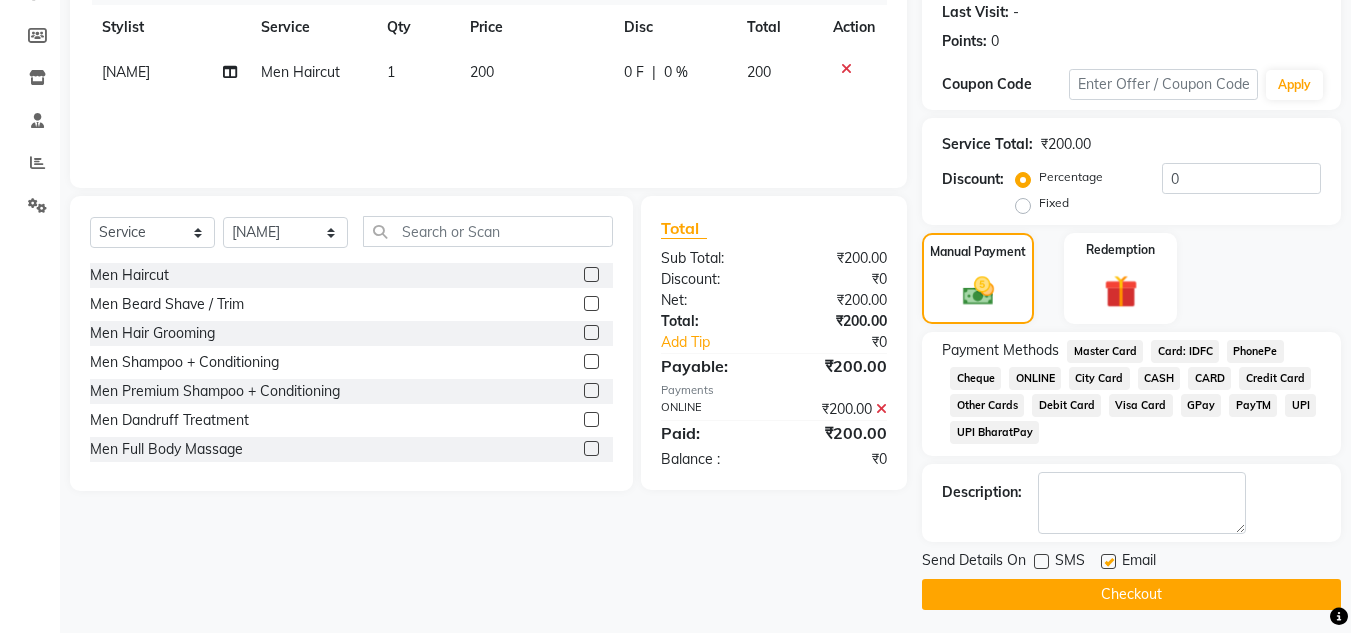 click on "Checkout" 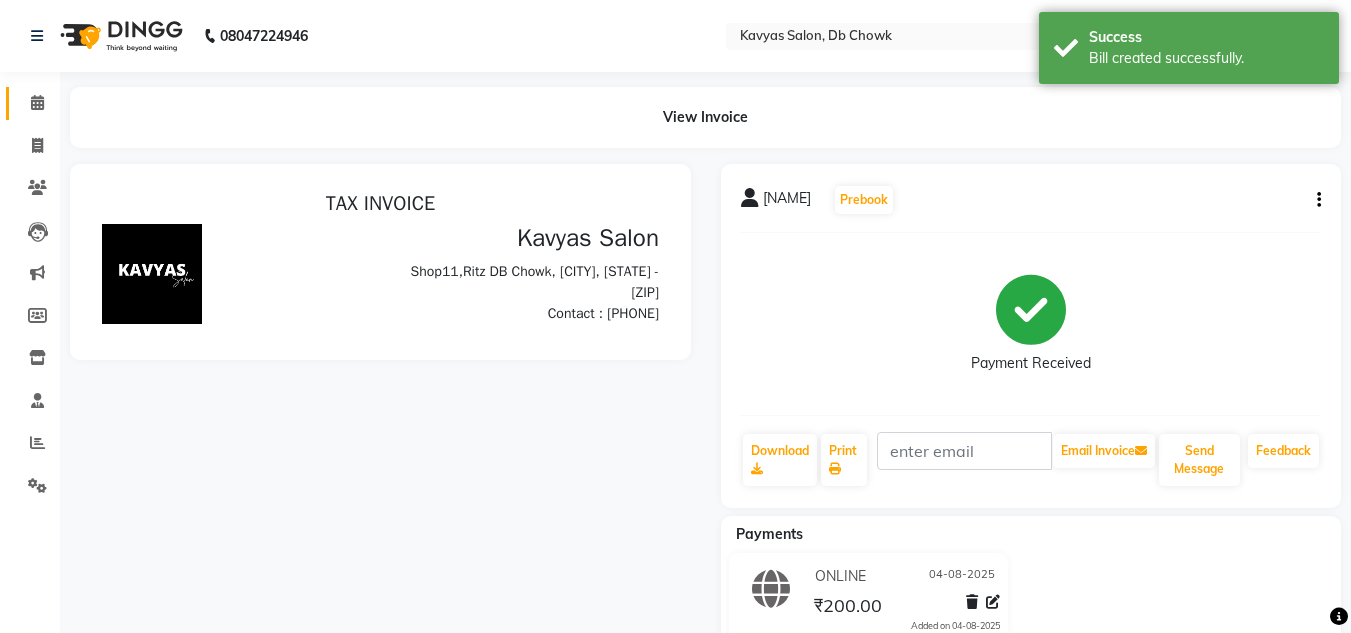 scroll, scrollTop: 0, scrollLeft: 0, axis: both 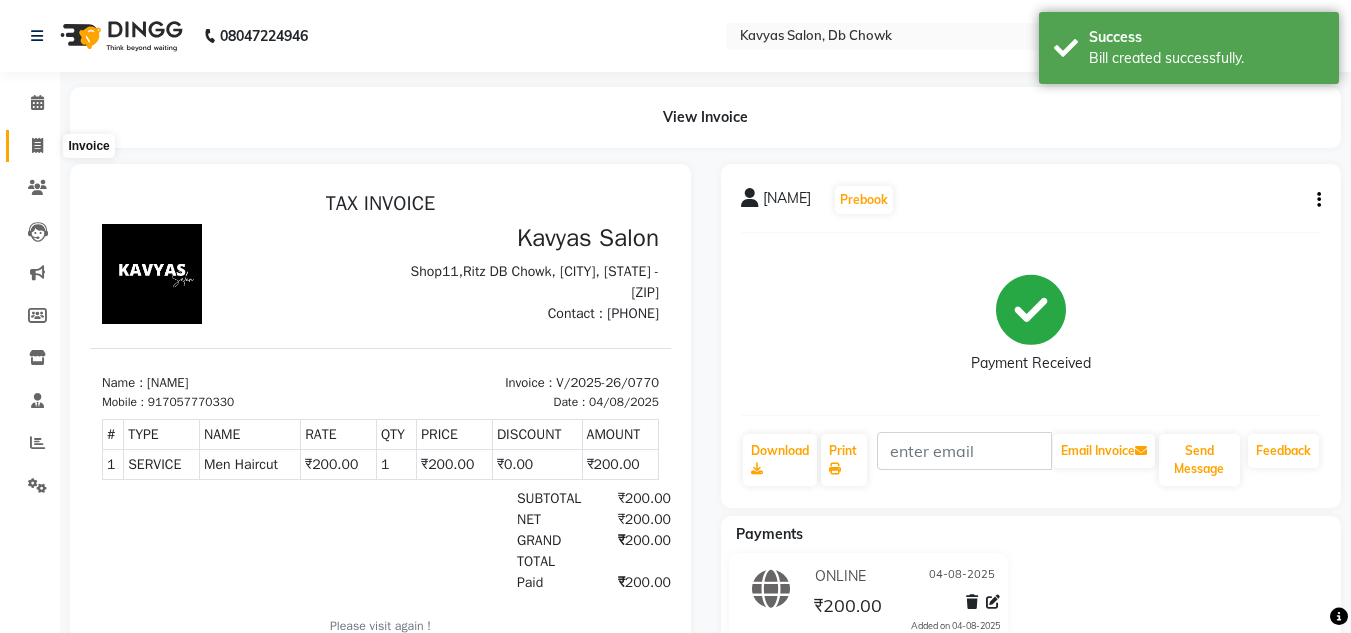 click 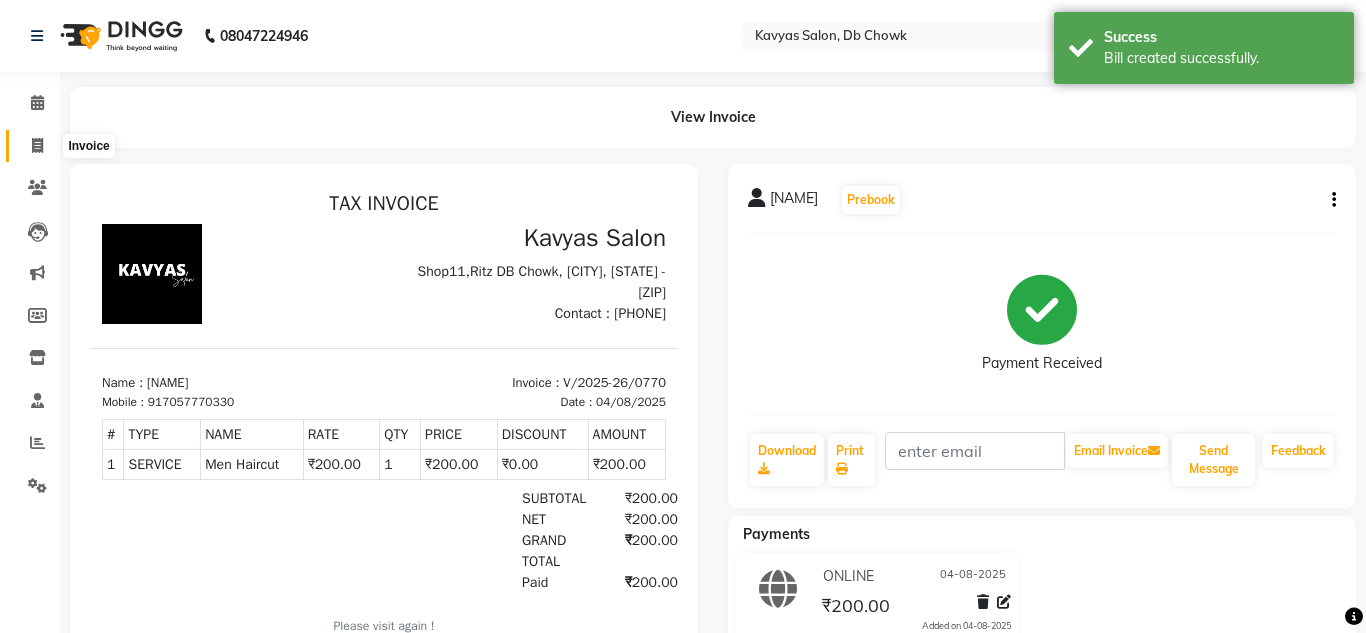 select on "6954" 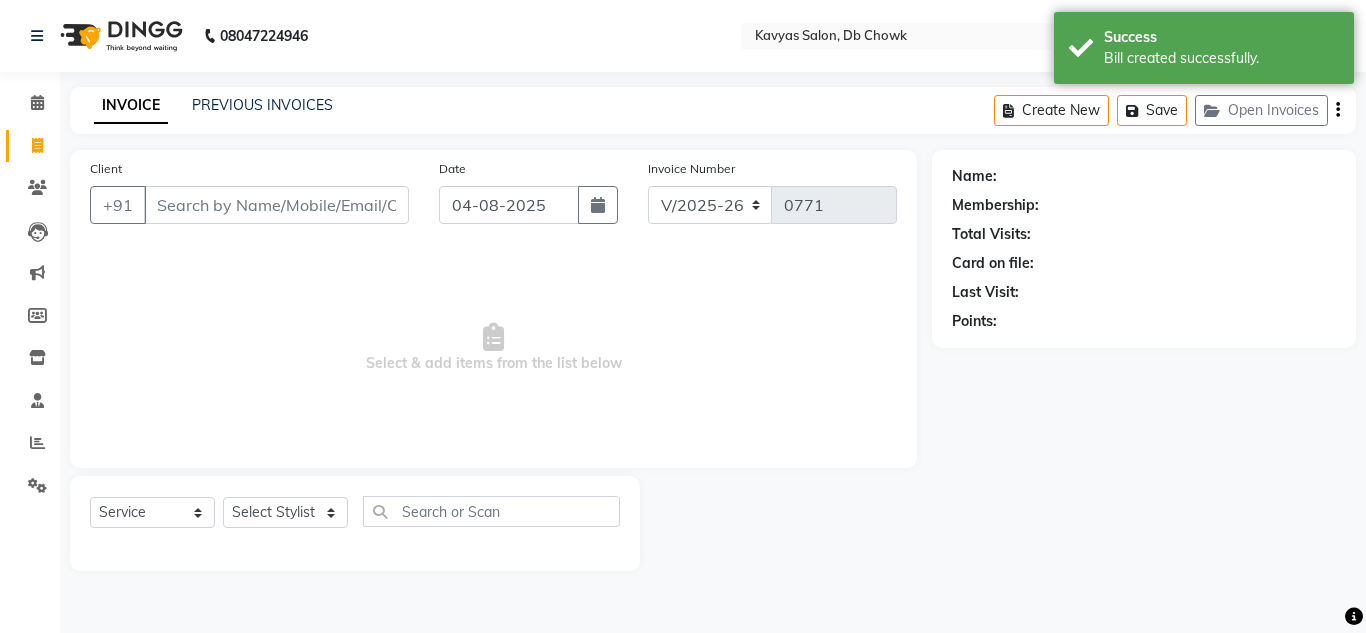 click on "Client" at bounding box center [276, 205] 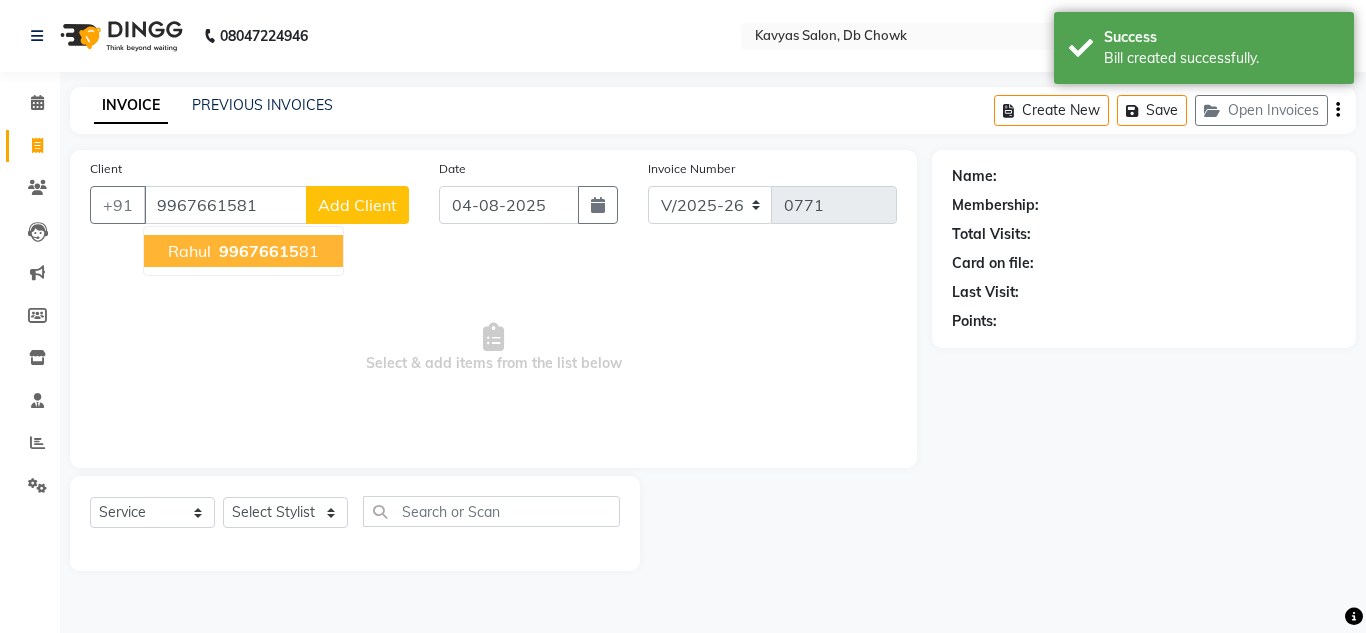 type on "9967661581" 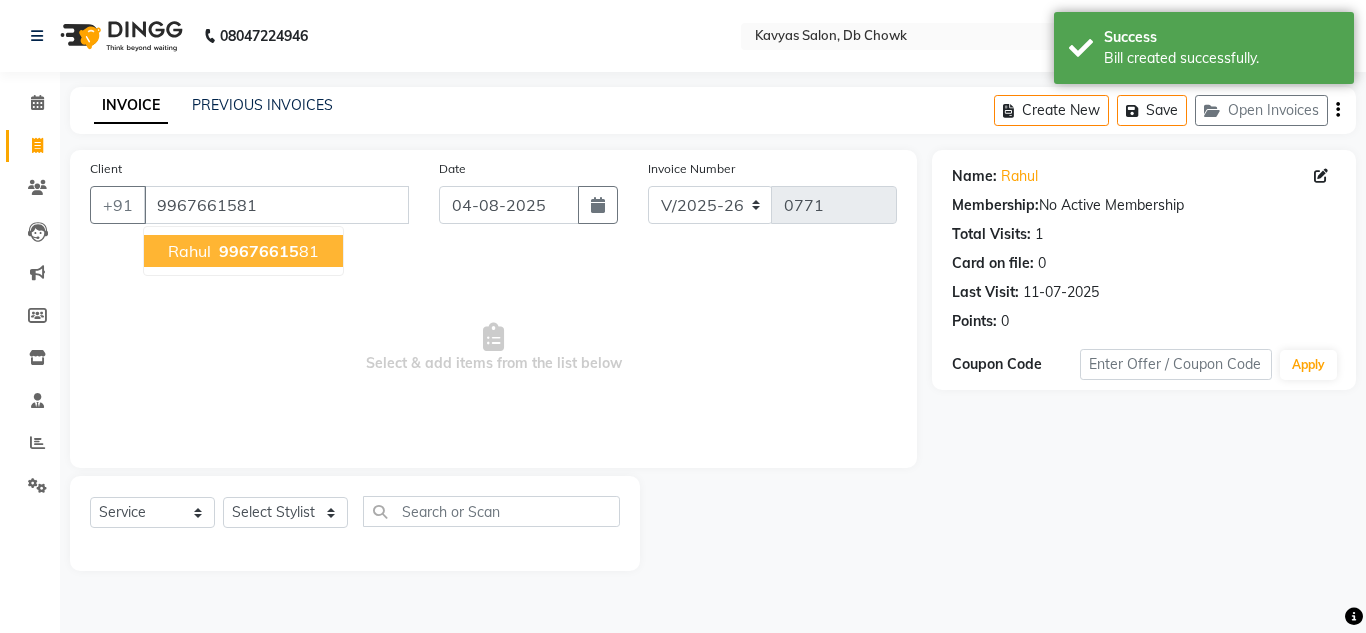 click on "99676615" at bounding box center (259, 251) 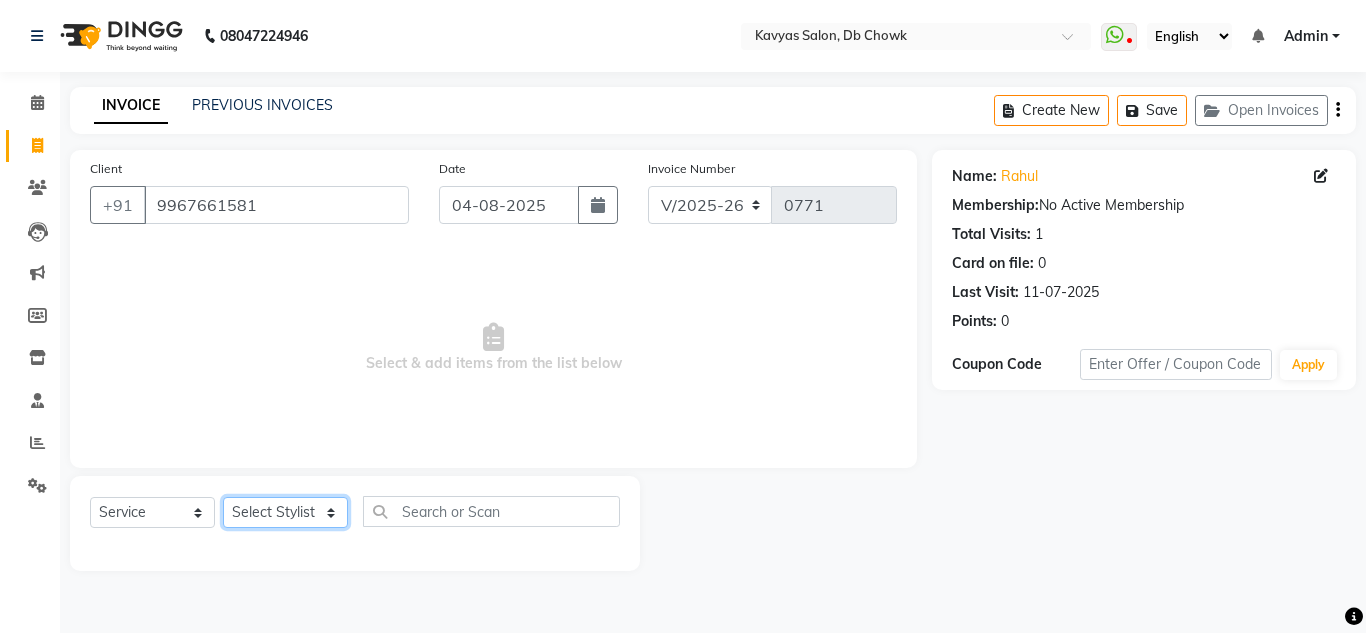 click on "Select Stylist Arif Fatah siddhiqui Kavya Upadhyay Minakshi Chavan Nahim Pinky Pranali Panchal pranjal more Pratibha Upadhyay Renuka Chavhan Salman Ansari Sam Khan Shanu Snehal Surve Vaishali Pachare Vali Hasan Vishal Ahmed Shaikh" 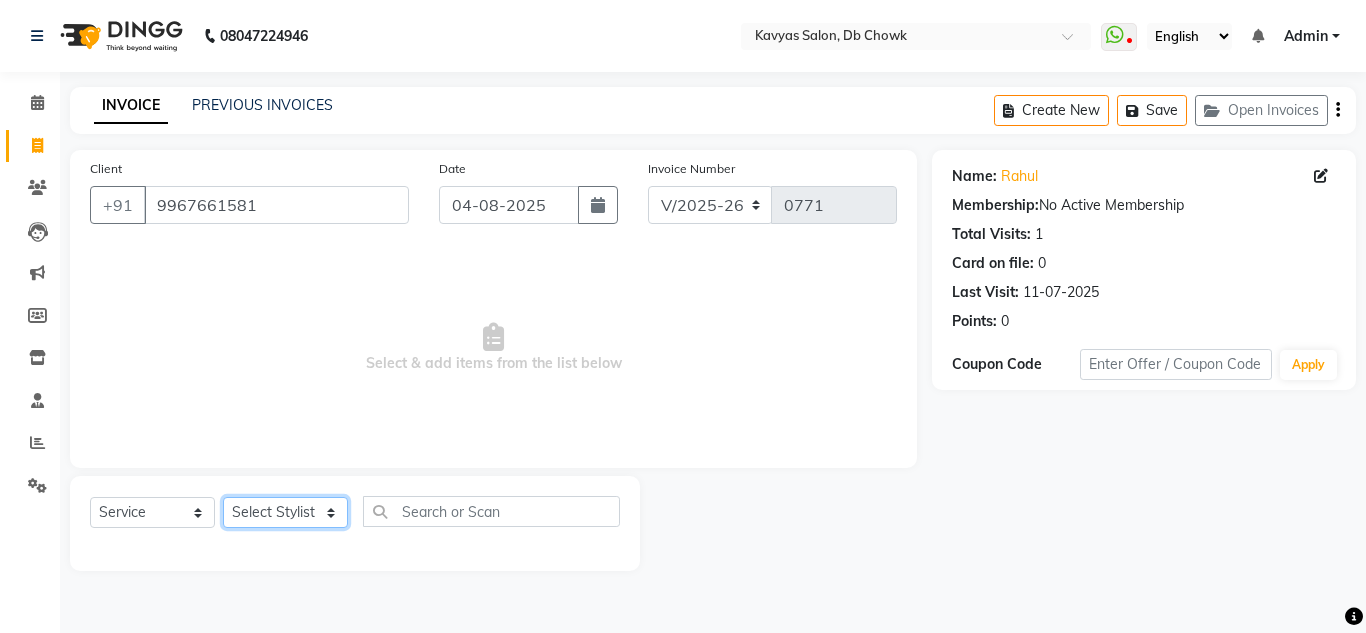 select on "71574" 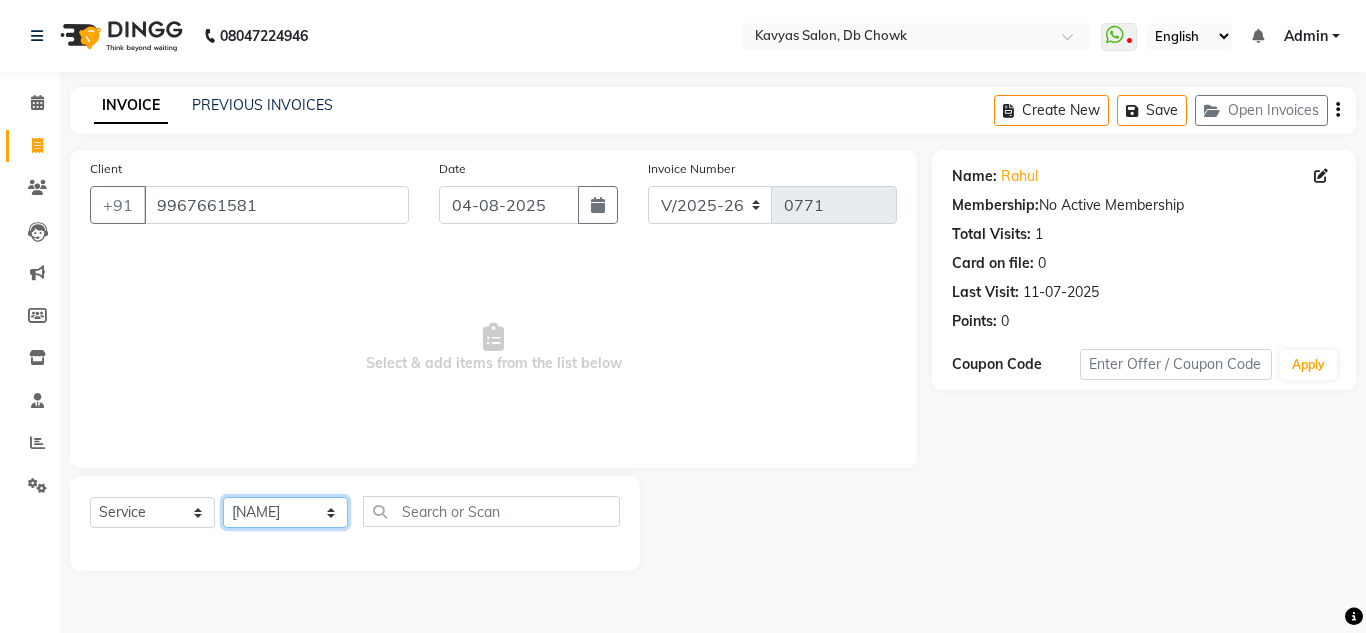 click on "Select Stylist Arif Fatah siddhiqui Kavya Upadhyay Minakshi Chavan Nahim Pinky Pranali Panchal pranjal more Pratibha Upadhyay Renuka Chavhan Salman Ansari Sam Khan Shanu Snehal Surve Vaishali Pachare Vali Hasan Vishal Ahmed Shaikh" 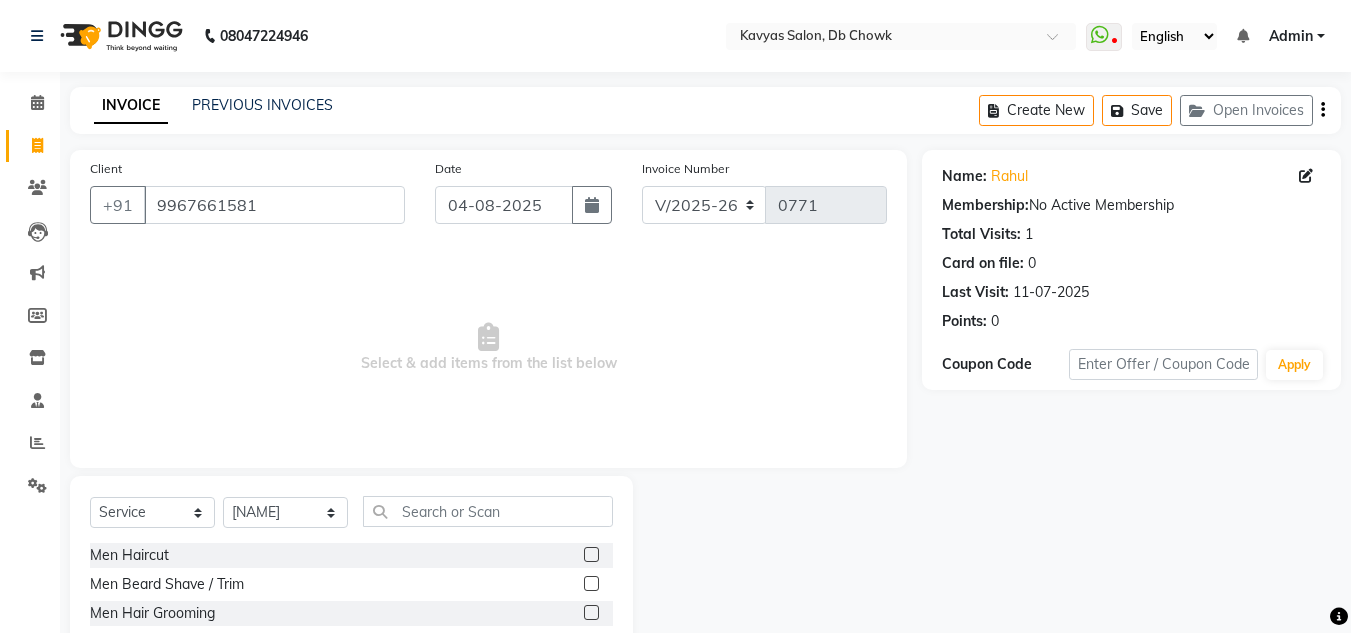 click 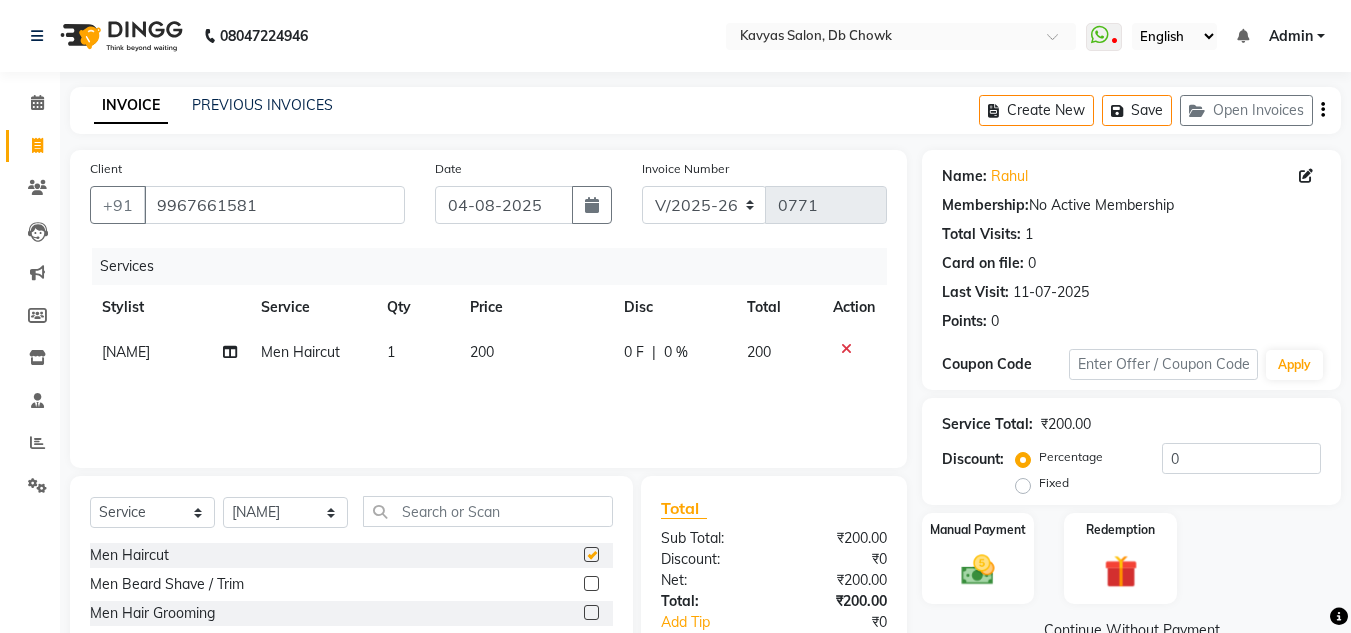 checkbox on "false" 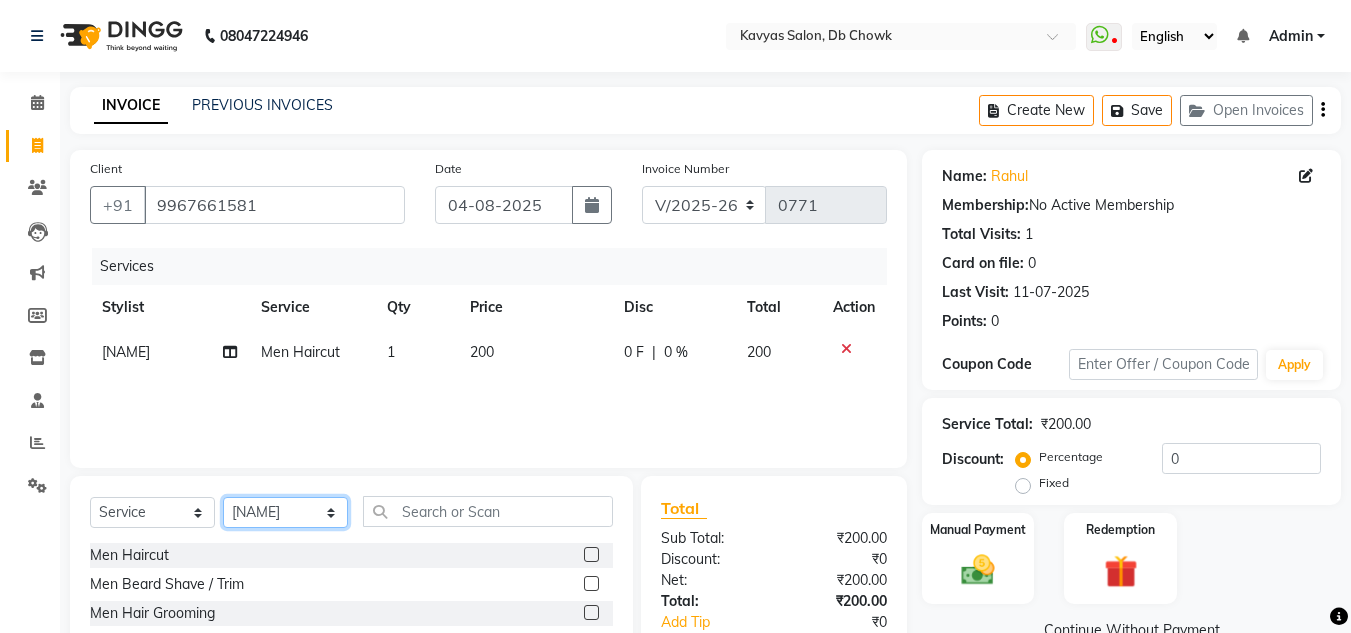 click on "Select Stylist Arif Fatah siddhiqui Kavya Upadhyay Minakshi Chavan Nahim Pinky Pranali Panchal pranjal more Pratibha Upadhyay Renuka Chavhan Salman Ansari Sam Khan Shanu Snehal Surve Vaishali Pachare Vali Hasan Vishal Ahmed Shaikh" 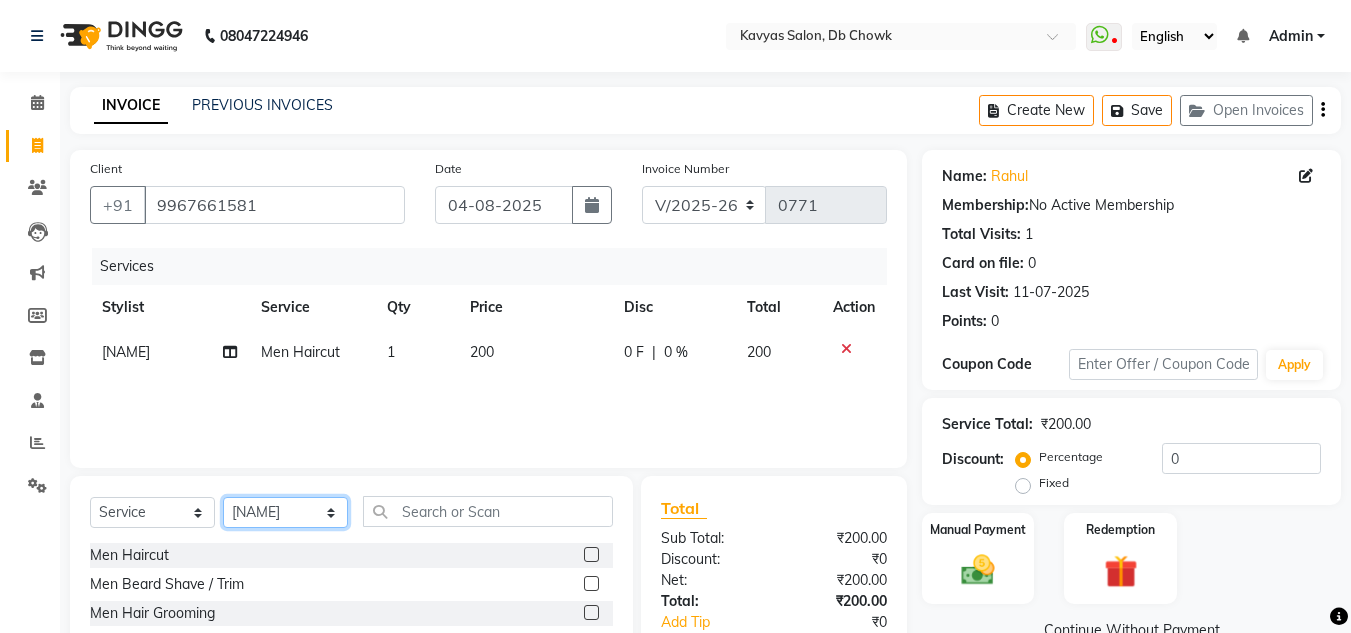select on "72316" 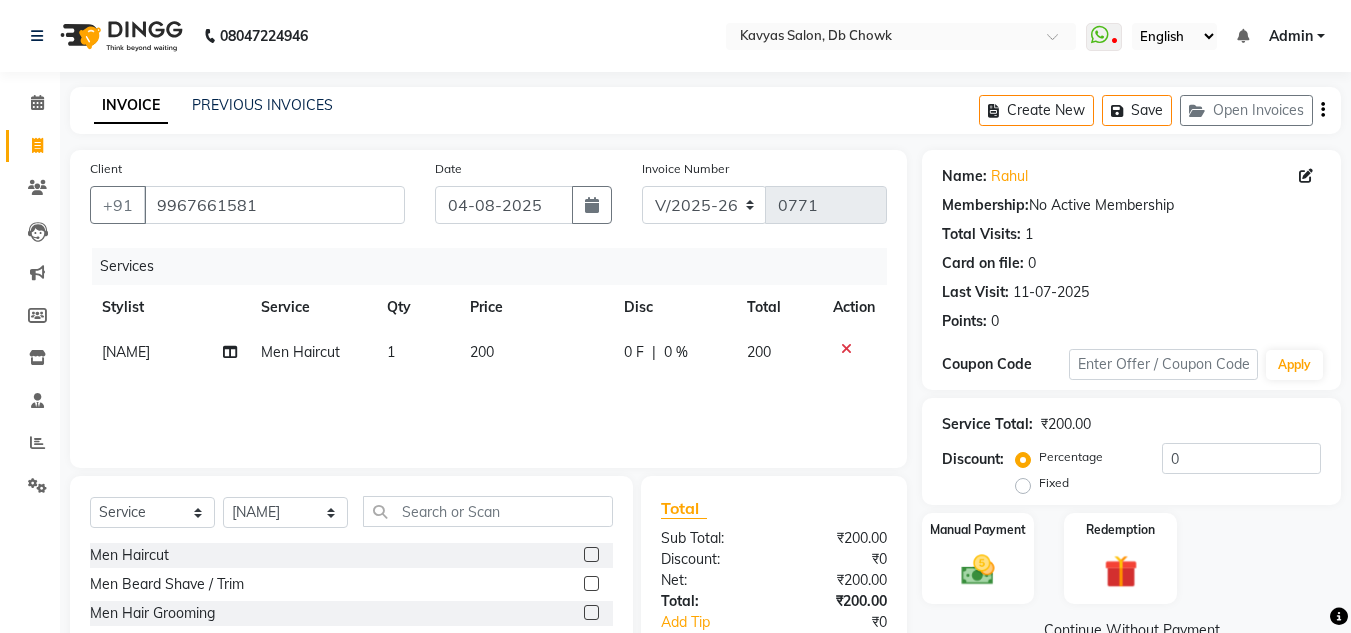 click 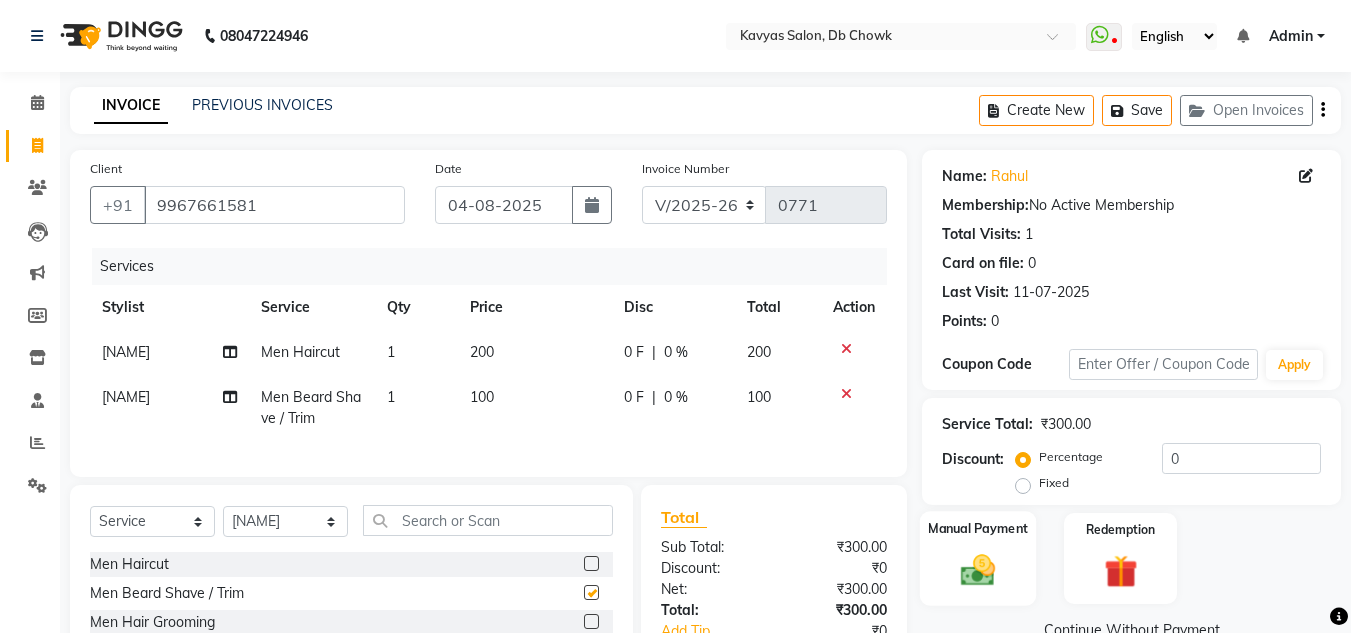 checkbox on "false" 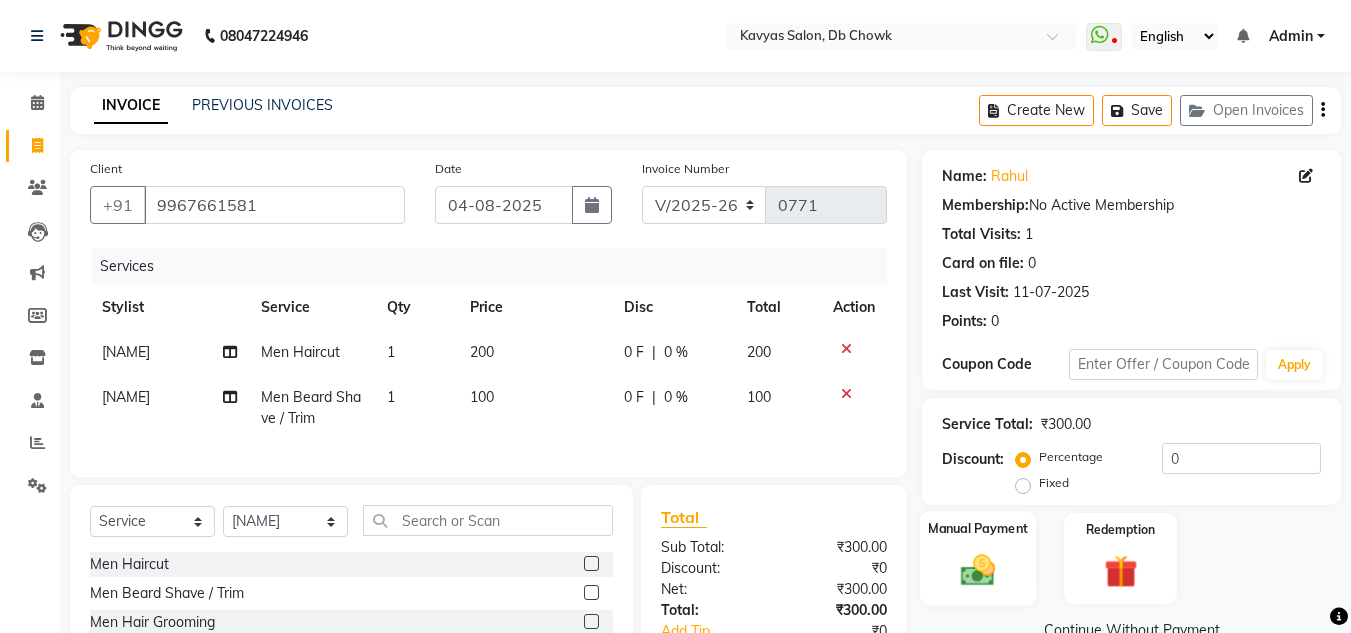 click 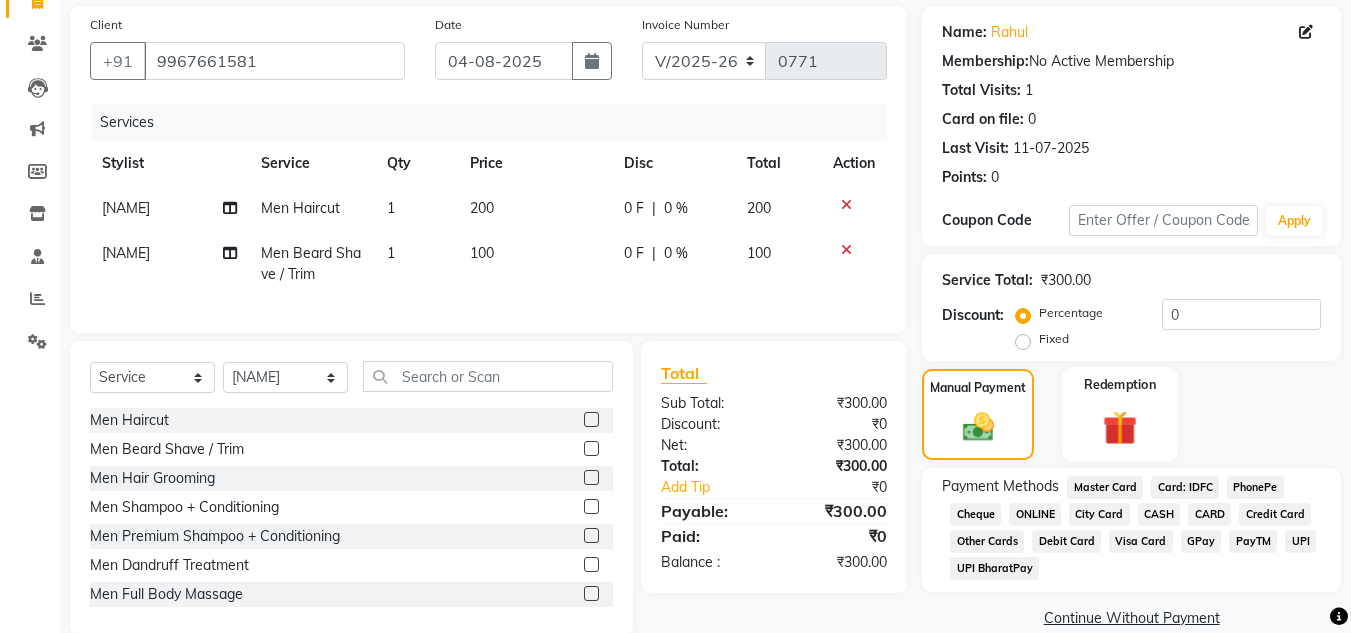 scroll, scrollTop: 192, scrollLeft: 0, axis: vertical 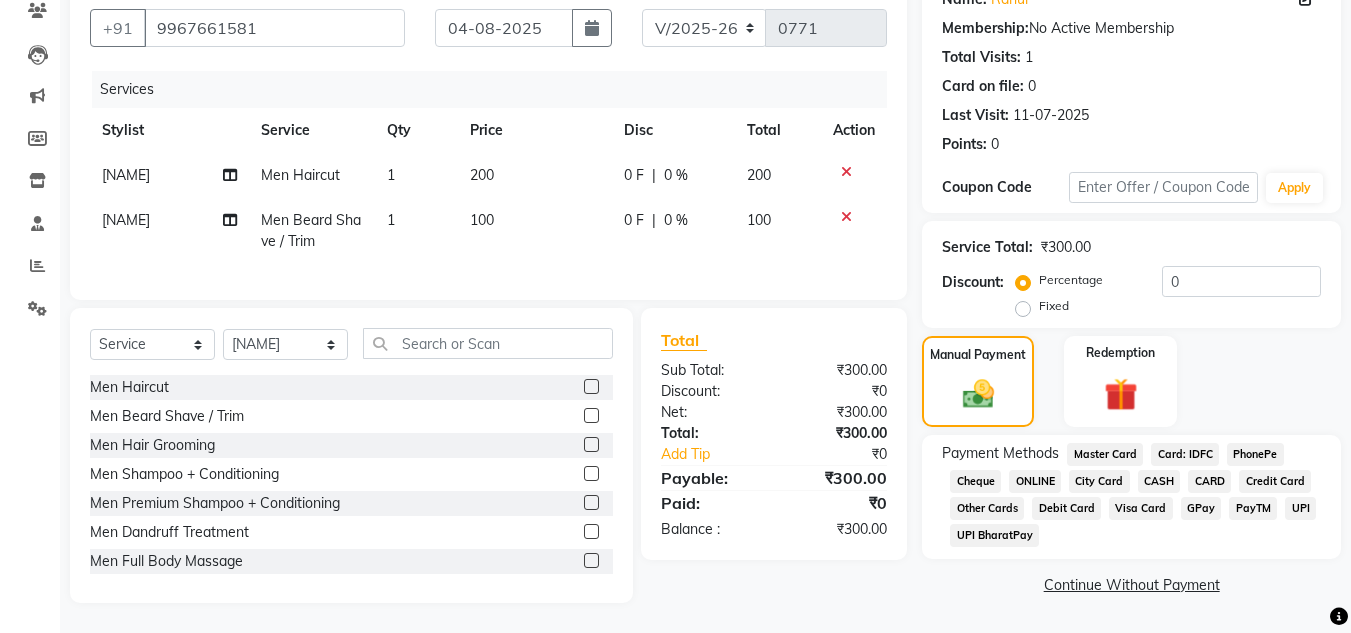 click on "ONLINE" 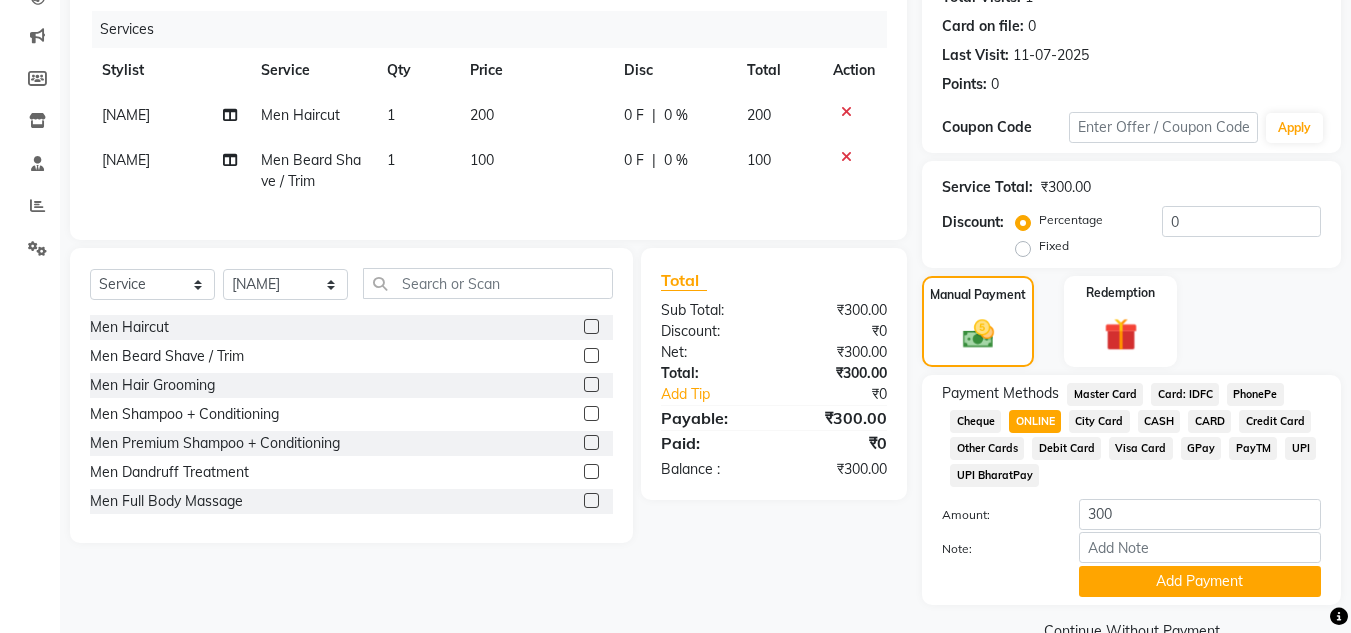 scroll, scrollTop: 280, scrollLeft: 0, axis: vertical 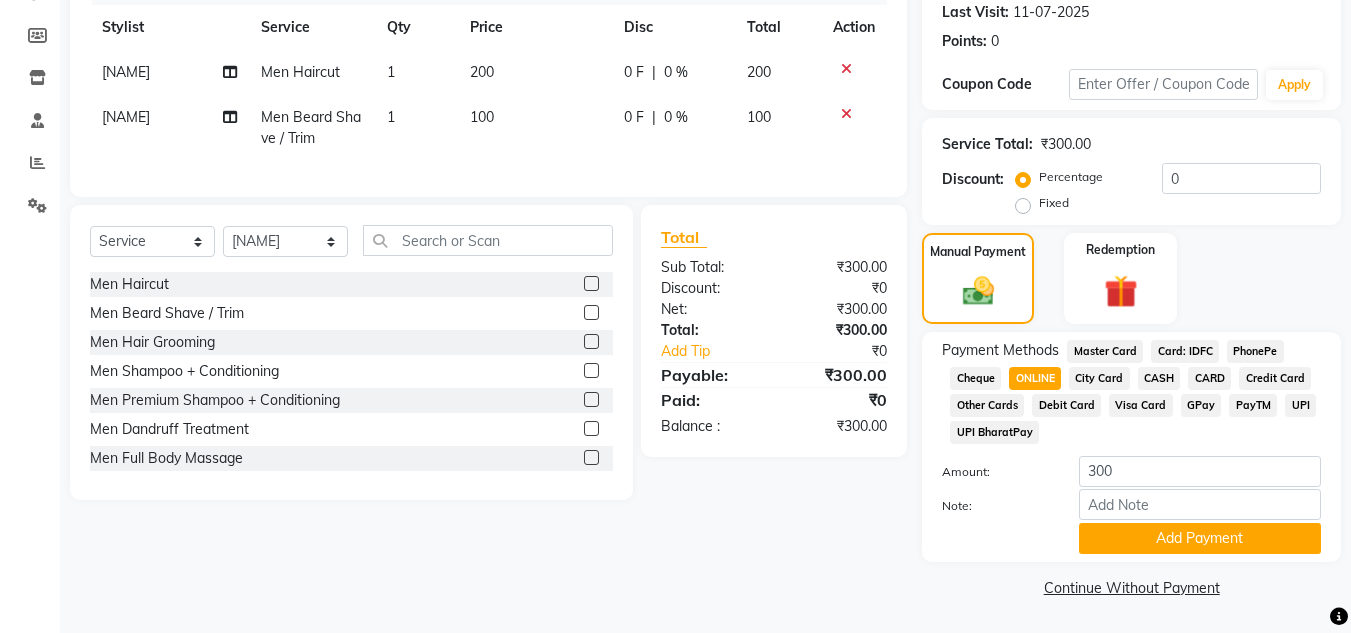 drag, startPoint x: 1129, startPoint y: 539, endPoint x: 1113, endPoint y: 548, distance: 18.35756 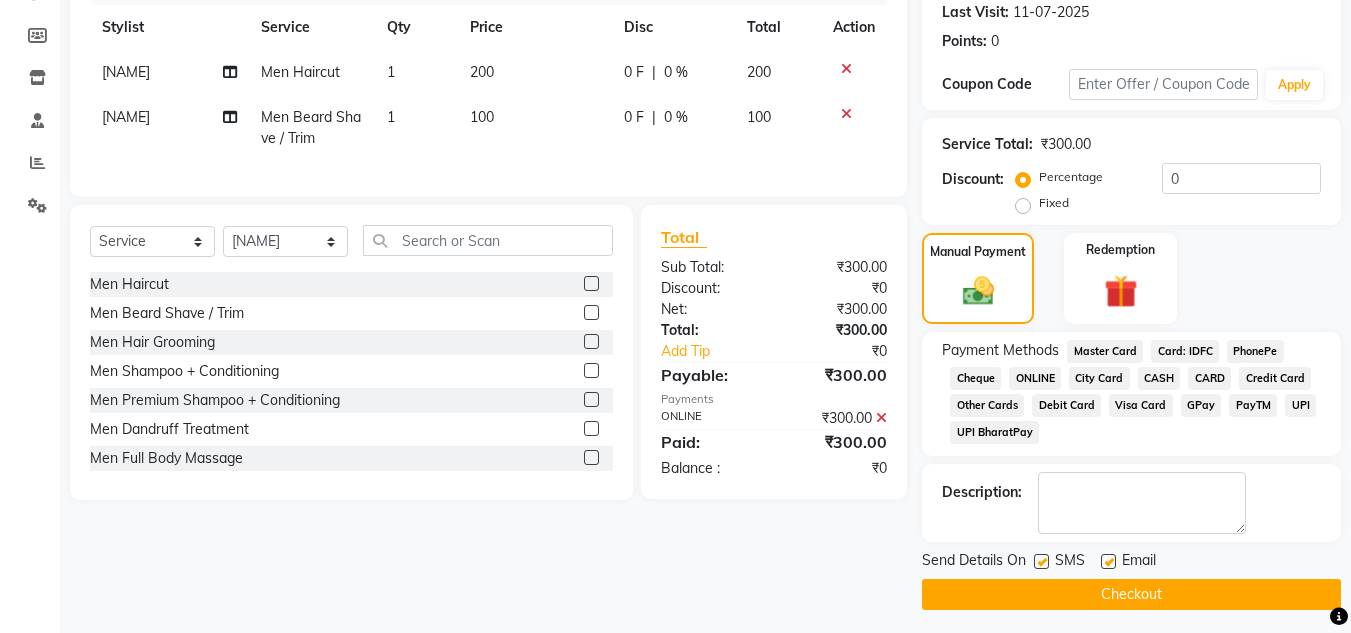 click 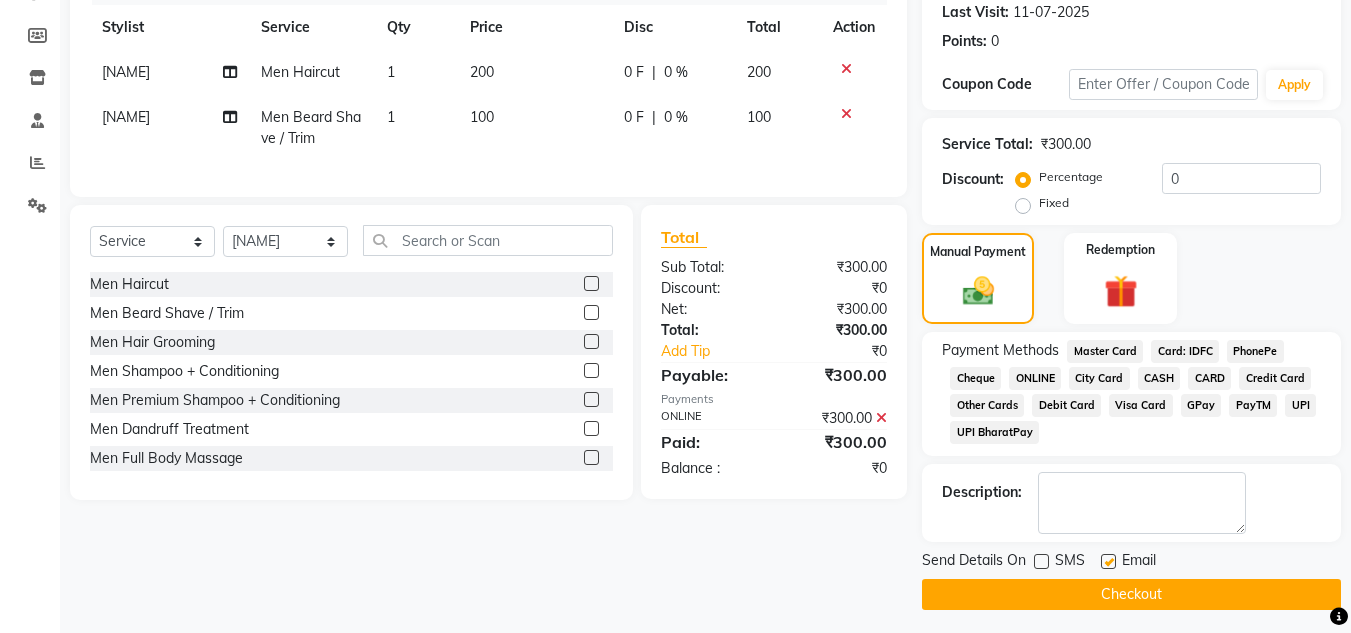 click on "Checkout" 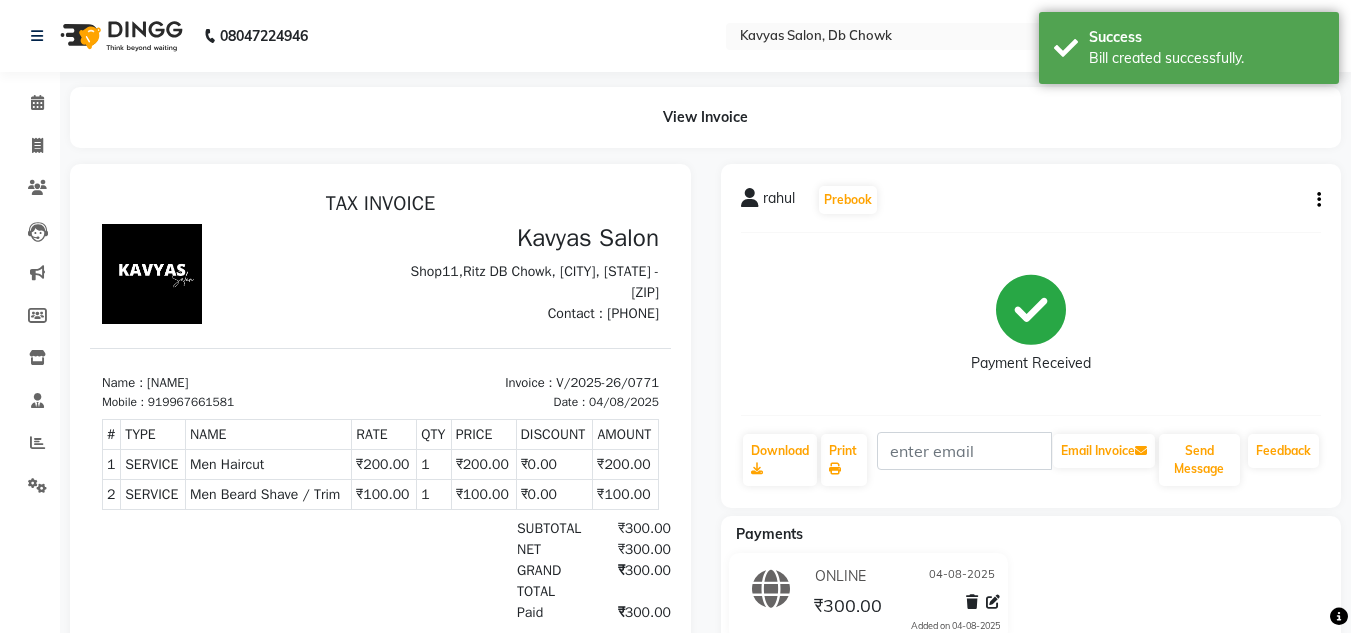 scroll, scrollTop: 0, scrollLeft: 0, axis: both 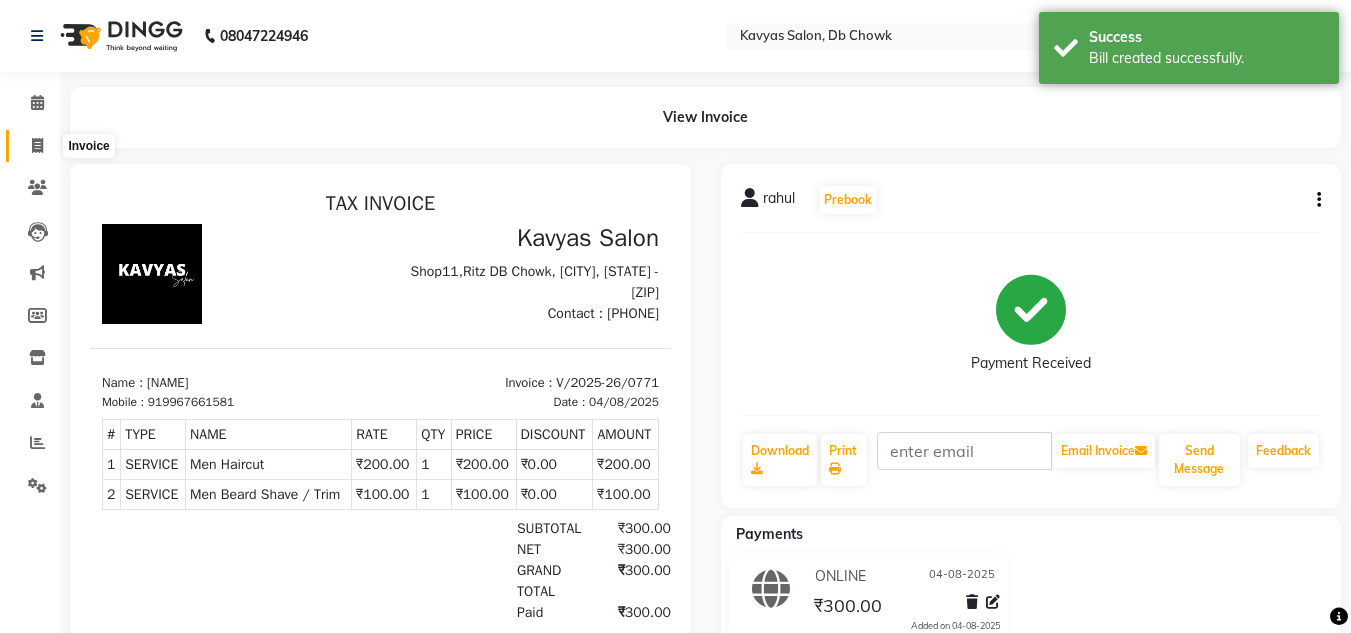 click 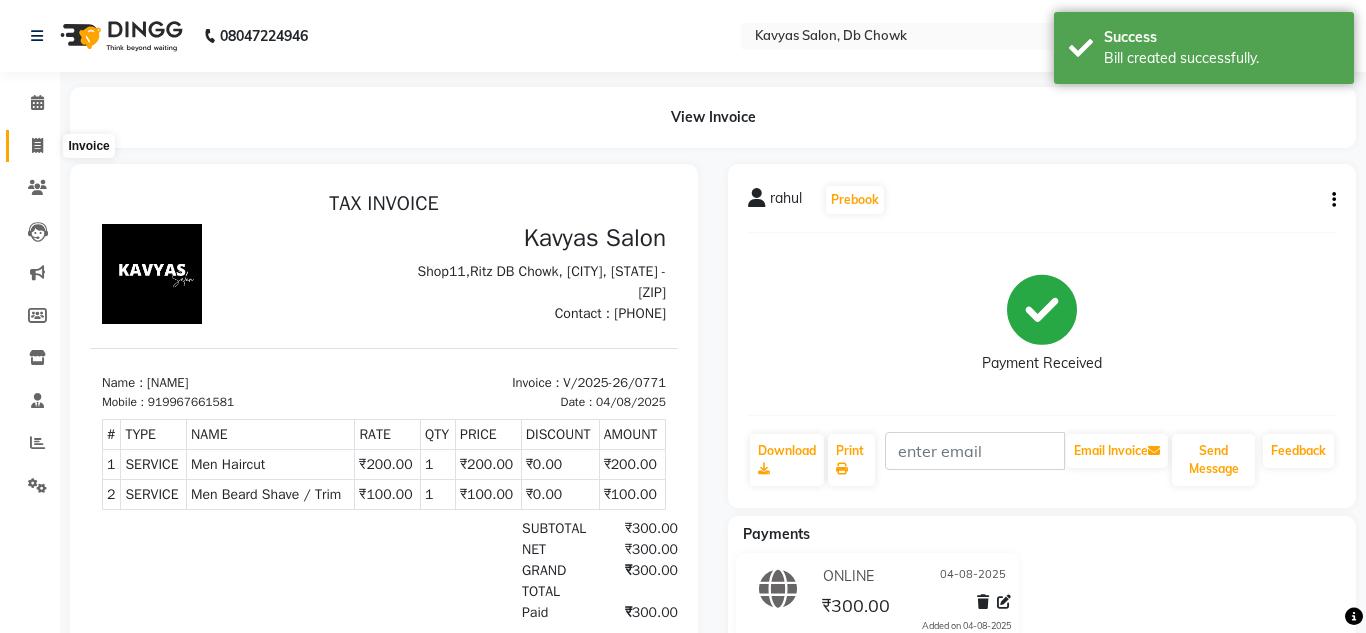 select on "6954" 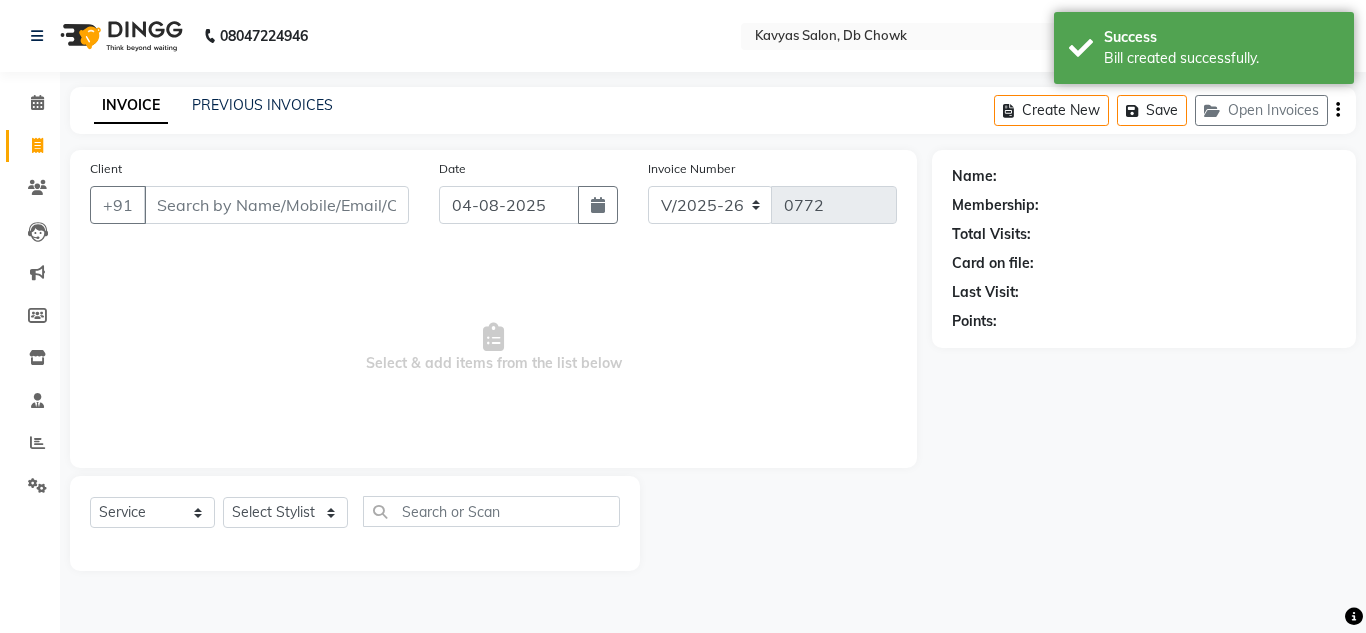 click on "Client" at bounding box center (276, 205) 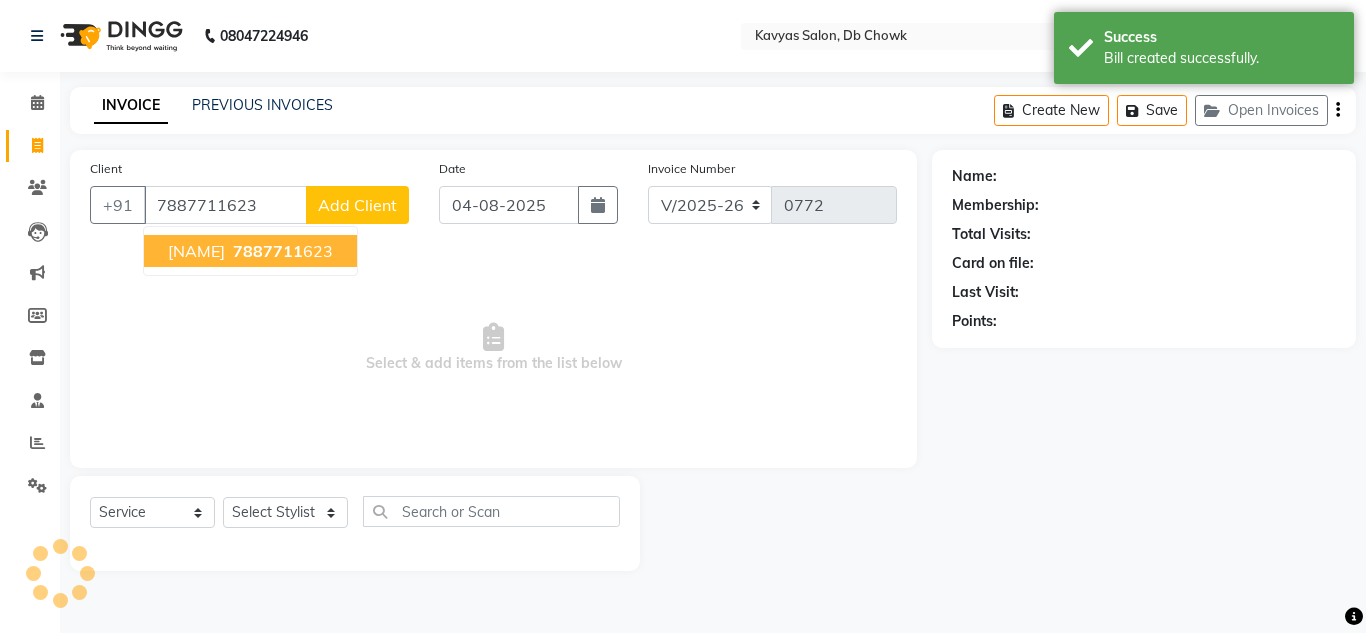type on "7887711623" 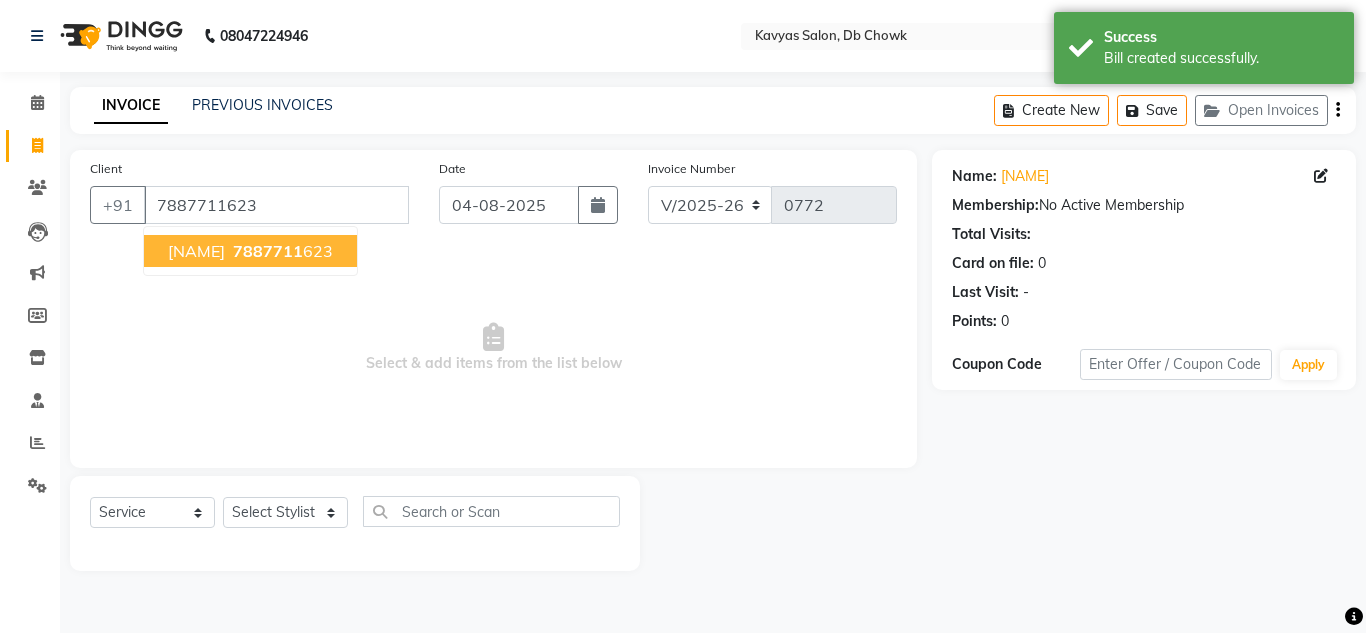 click on "[NAME]   [PHONE]" at bounding box center (250, 251) 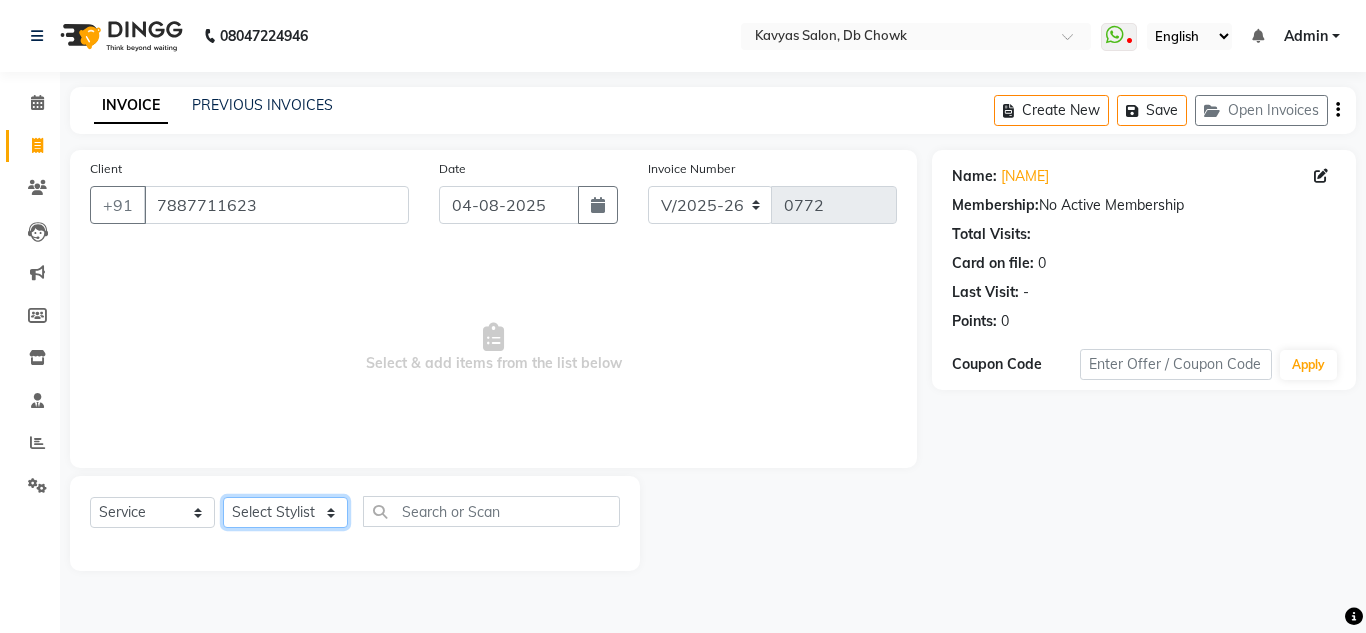 click on "Select Stylist Arif Fatah siddhiqui Kavya Upadhyay Minakshi Chavan Nahim Pinky Pranali Panchal pranjal more Pratibha Upadhyay Renuka Chavhan Salman Ansari Sam Khan Shanu Snehal Surve Vaishali Pachare Vali Hasan Vishal Ahmed Shaikh" 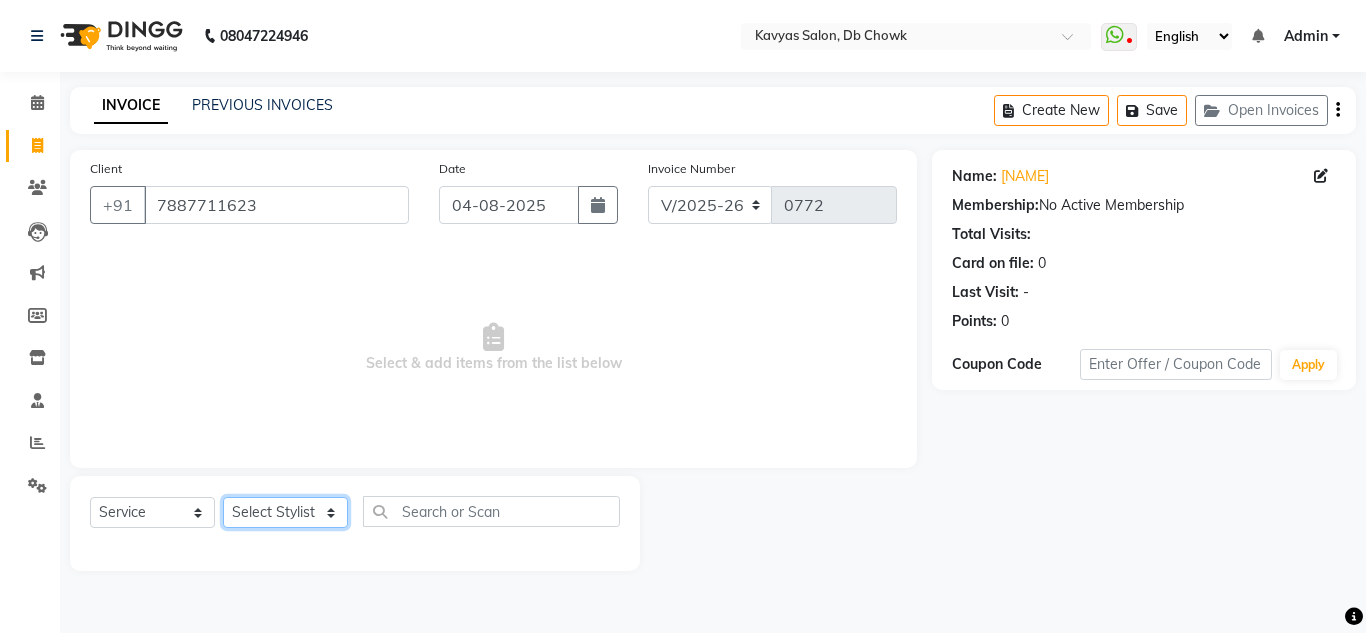 select on "71574" 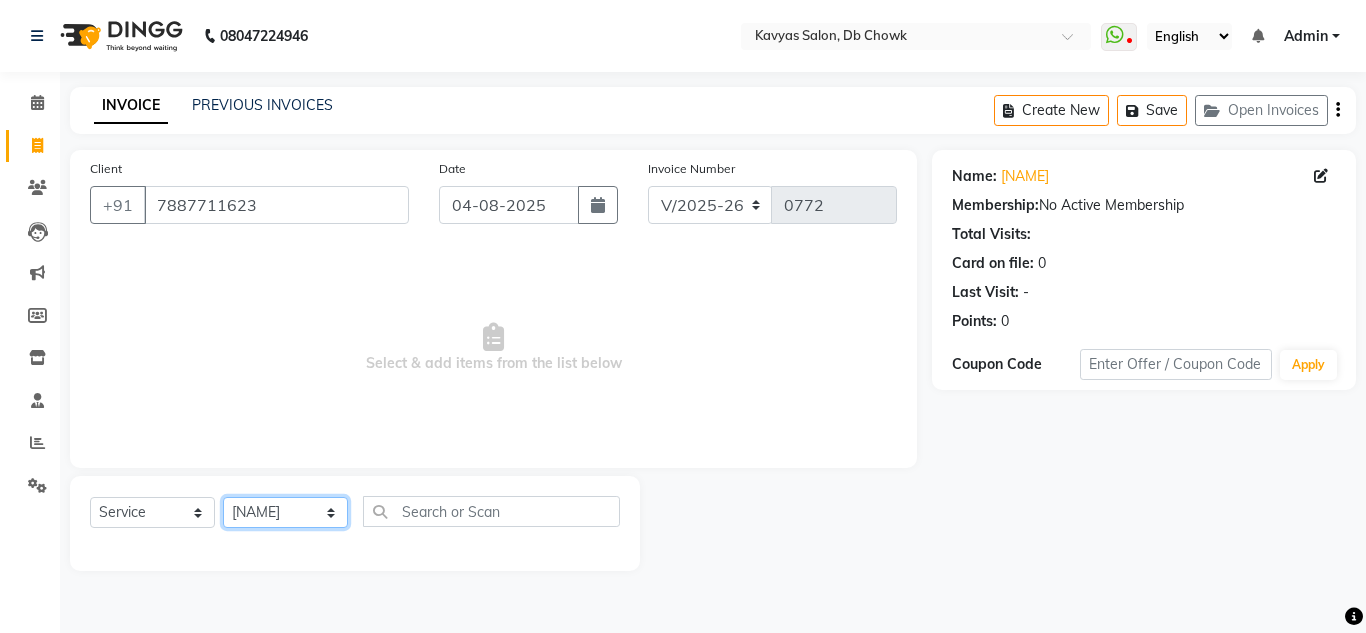 click on "Select Stylist Arif Fatah siddhiqui Kavya Upadhyay Minakshi Chavan Nahim Pinky Pranali Panchal pranjal more Pratibha Upadhyay Renuka Chavhan Salman Ansari Sam Khan Shanu Snehal Surve Vaishali Pachare Vali Hasan Vishal Ahmed Shaikh" 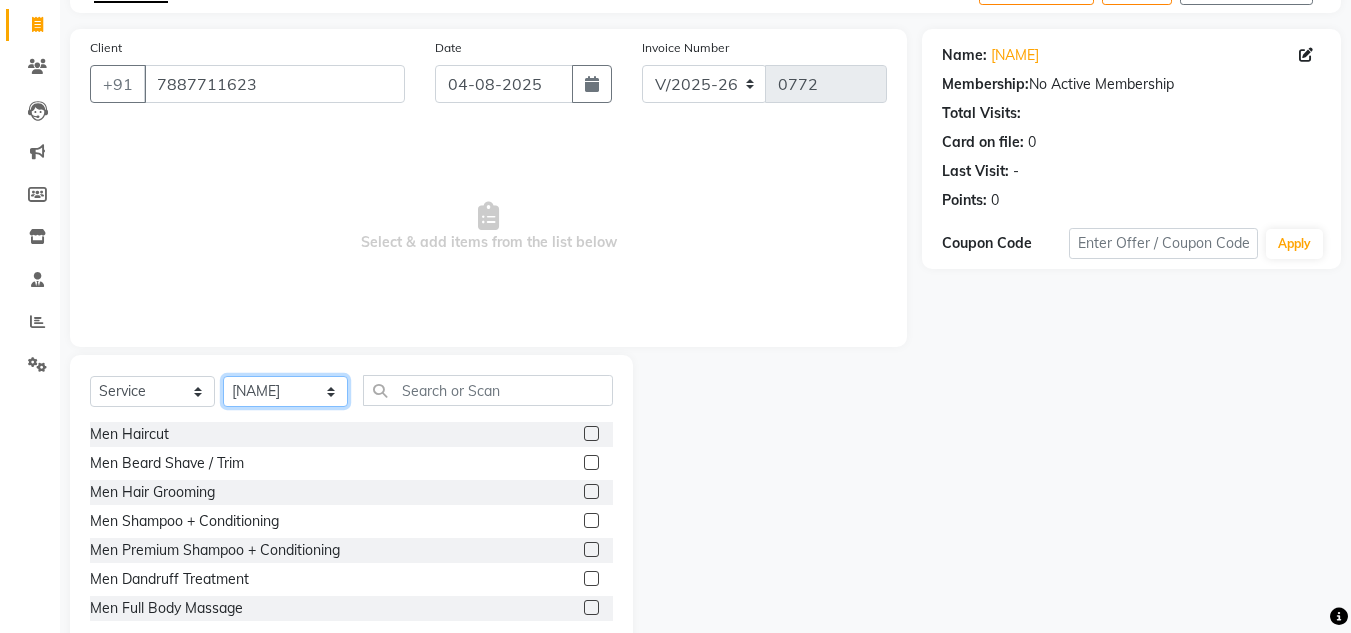 scroll, scrollTop: 168, scrollLeft: 0, axis: vertical 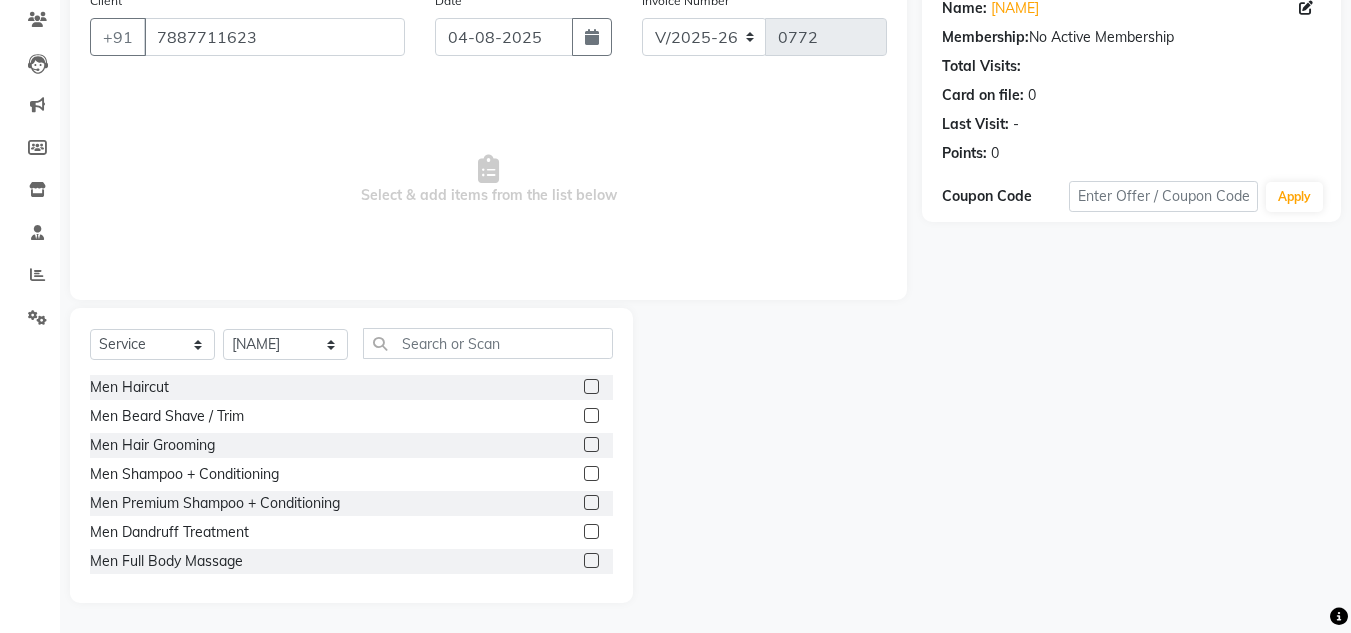 click 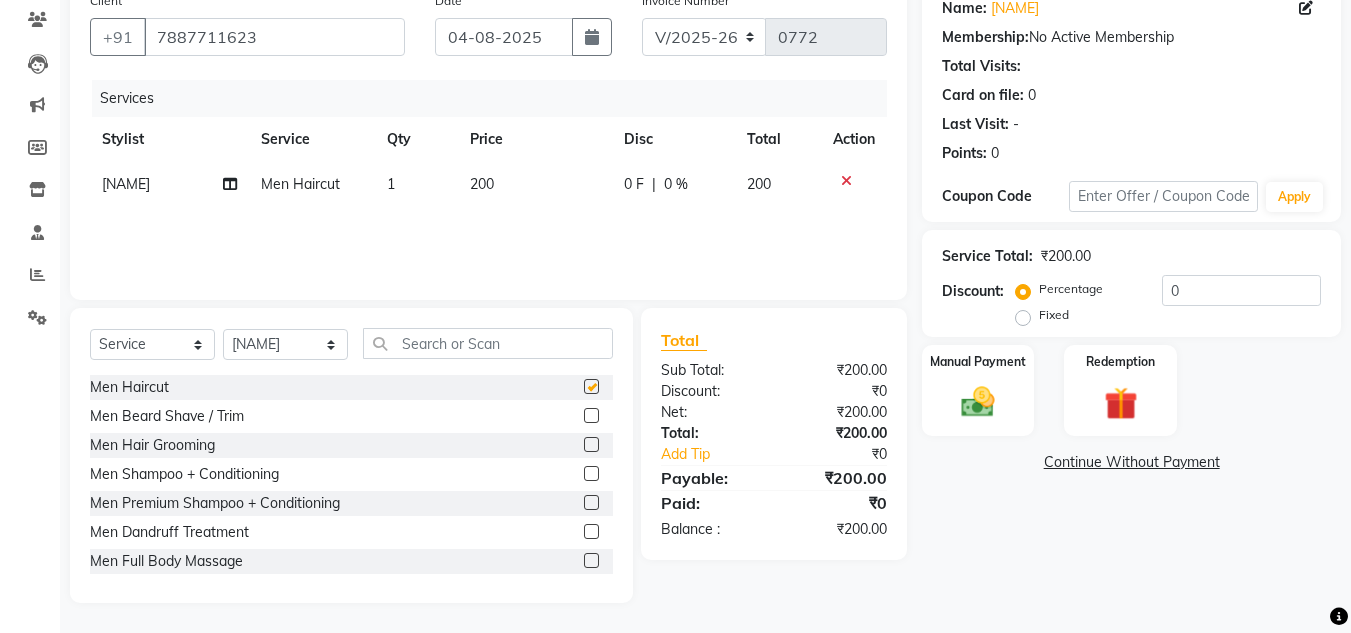 checkbox on "false" 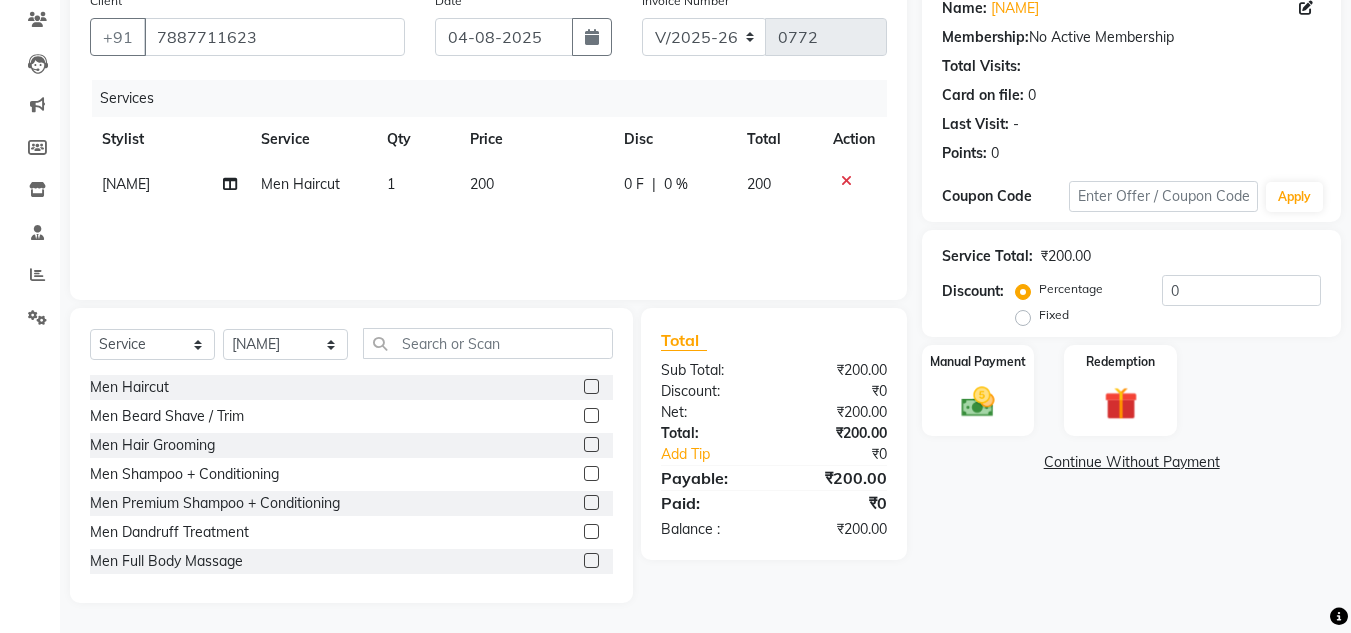 click 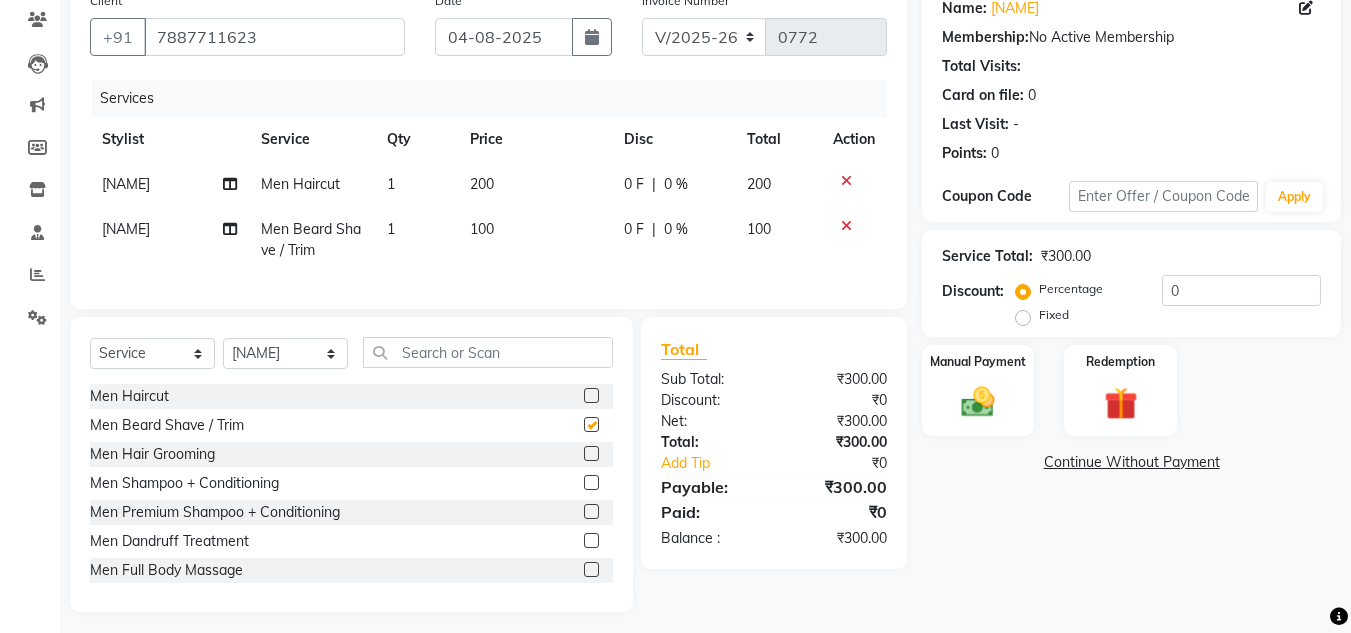 checkbox on "false" 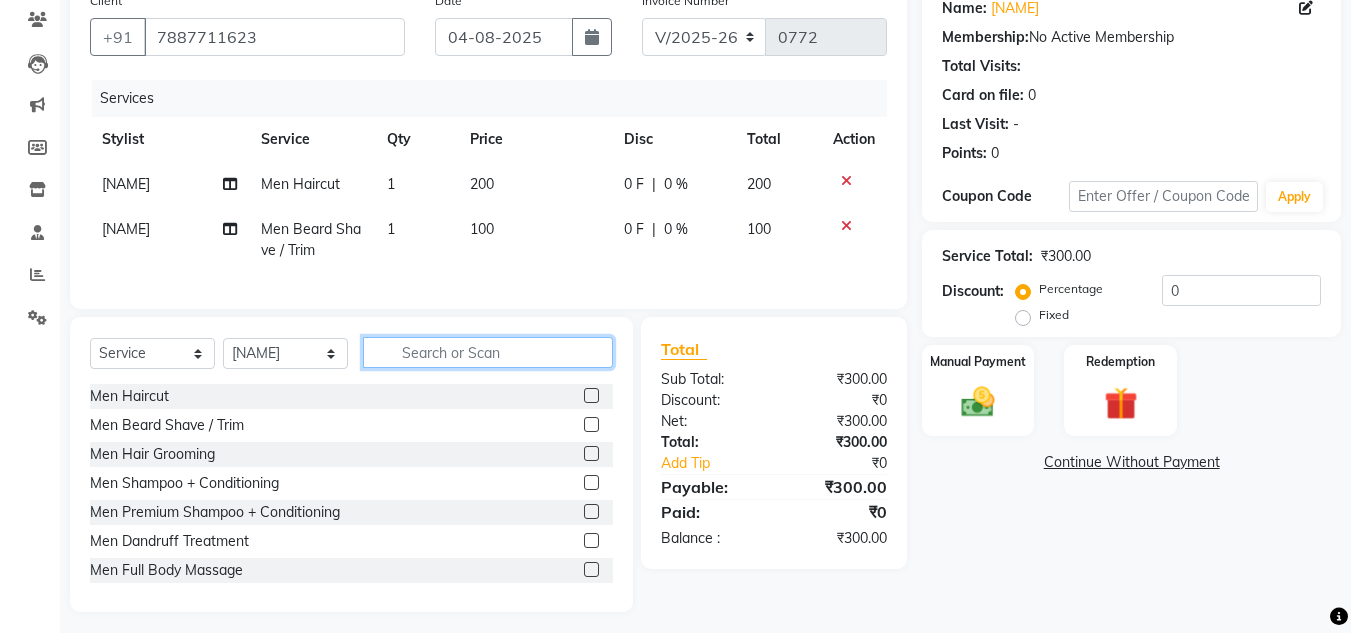 click 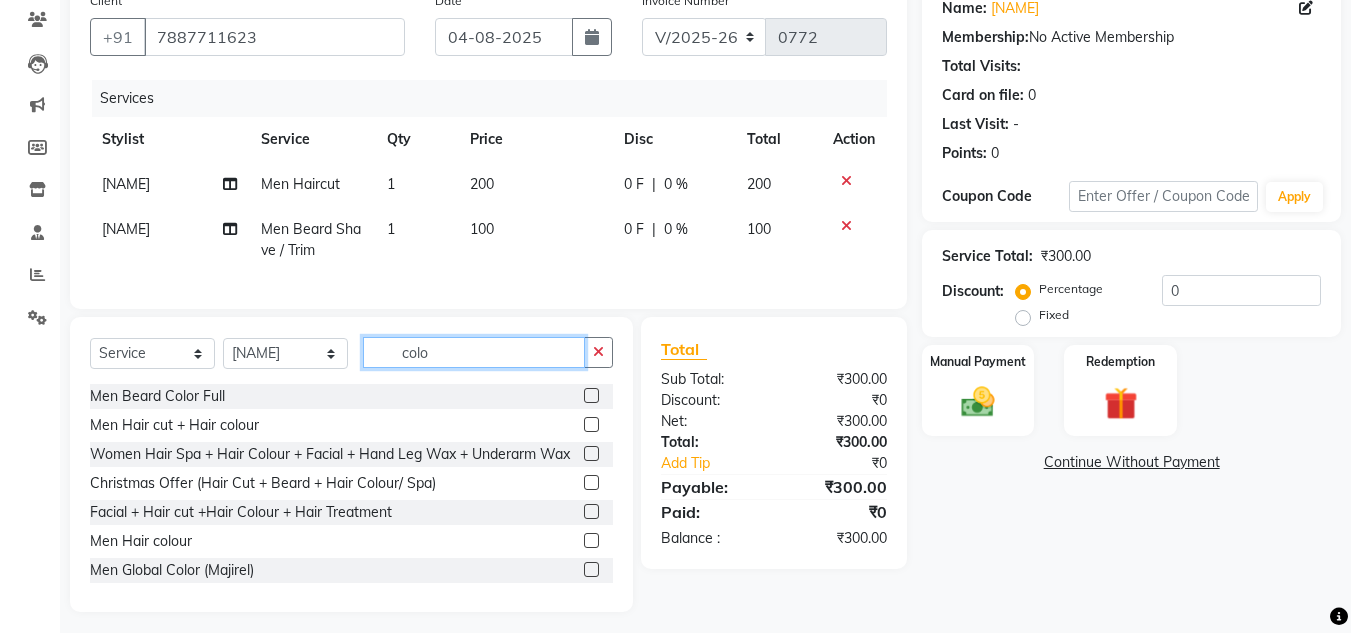 type on "colo" 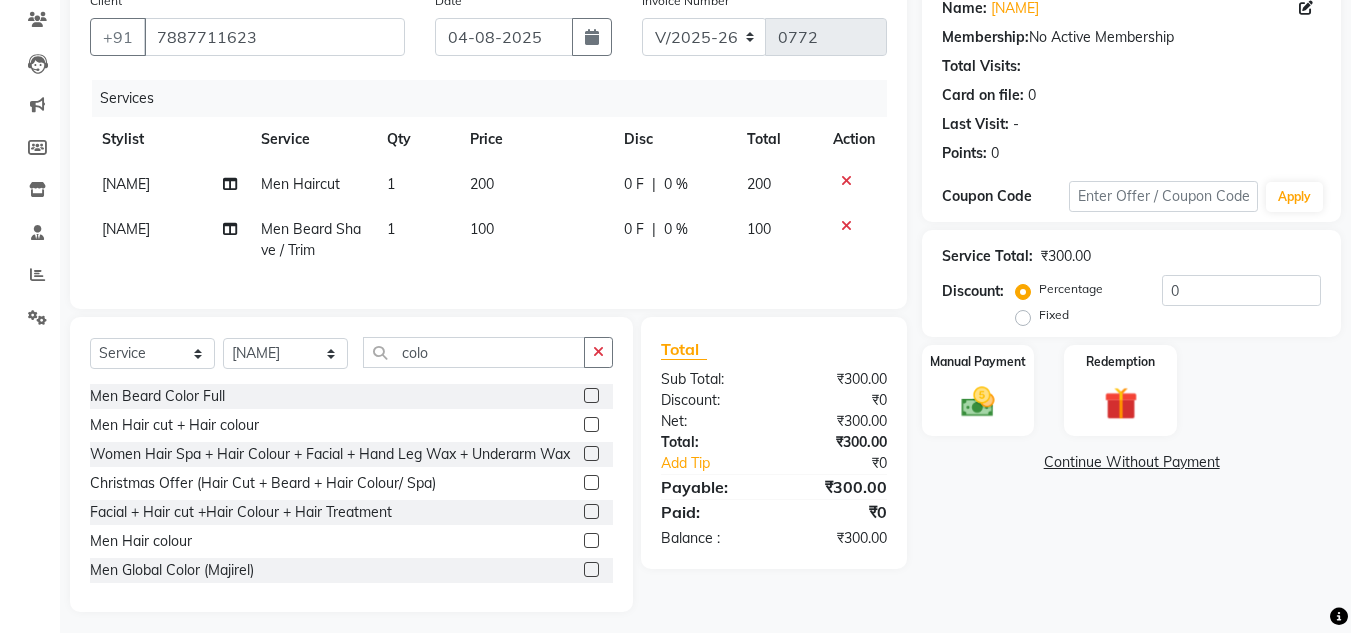 click 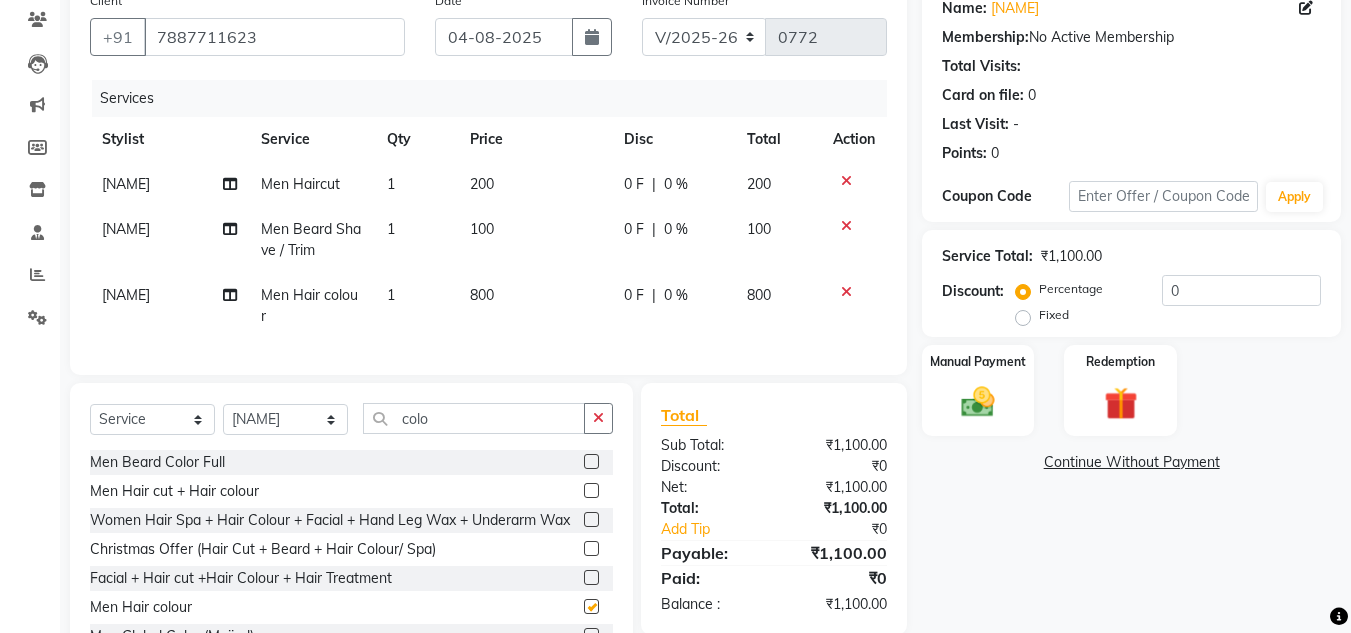 checkbox on "false" 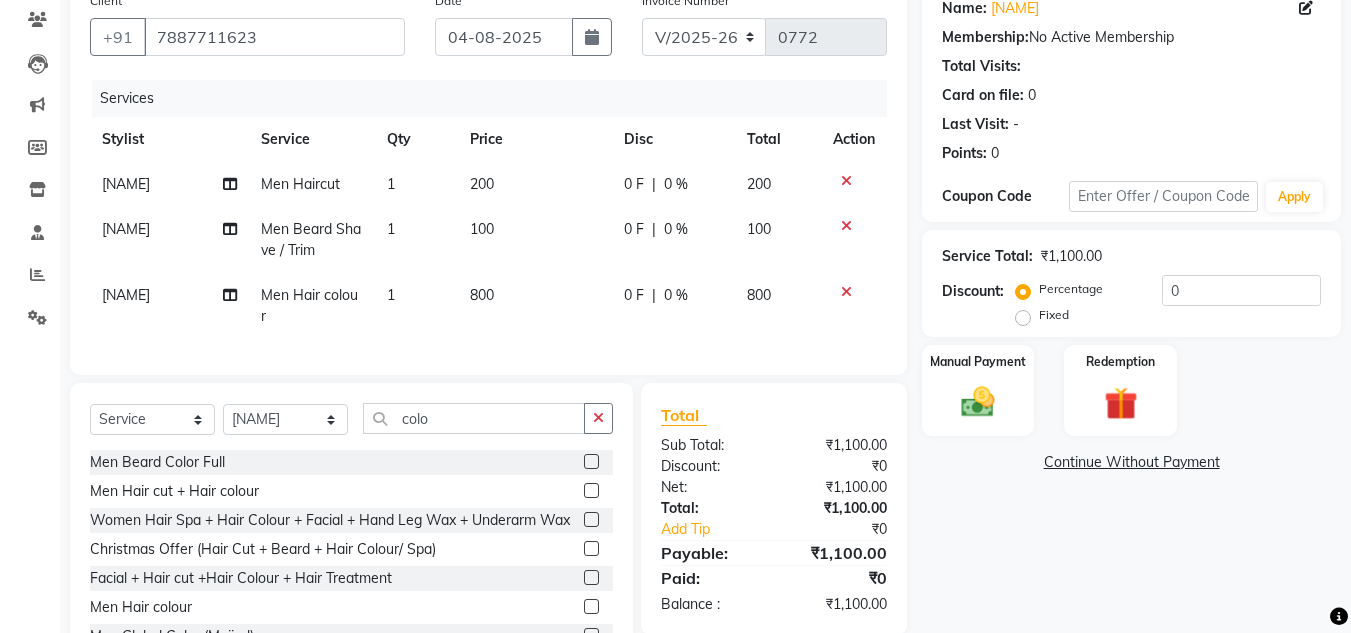 click on "800" 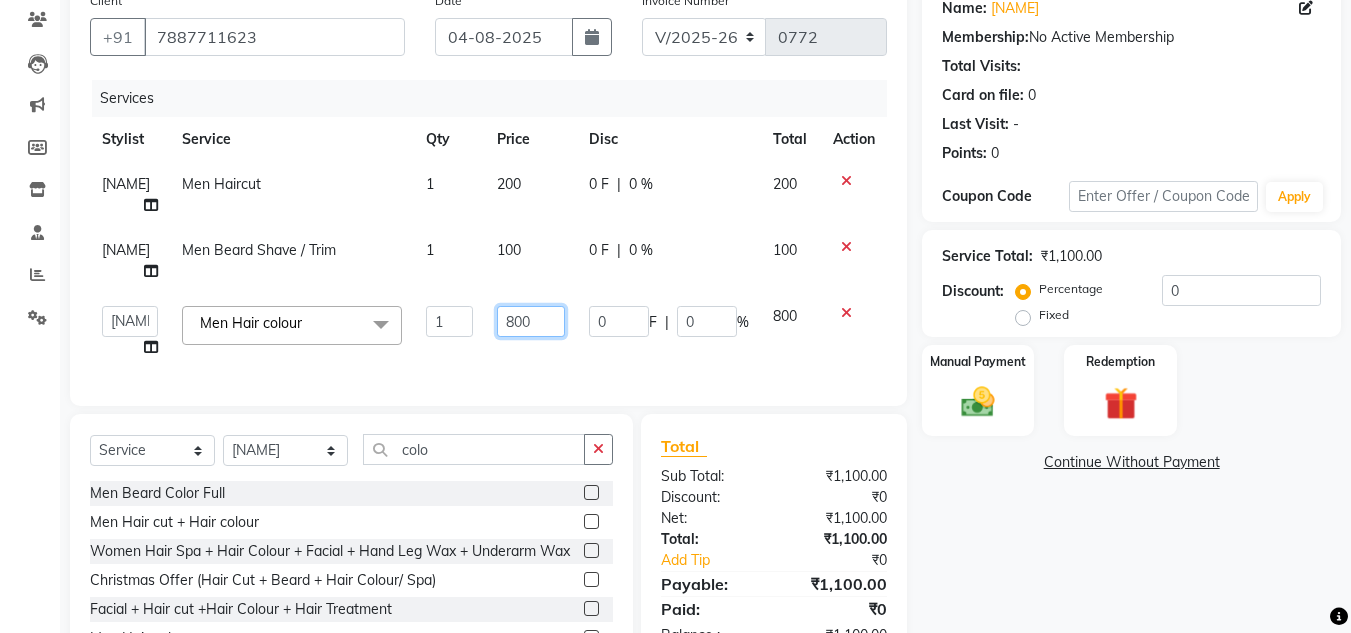 drag, startPoint x: 540, startPoint y: 322, endPoint x: 471, endPoint y: 330, distance: 69.46222 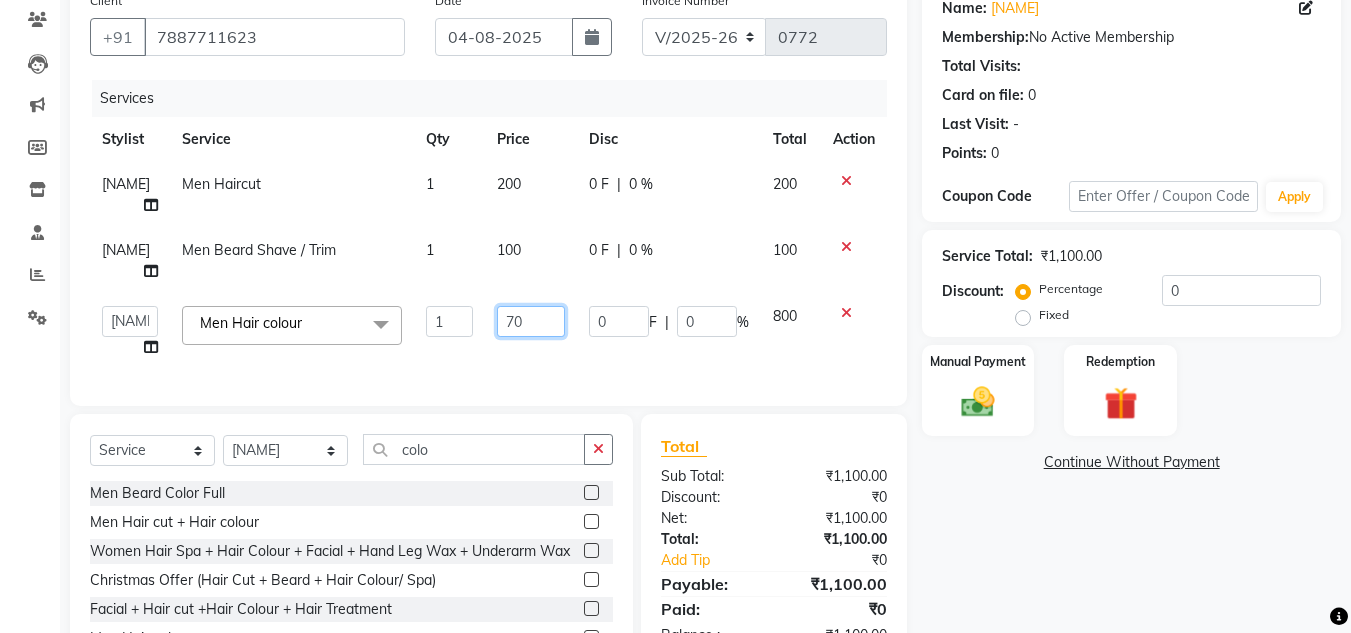 type on "700" 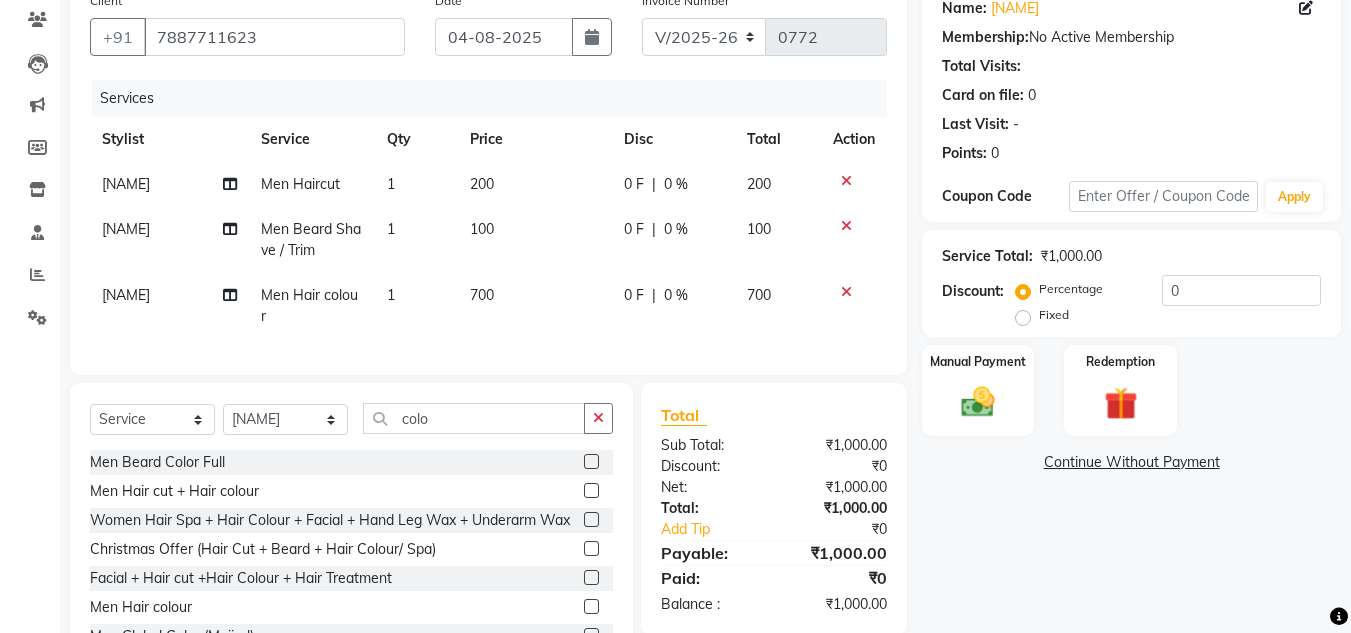 drag, startPoint x: 1110, startPoint y: 544, endPoint x: 1087, endPoint y: 495, distance: 54.129475 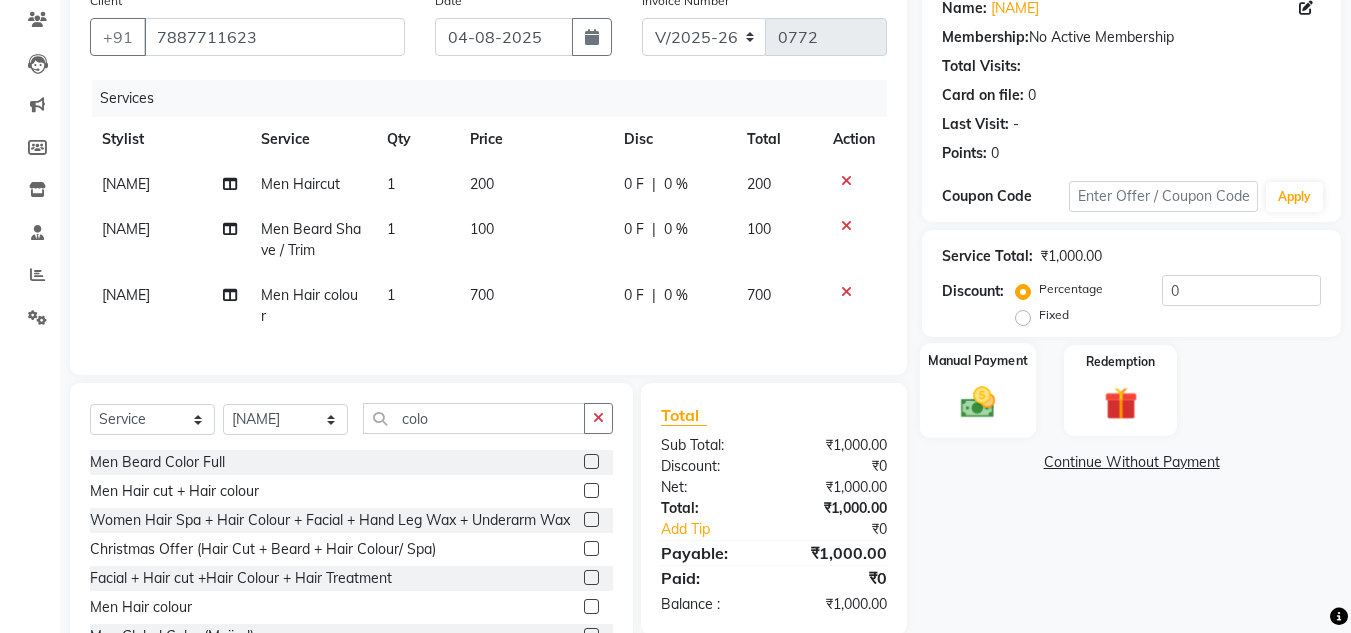 click 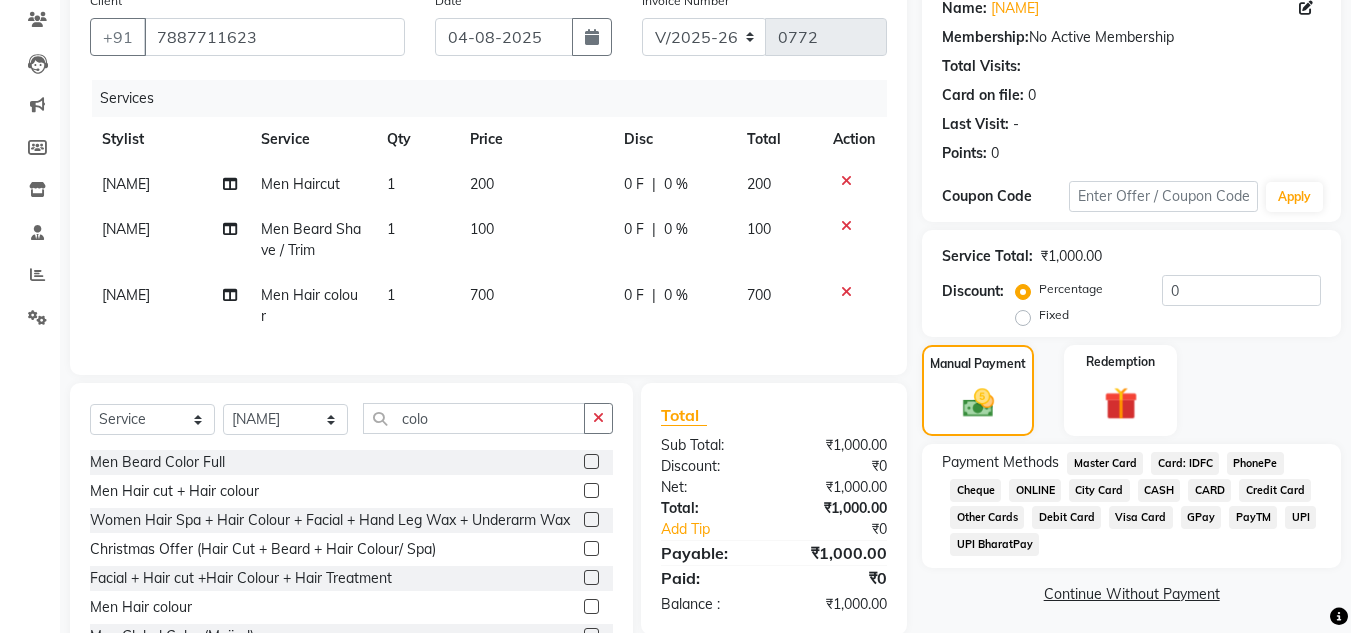 click on "ONLINE" 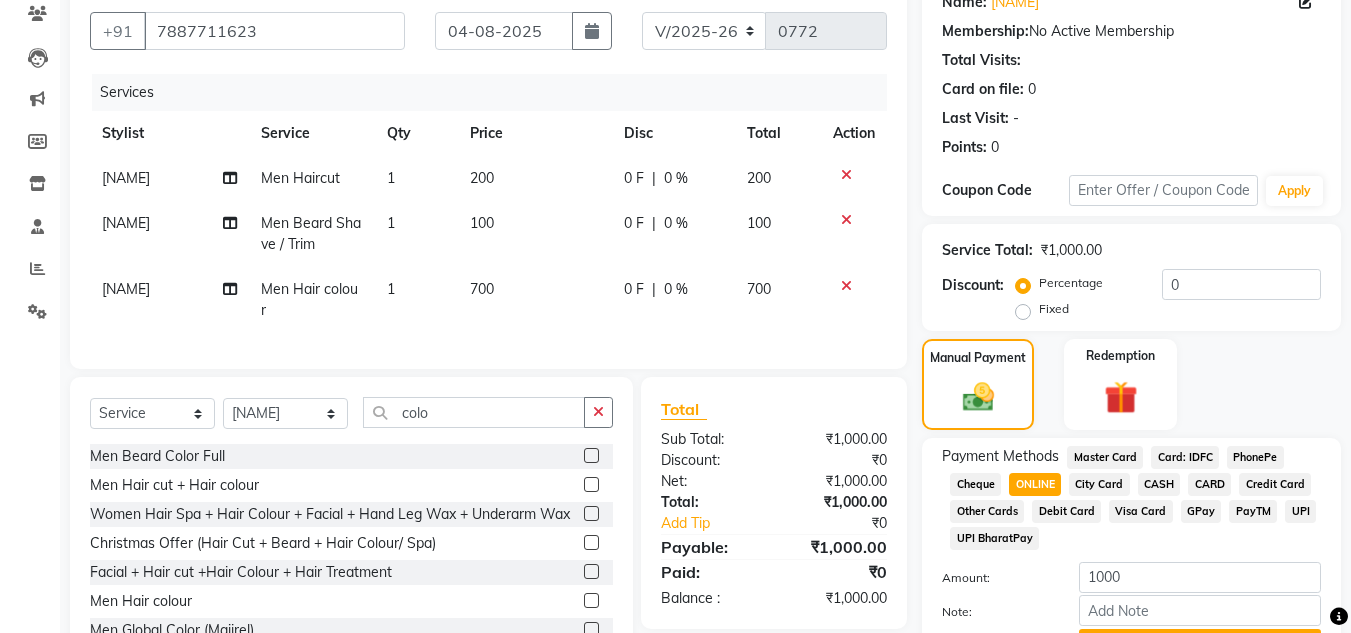 scroll, scrollTop: 280, scrollLeft: 0, axis: vertical 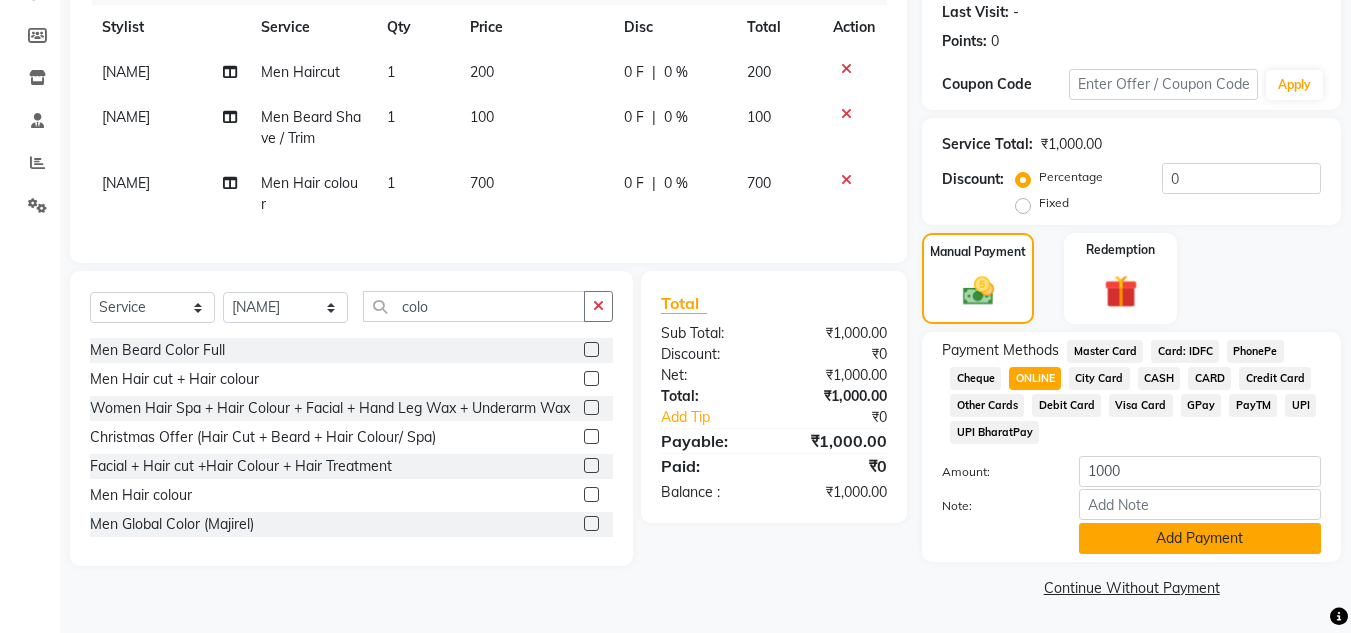 click on "Add Payment" 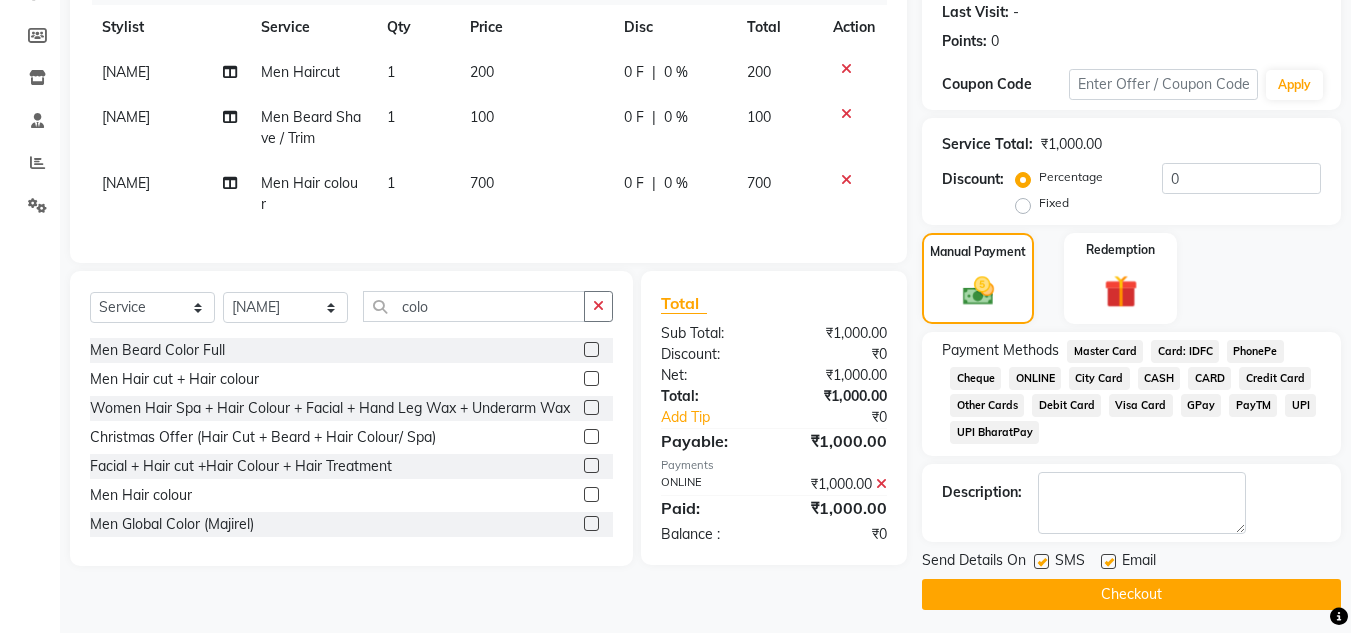 click 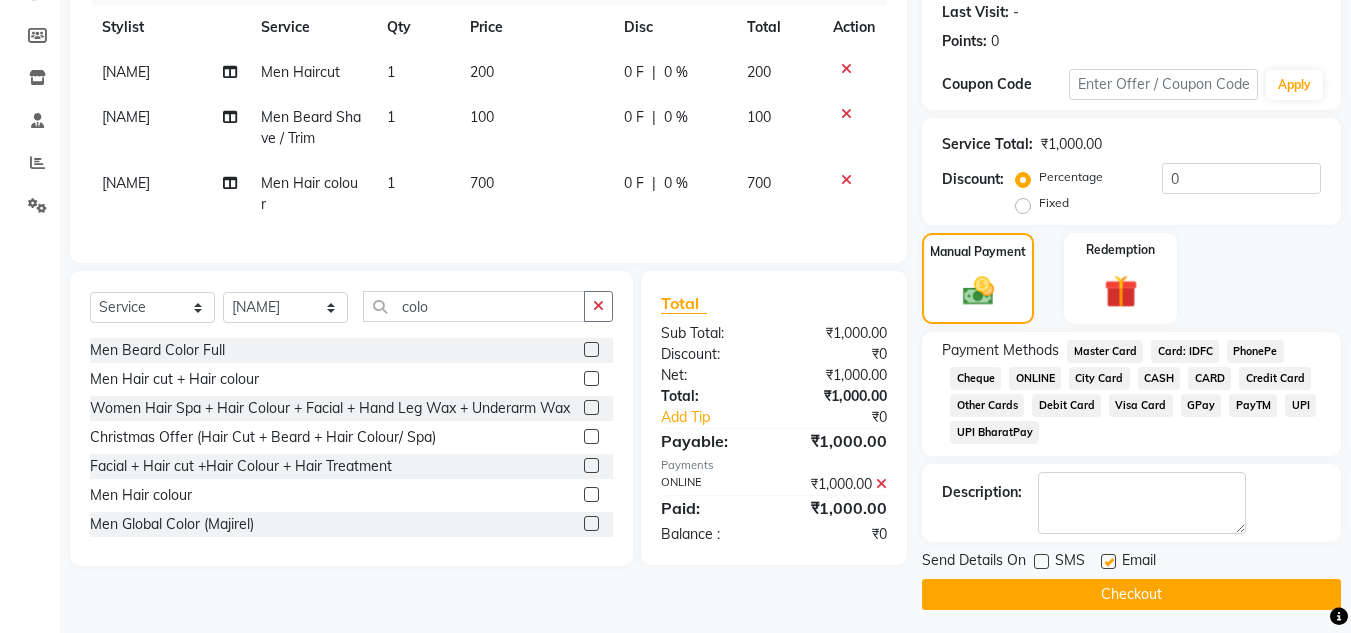 click on "Checkout" 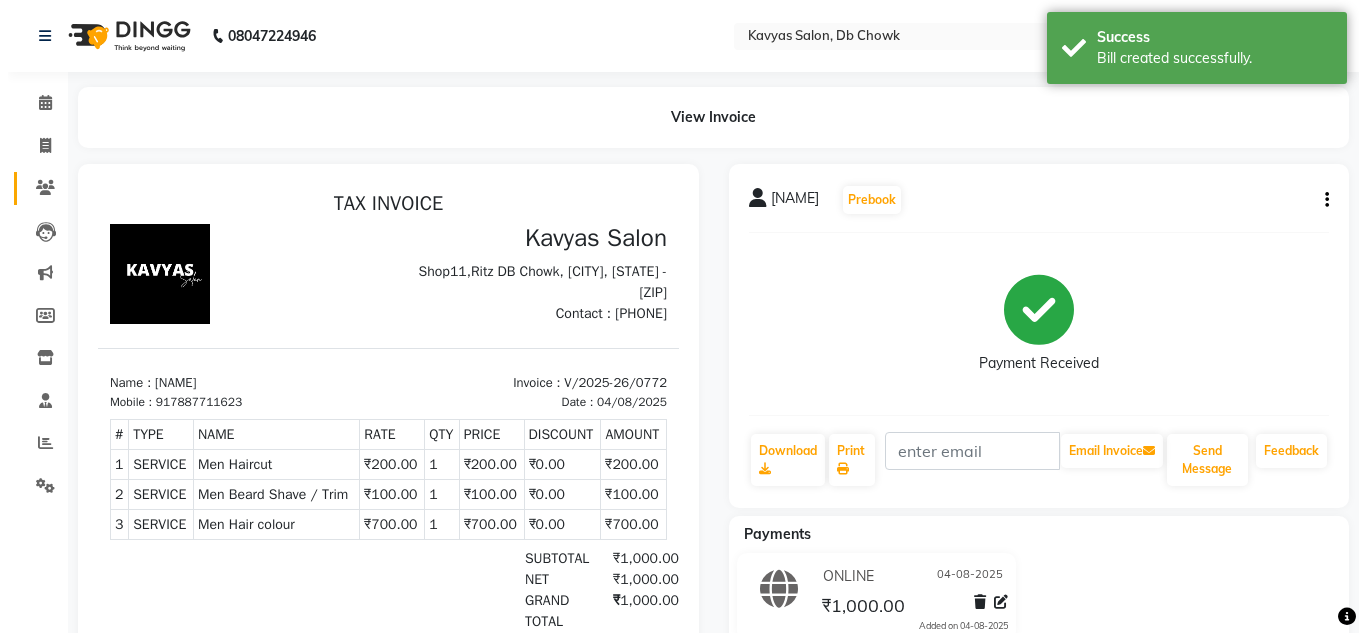 scroll, scrollTop: 0, scrollLeft: 0, axis: both 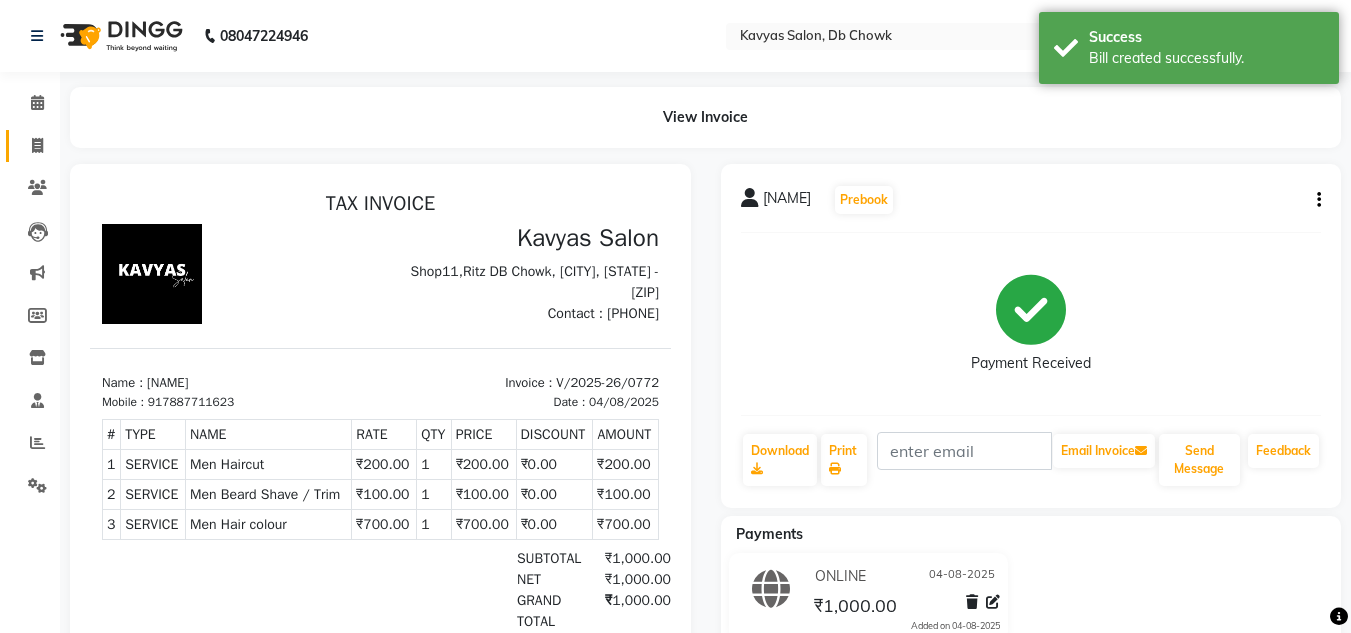 click on "Invoice" 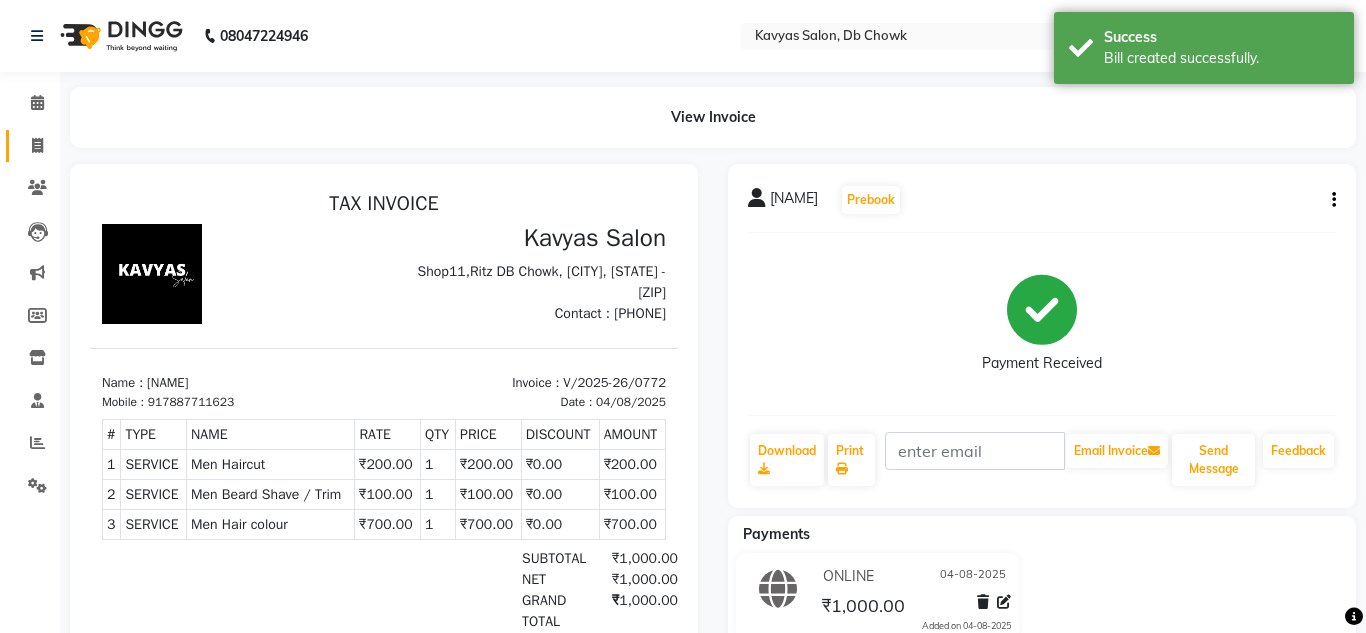 select on "6954" 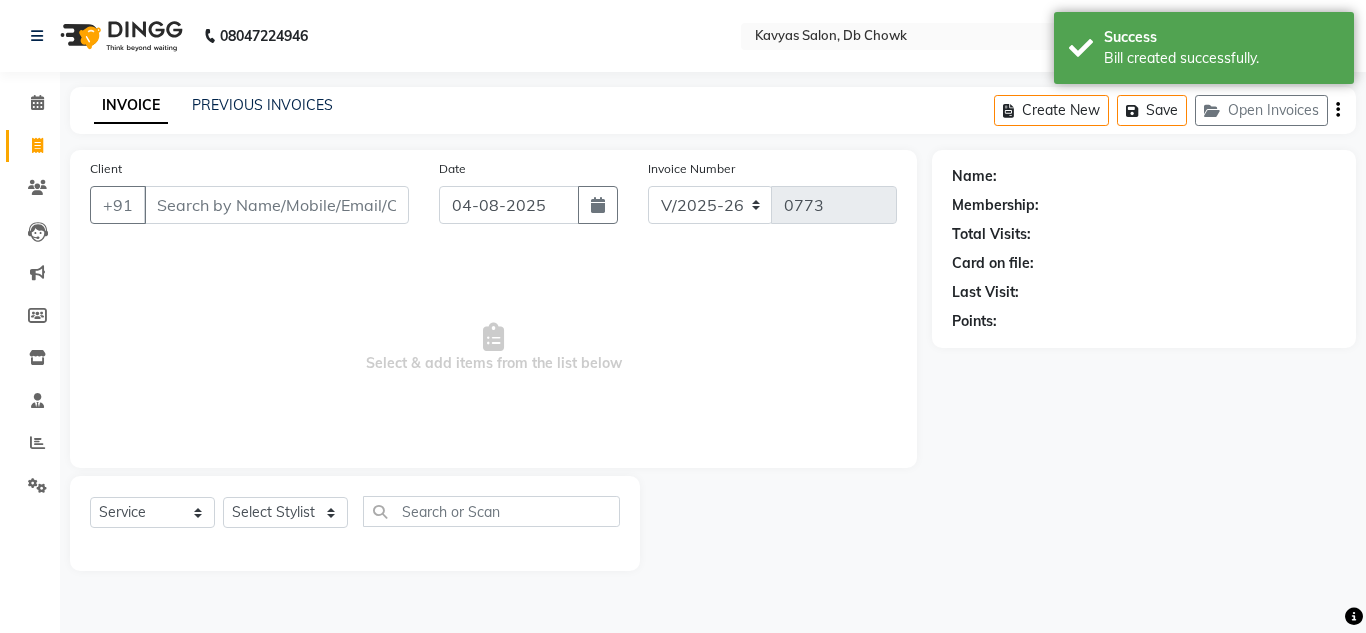 click on "Client" at bounding box center (276, 205) 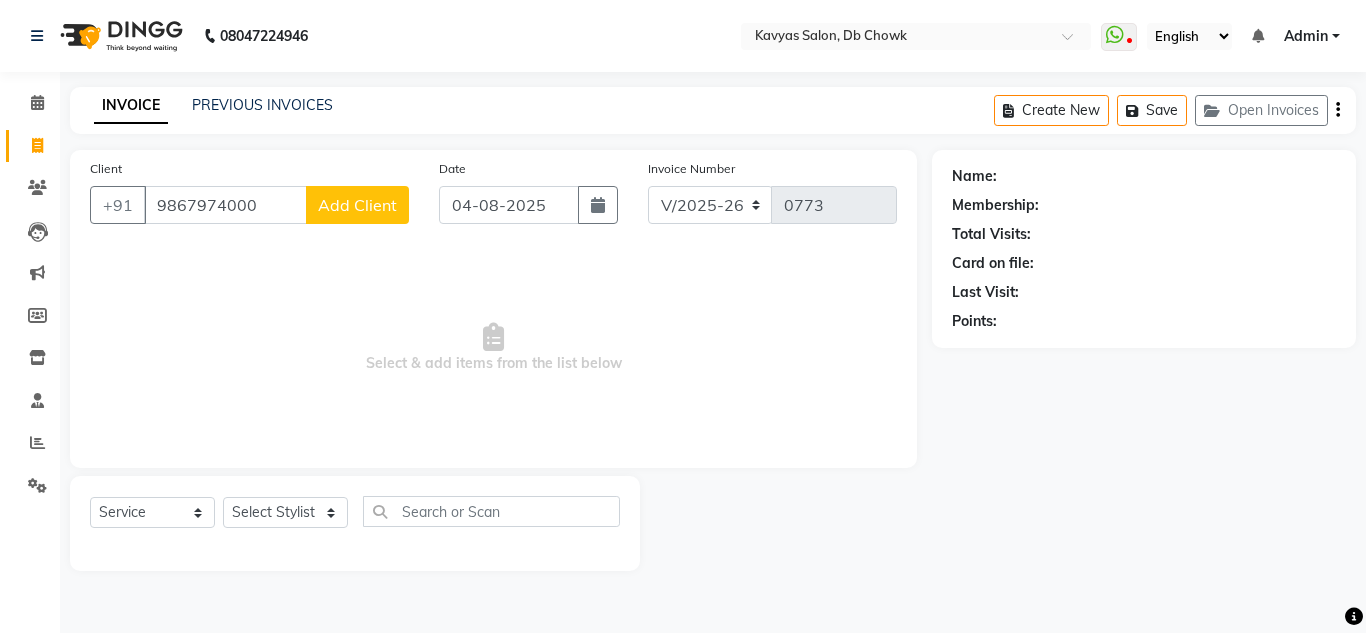 type on "9867974000" 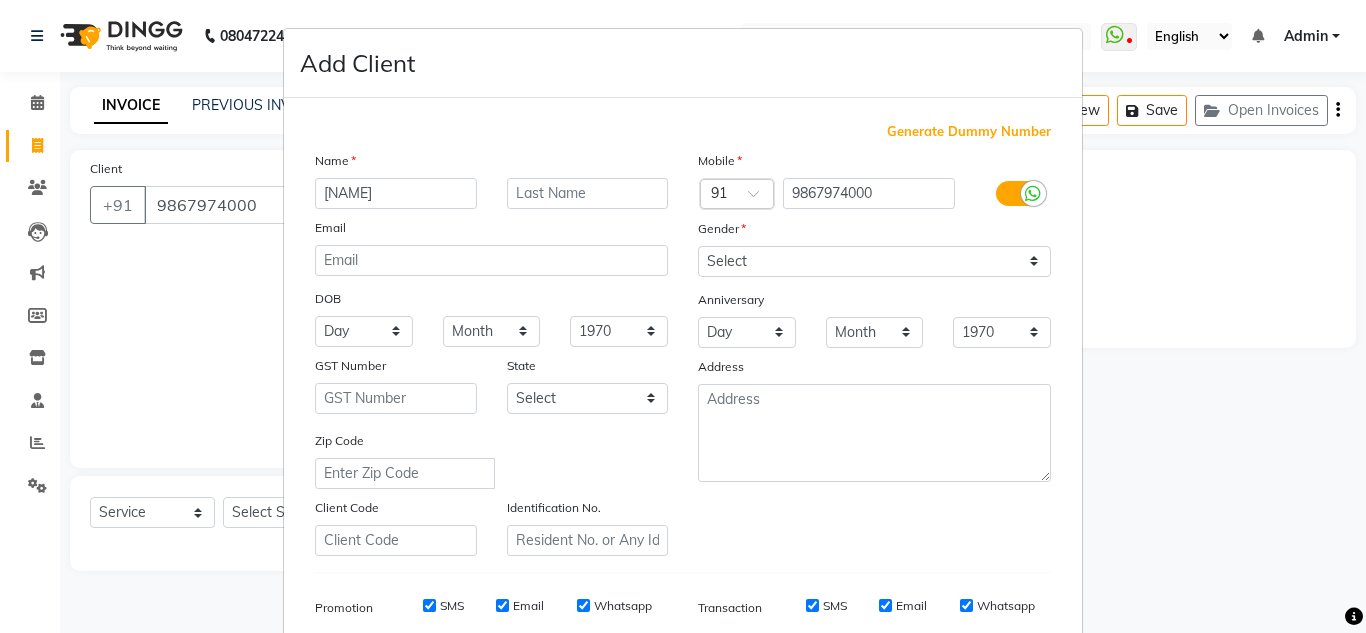 type on "[NAME]" 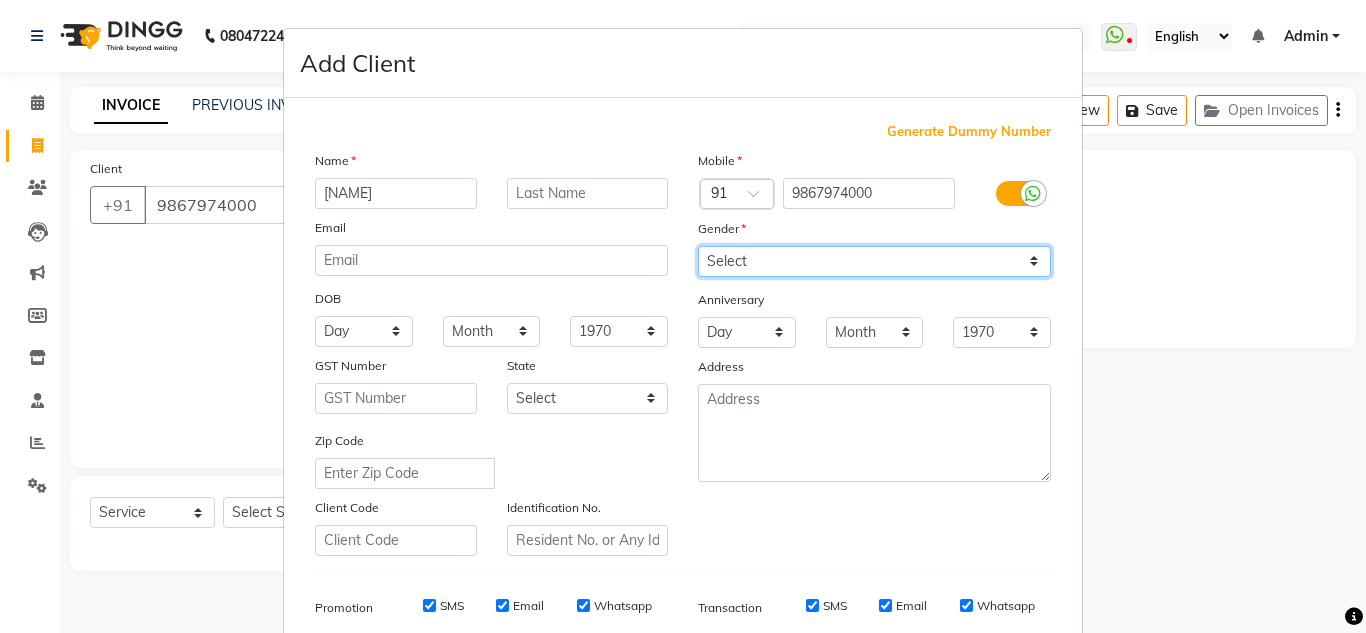 click on "Select Male Female Other Prefer Not To Say" at bounding box center [874, 261] 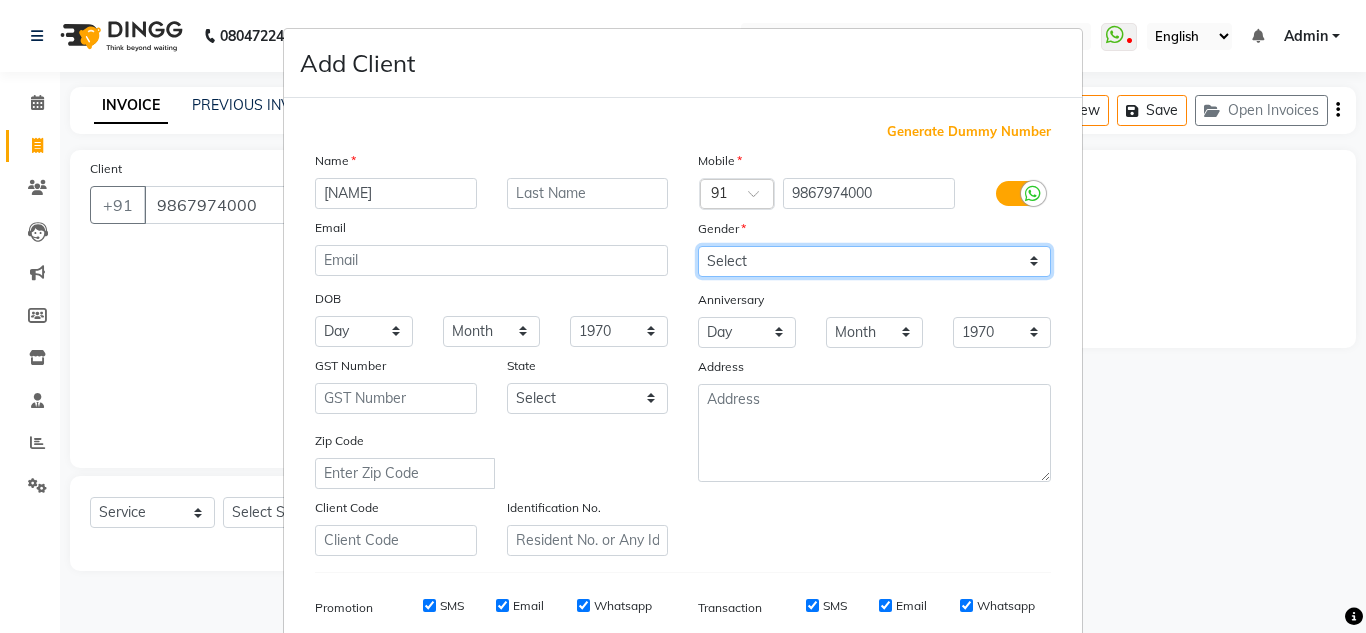 select on "male" 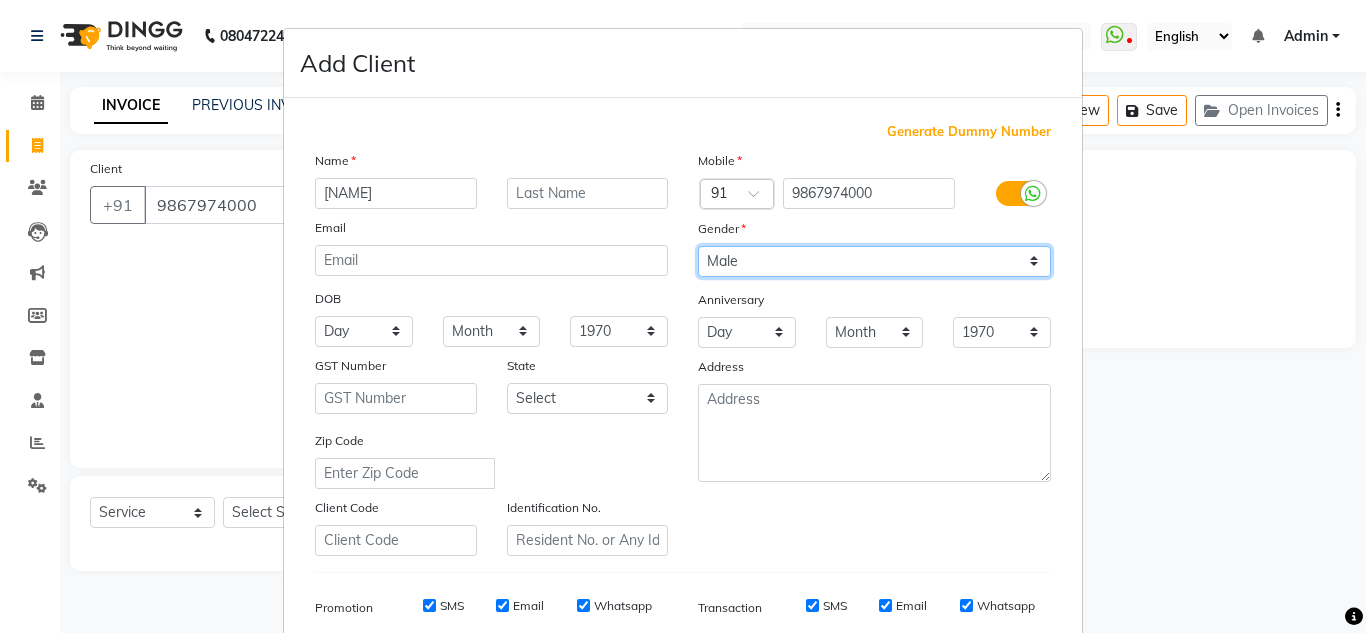 click on "Select Male Female Other Prefer Not To Say" at bounding box center [874, 261] 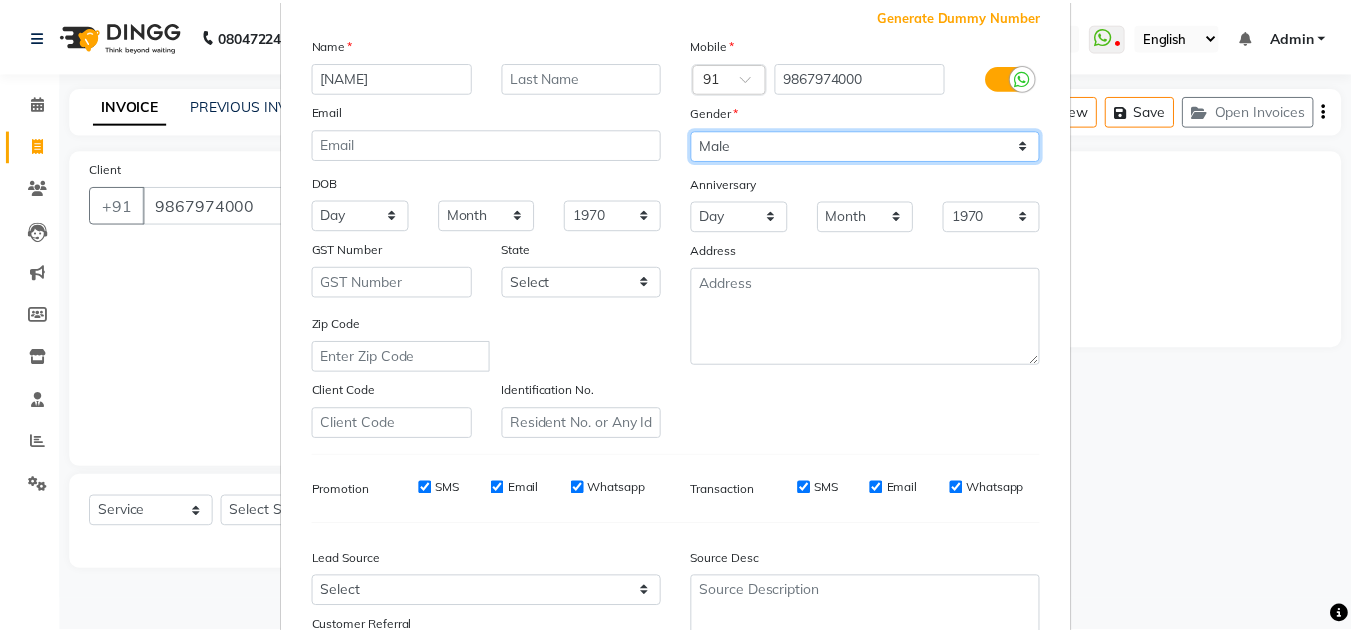 scroll, scrollTop: 290, scrollLeft: 0, axis: vertical 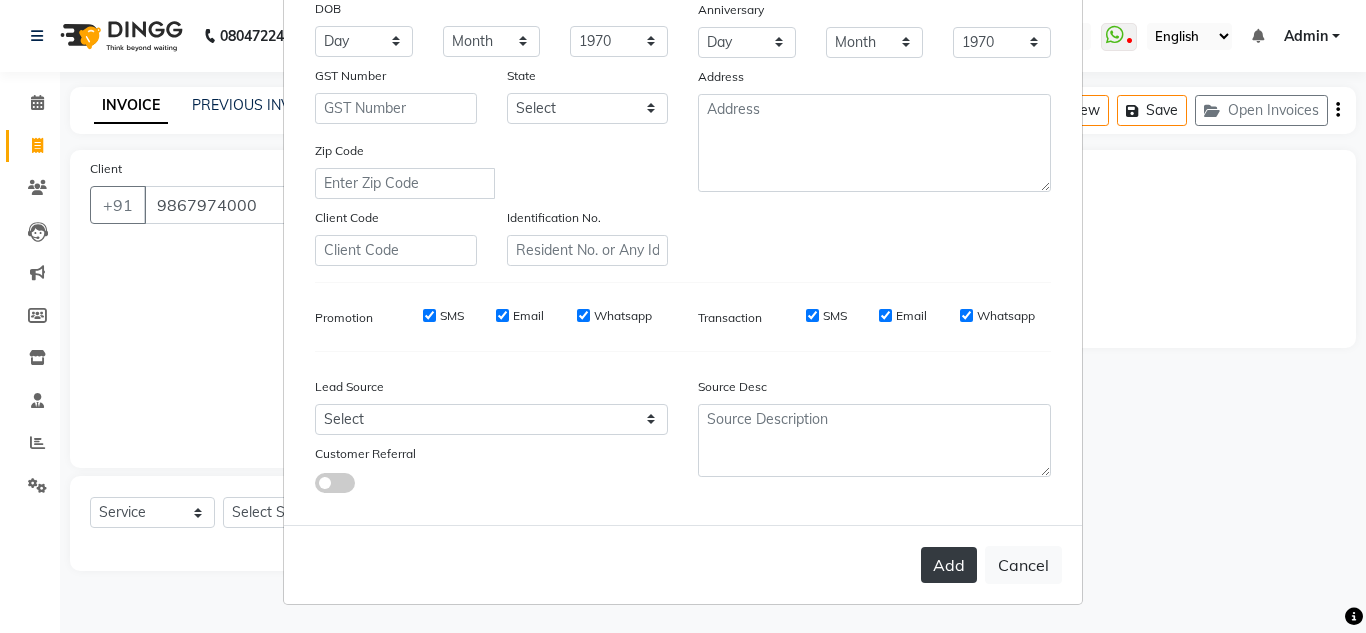 click on "Add" at bounding box center (949, 565) 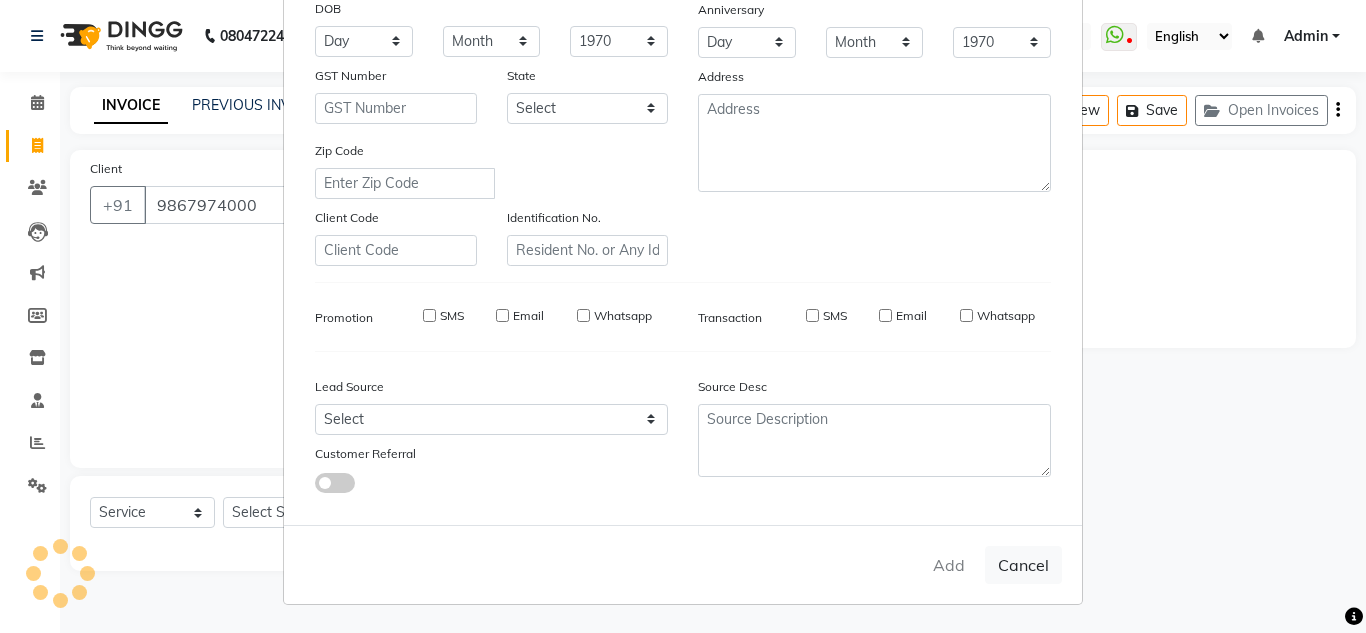 type 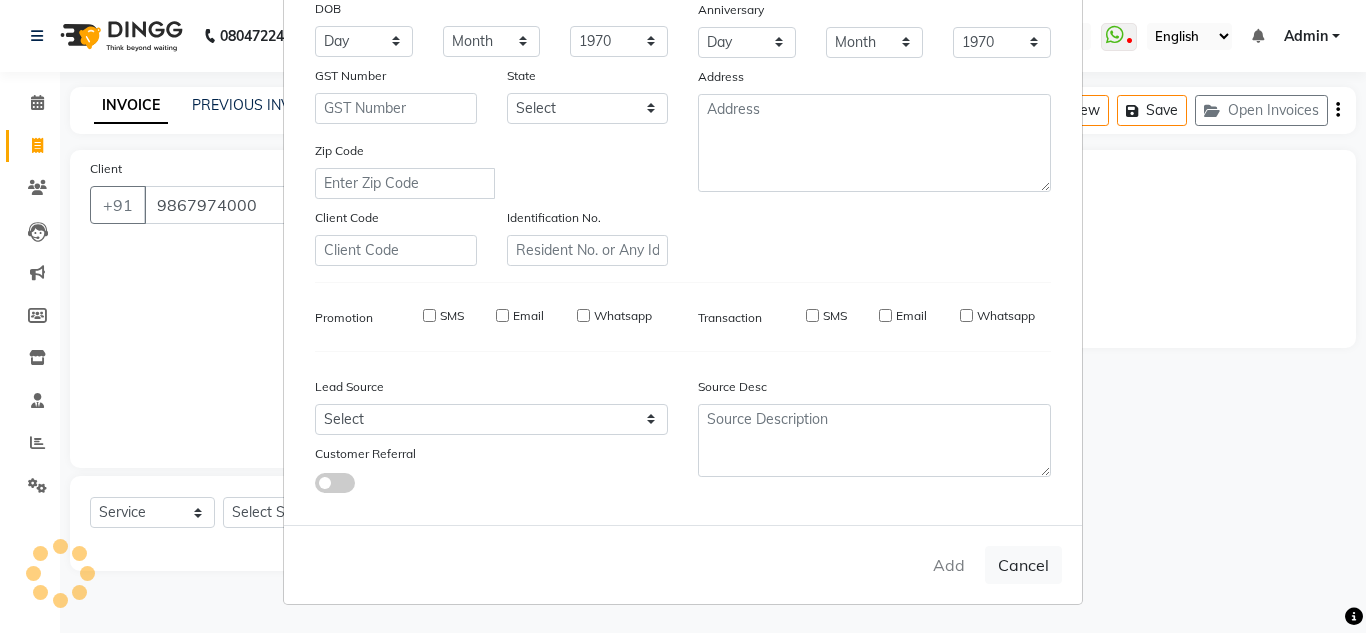 select 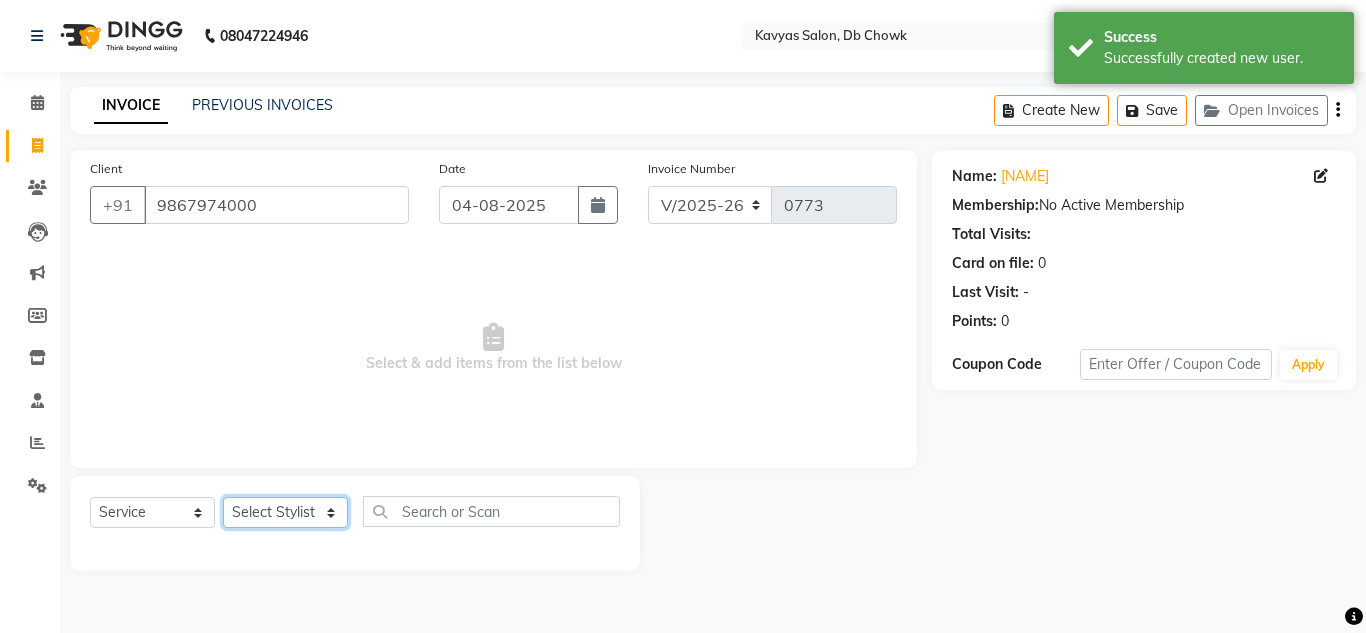 click on "Select Stylist Arif Fatah siddhiqui Kavya Upadhyay Minakshi Chavan Nahim Pinky Pranali Panchal pranjal more Pratibha Upadhyay Renuka Chavhan Salman Ansari Sam Khan Shanu Snehal Surve Vaishali Pachare Vali Hasan Vishal Ahmed Shaikh" 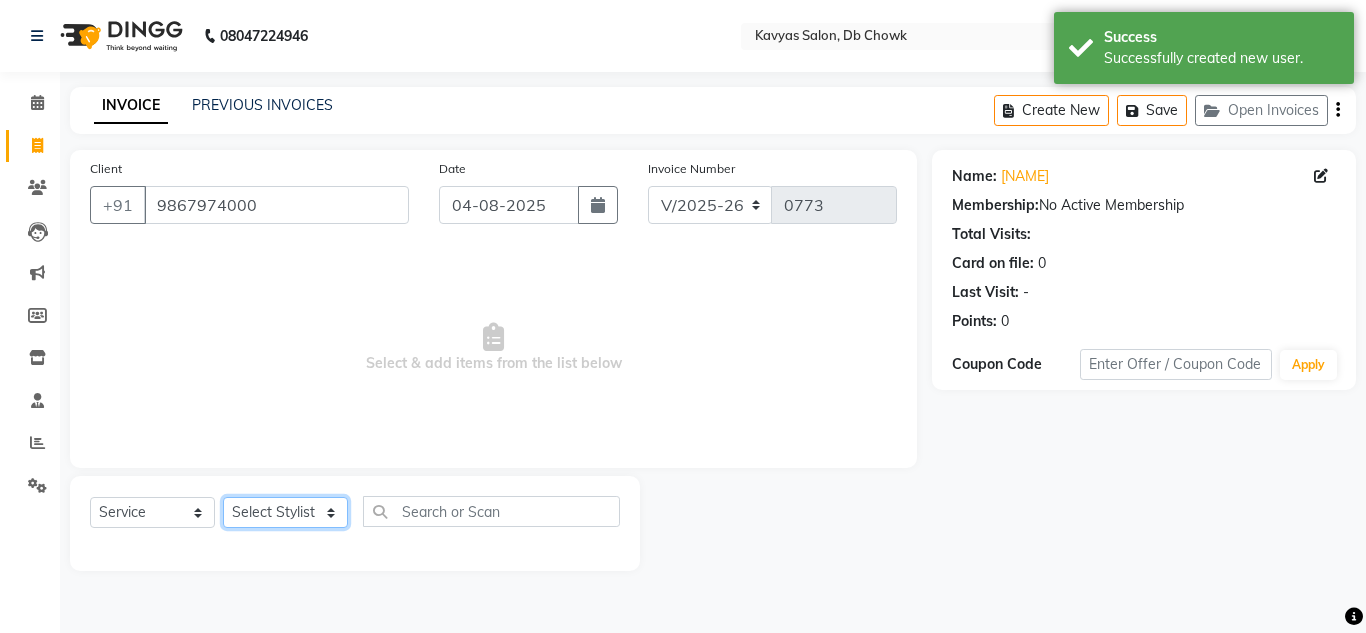 select on "72316" 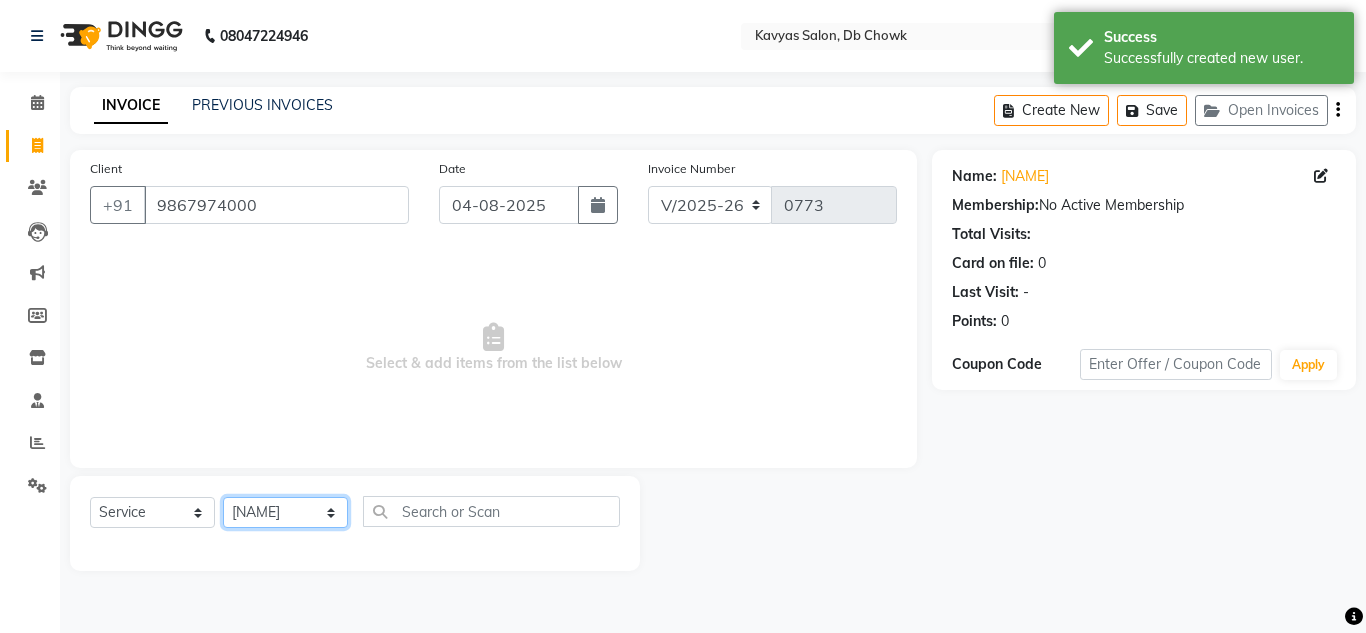 click on "Select Stylist Arif Fatah siddhiqui Kavya Upadhyay Minakshi Chavan Nahim Pinky Pranali Panchal pranjal more Pratibha Upadhyay Renuka Chavhan Salman Ansari Sam Khan Shanu Snehal Surve Vaishali Pachare Vali Hasan Vishal Ahmed Shaikh" 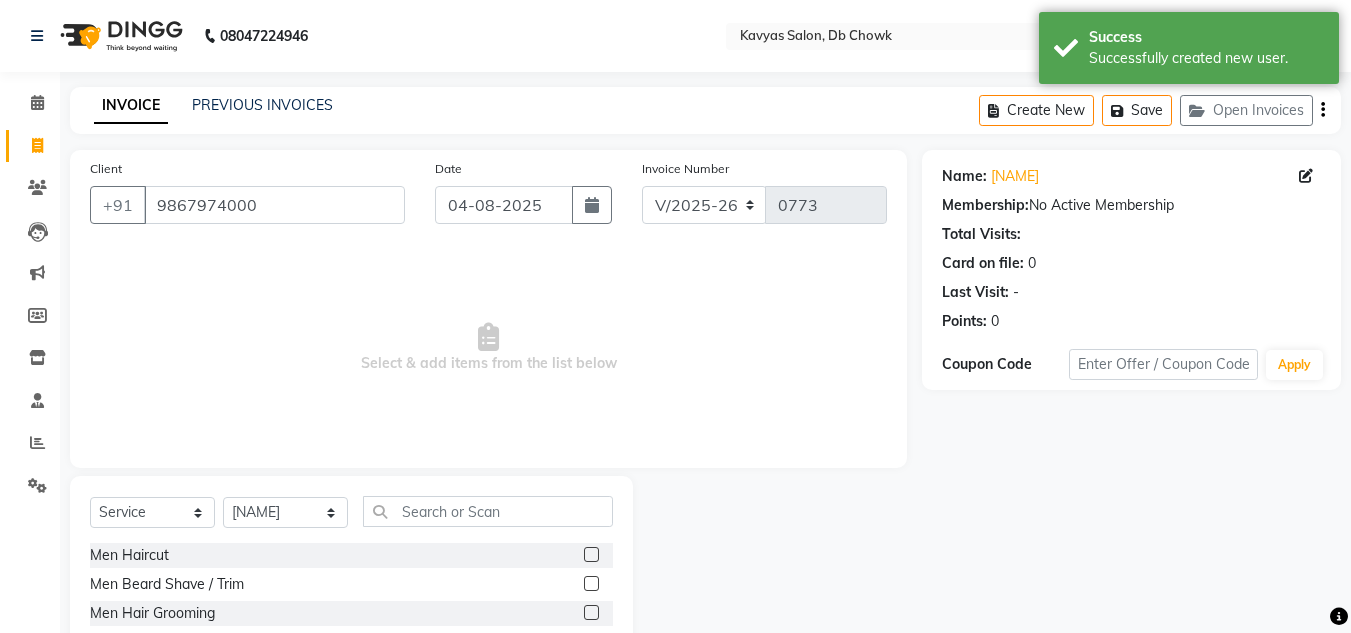 click 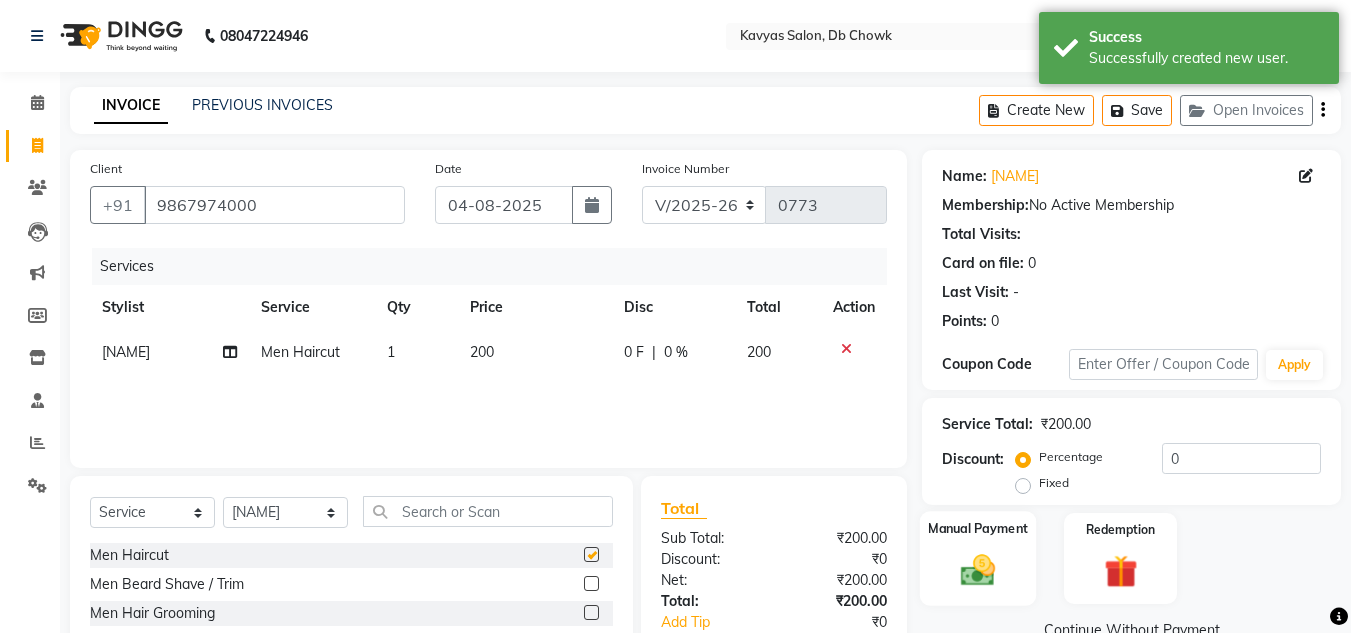 checkbox on "false" 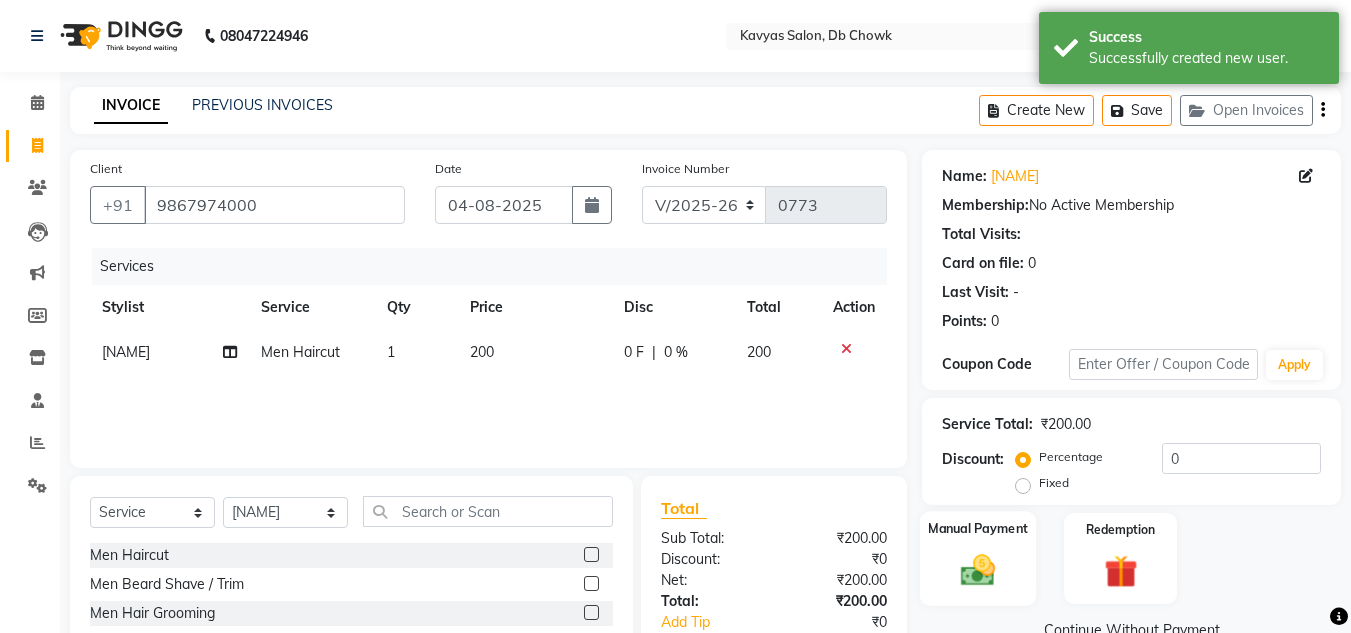 click 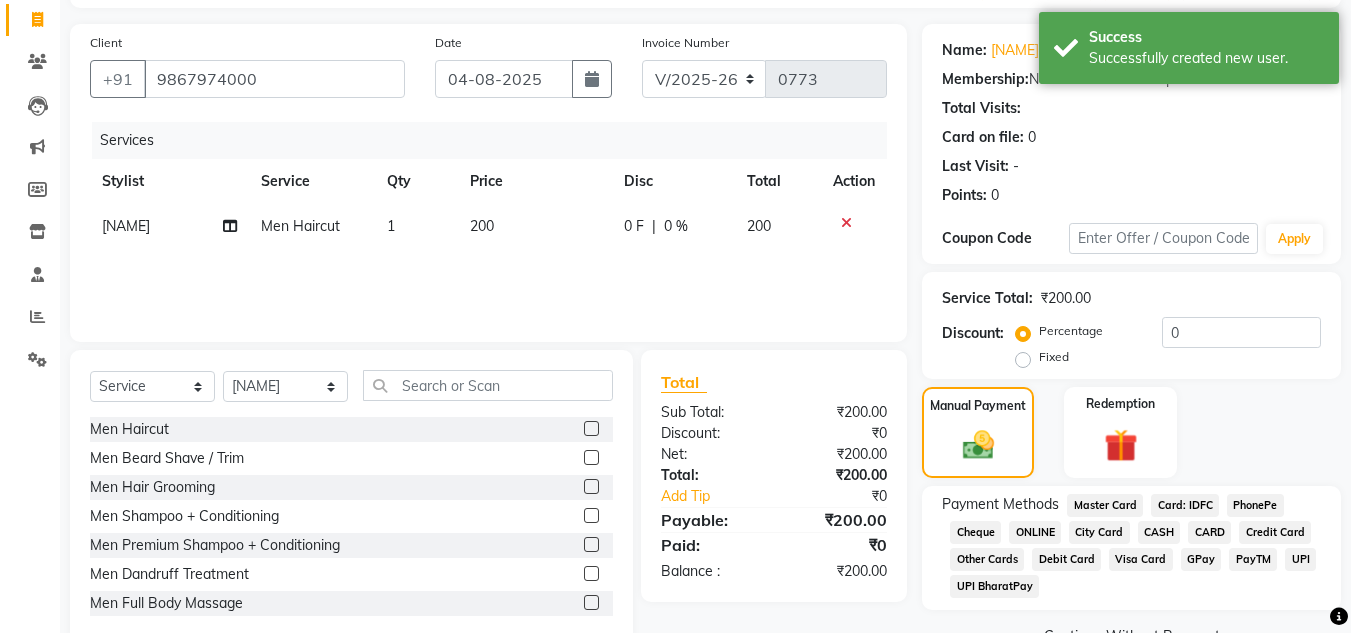scroll, scrollTop: 174, scrollLeft: 0, axis: vertical 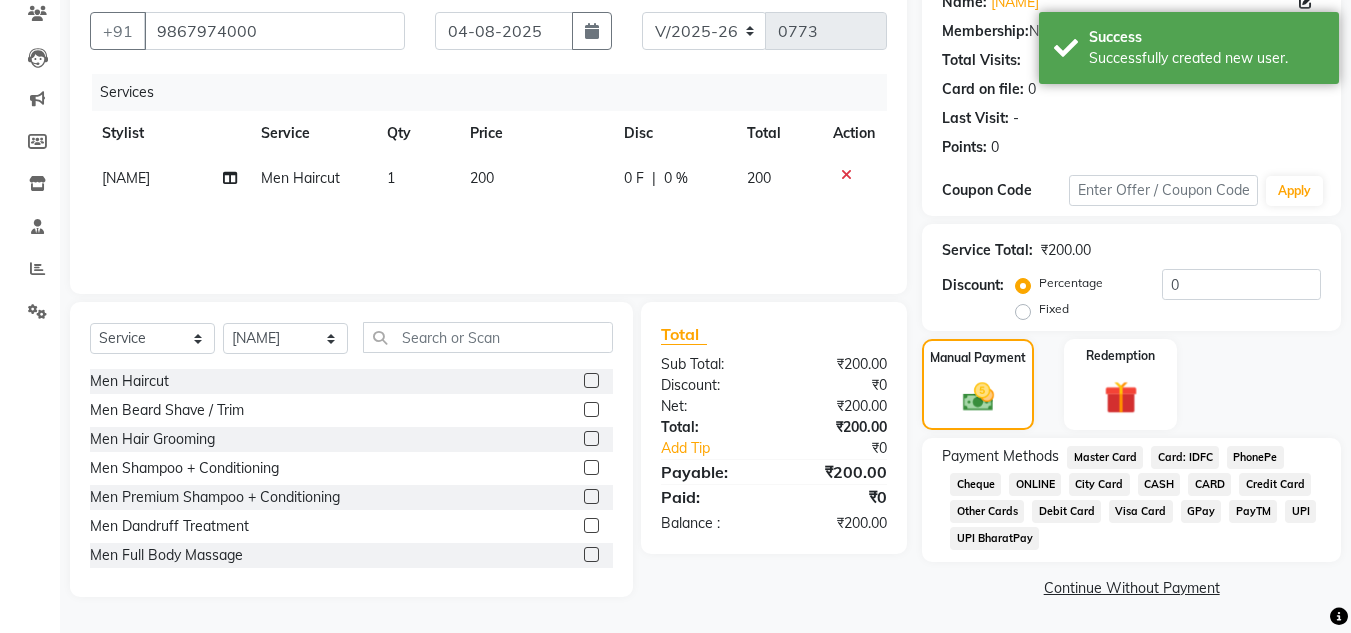 click on "ONLINE" 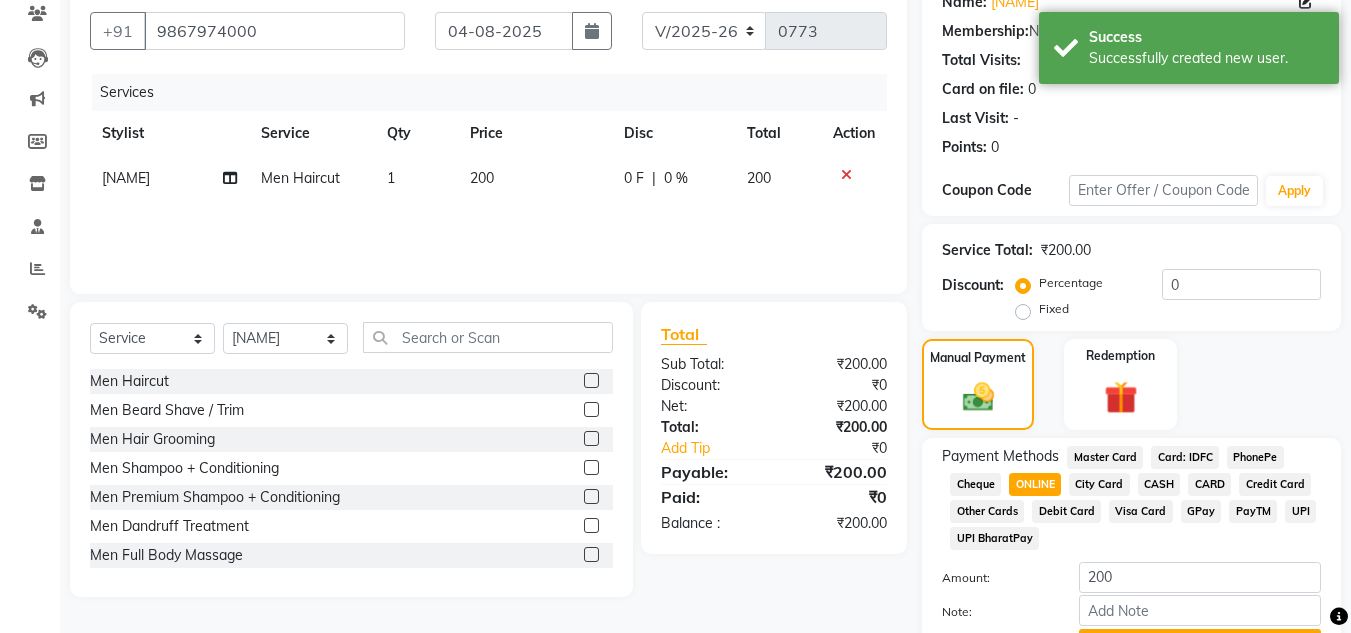 scroll, scrollTop: 280, scrollLeft: 0, axis: vertical 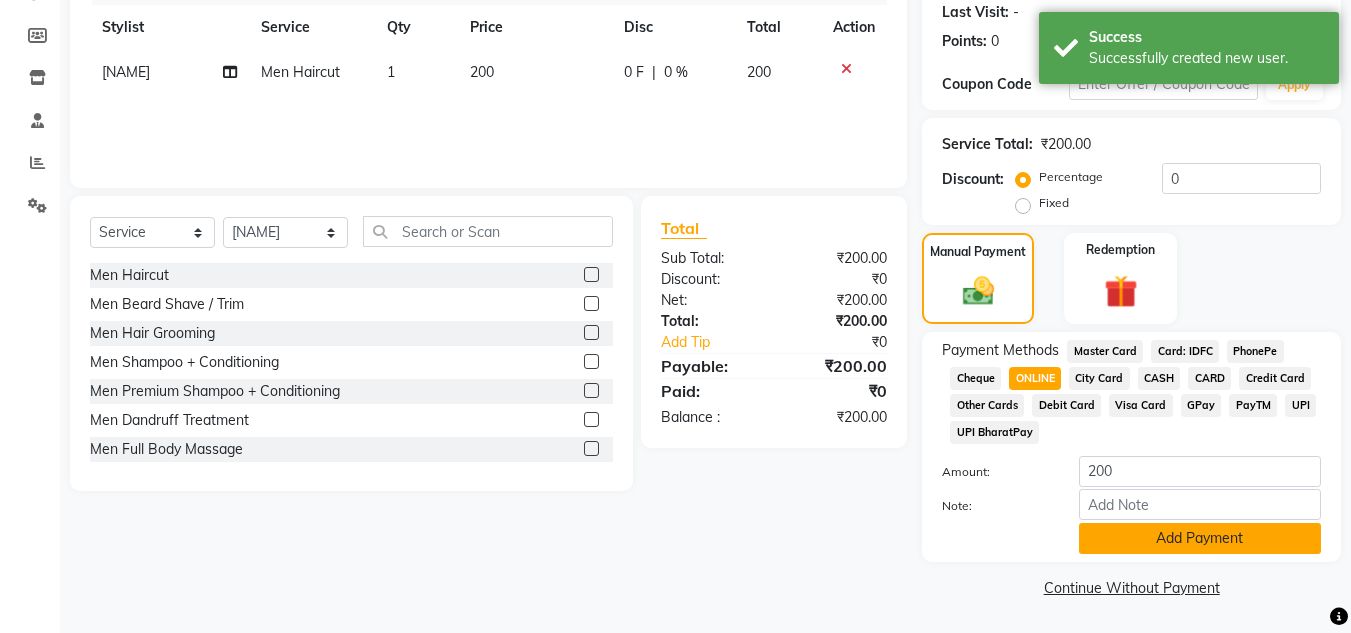 click on "Add Payment" 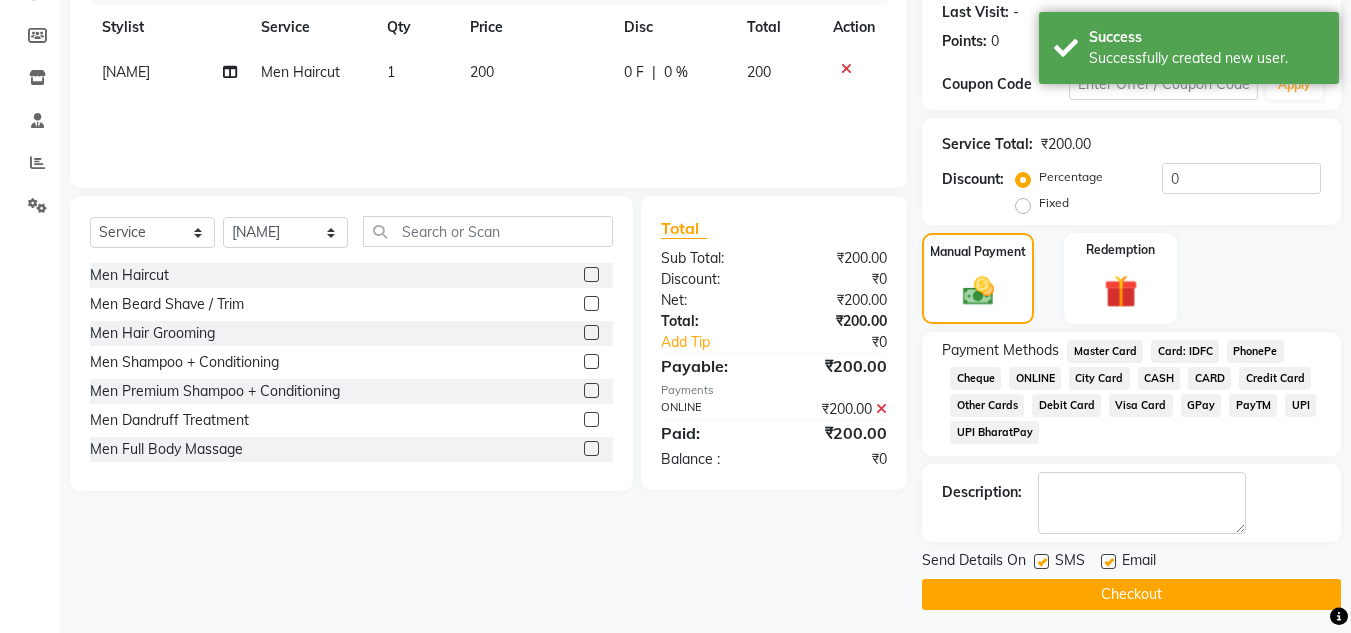 click 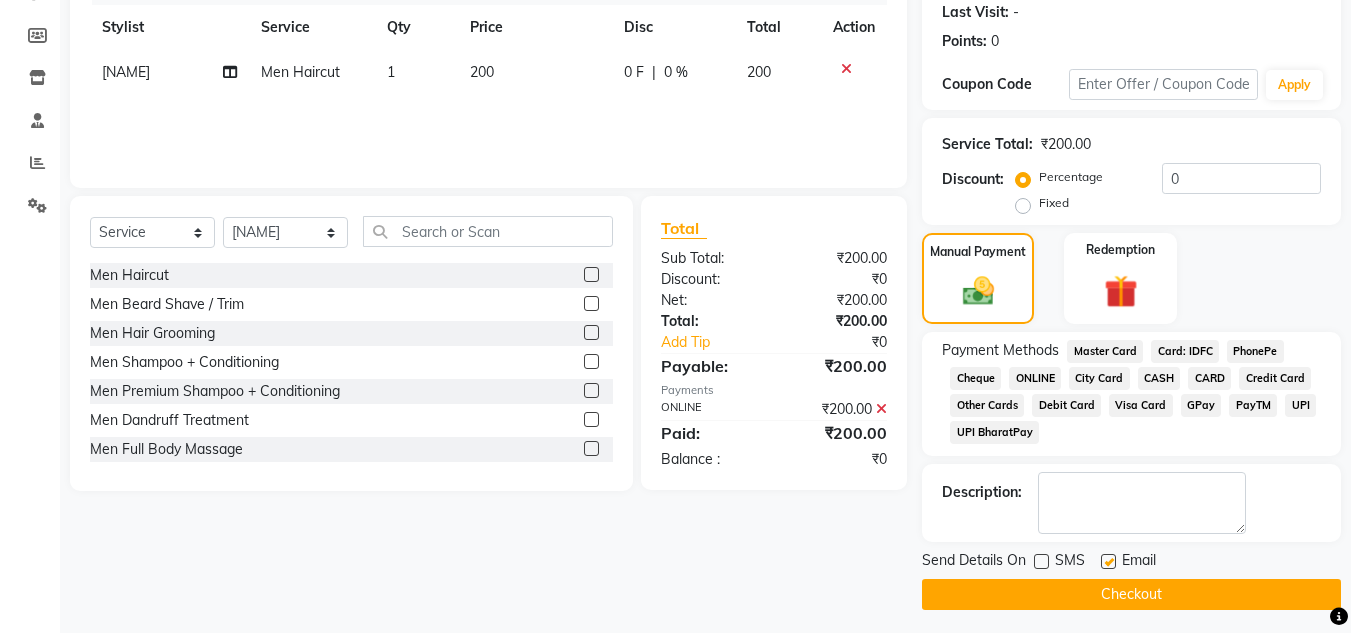 click on "Checkout" 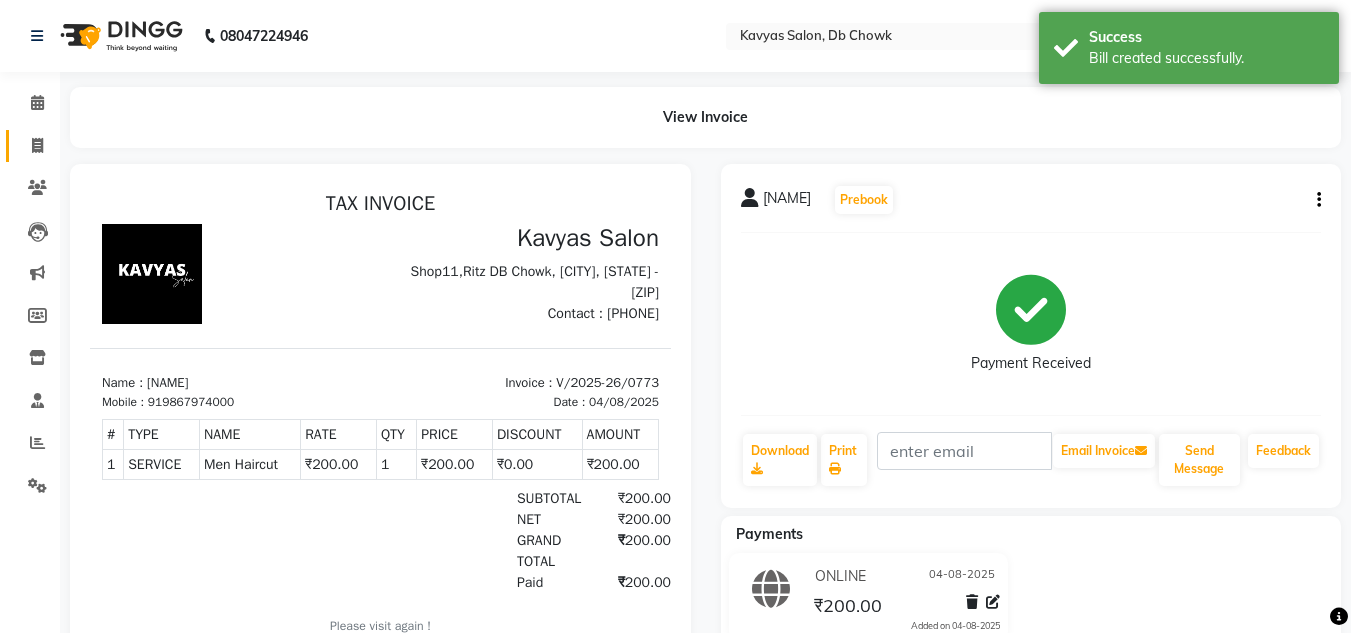 scroll, scrollTop: 0, scrollLeft: 0, axis: both 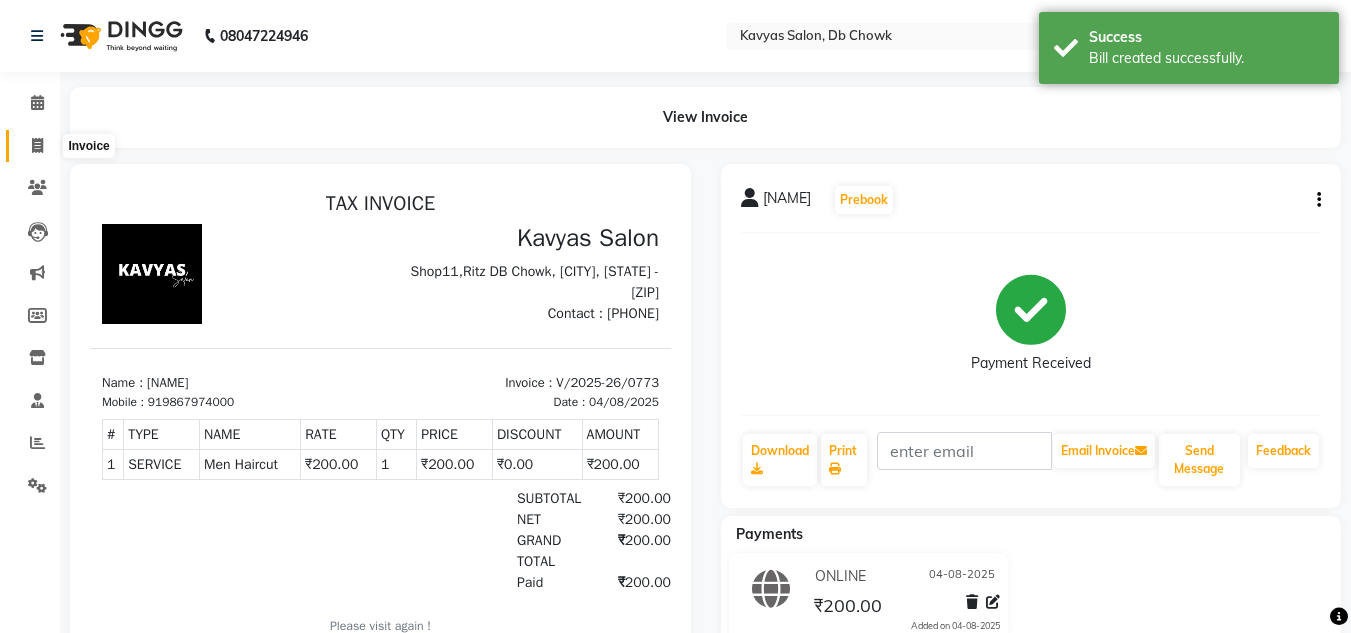 click 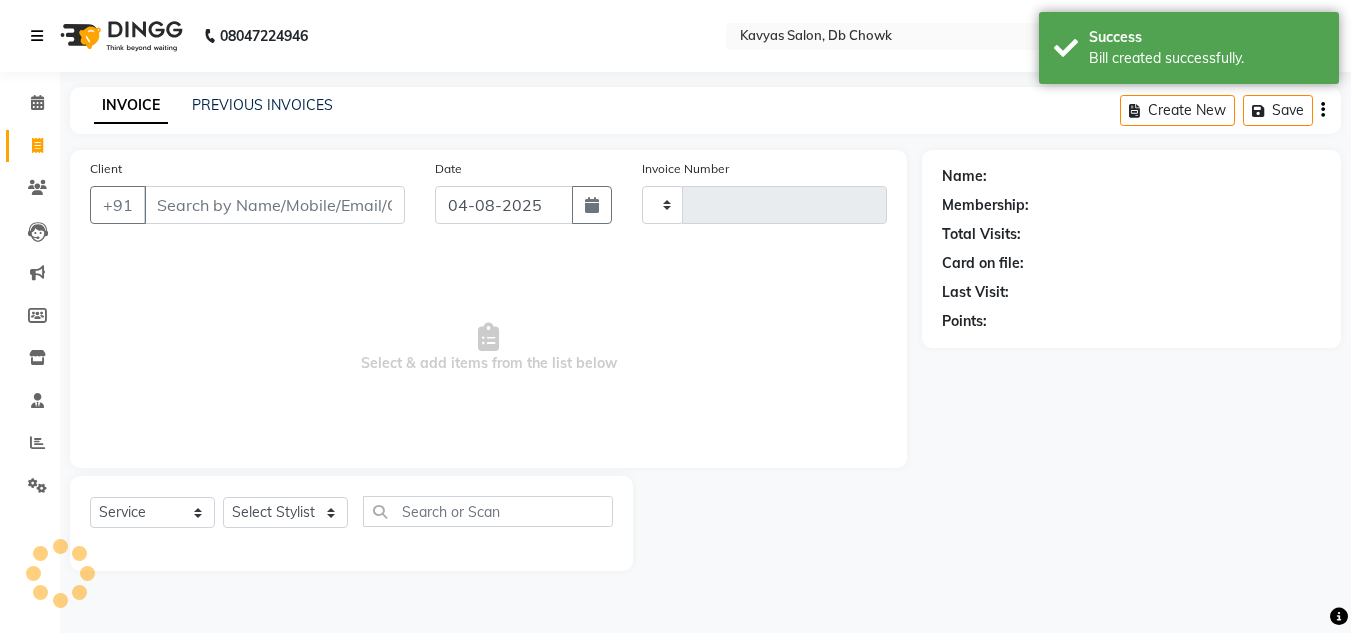 type on "0774" 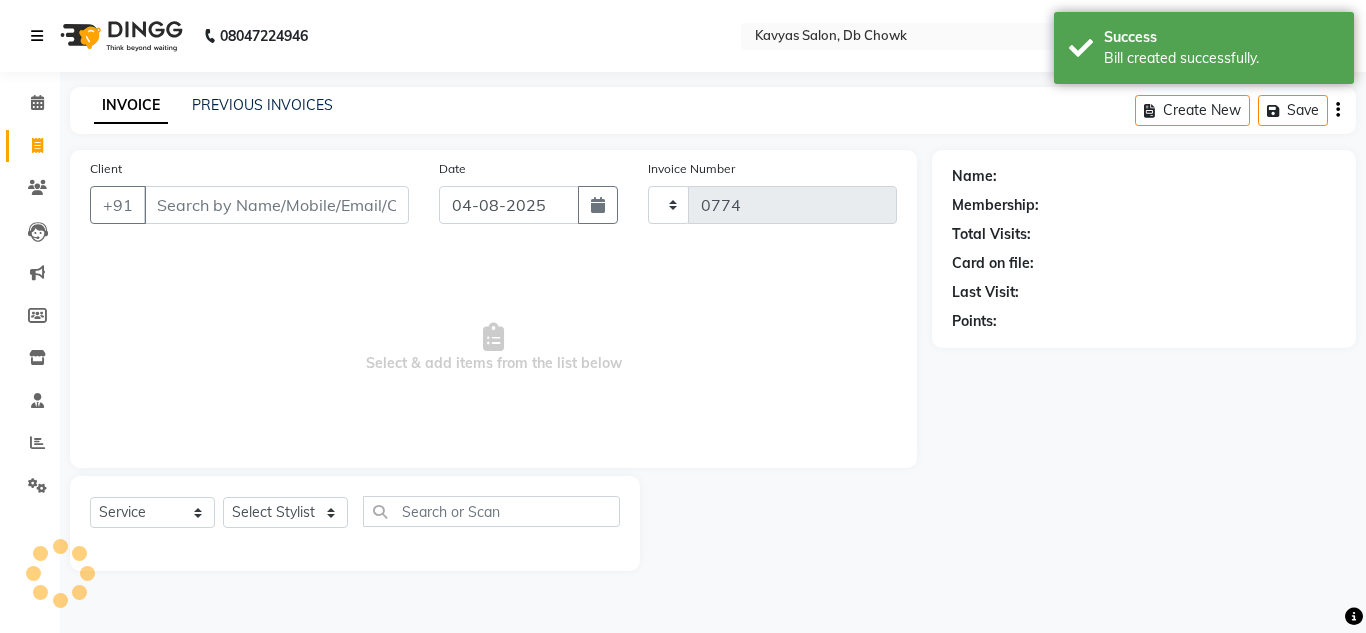 select on "6954" 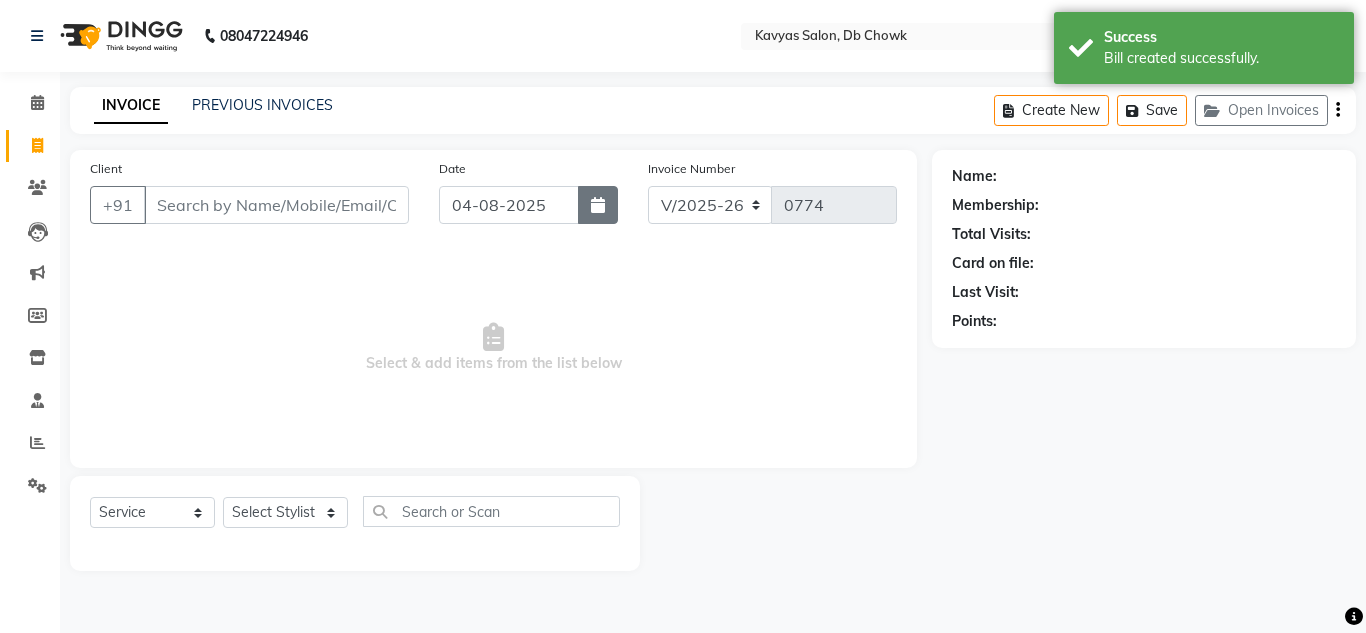 click 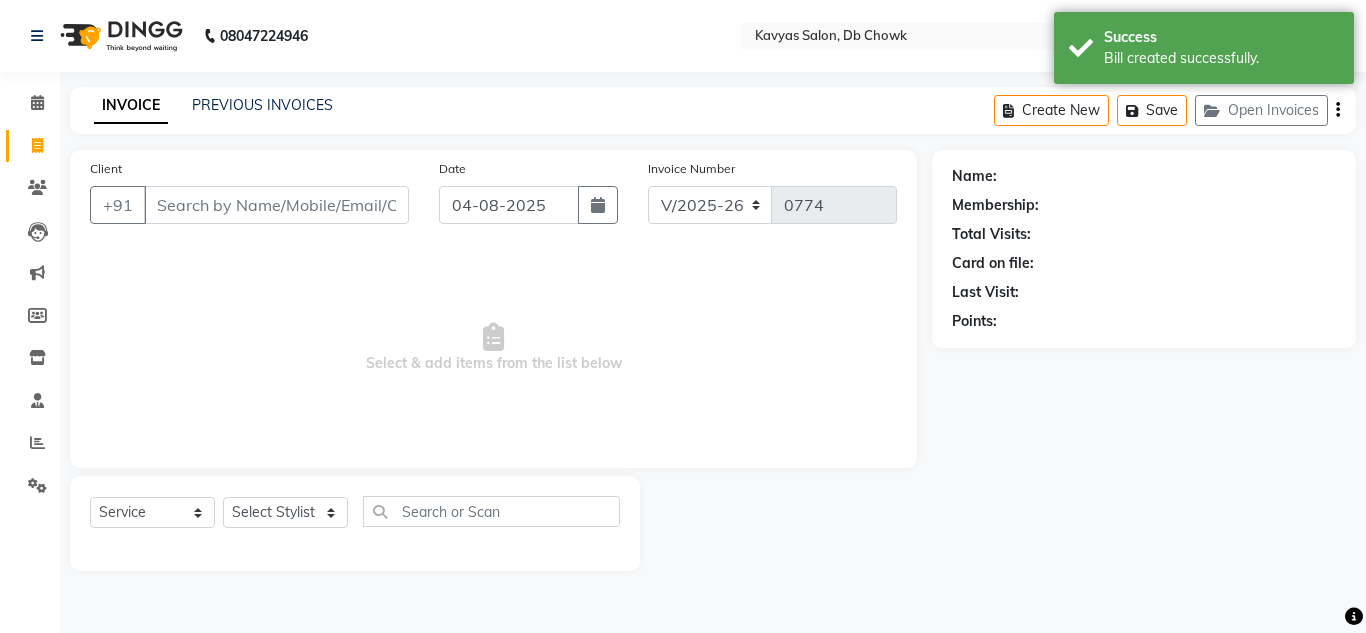 select on "8" 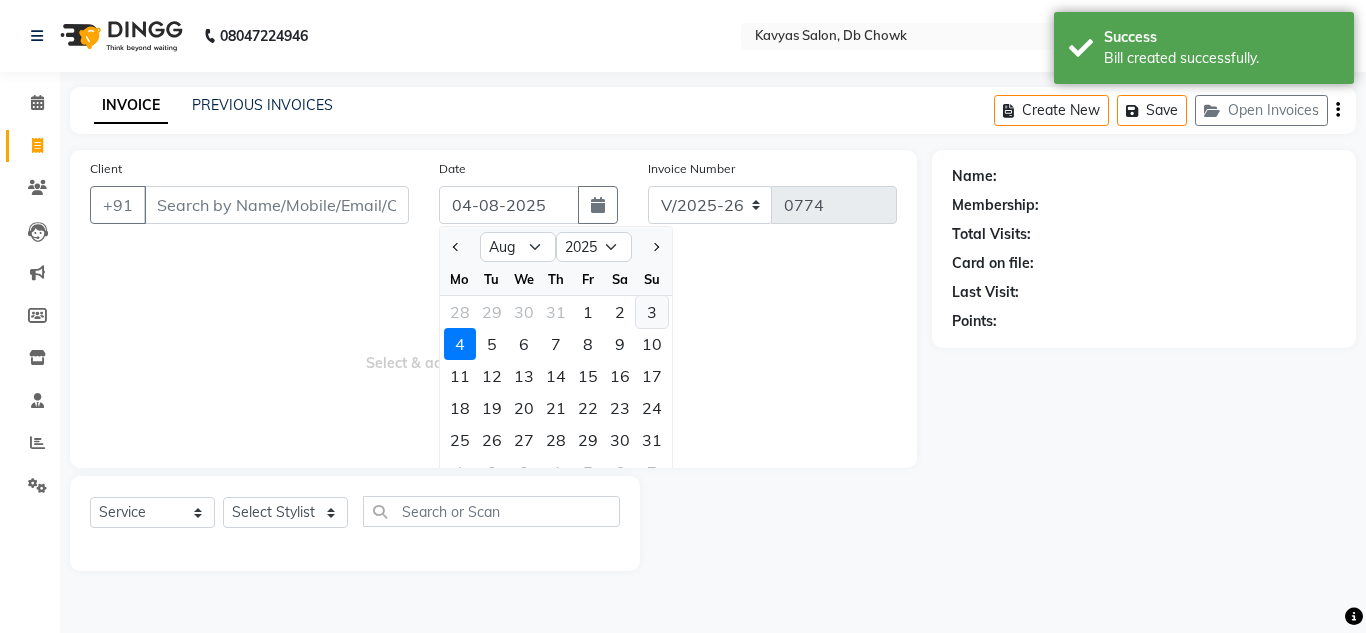click on "3" 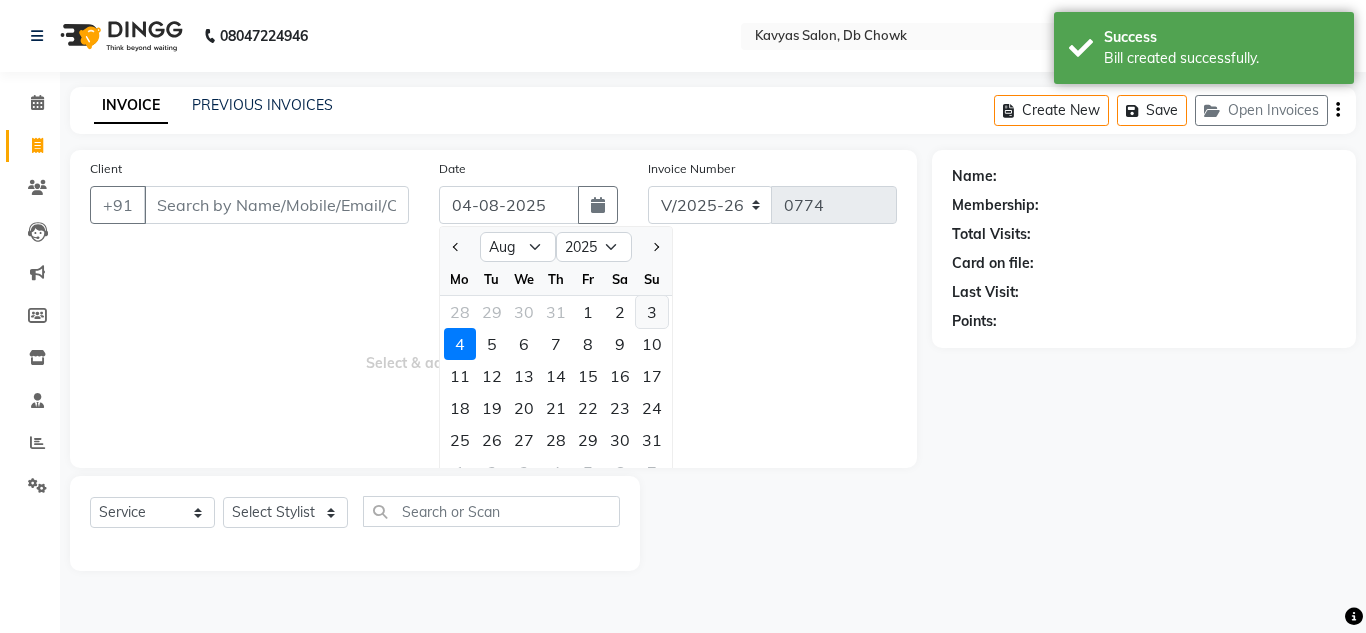 type on "03-08-2025" 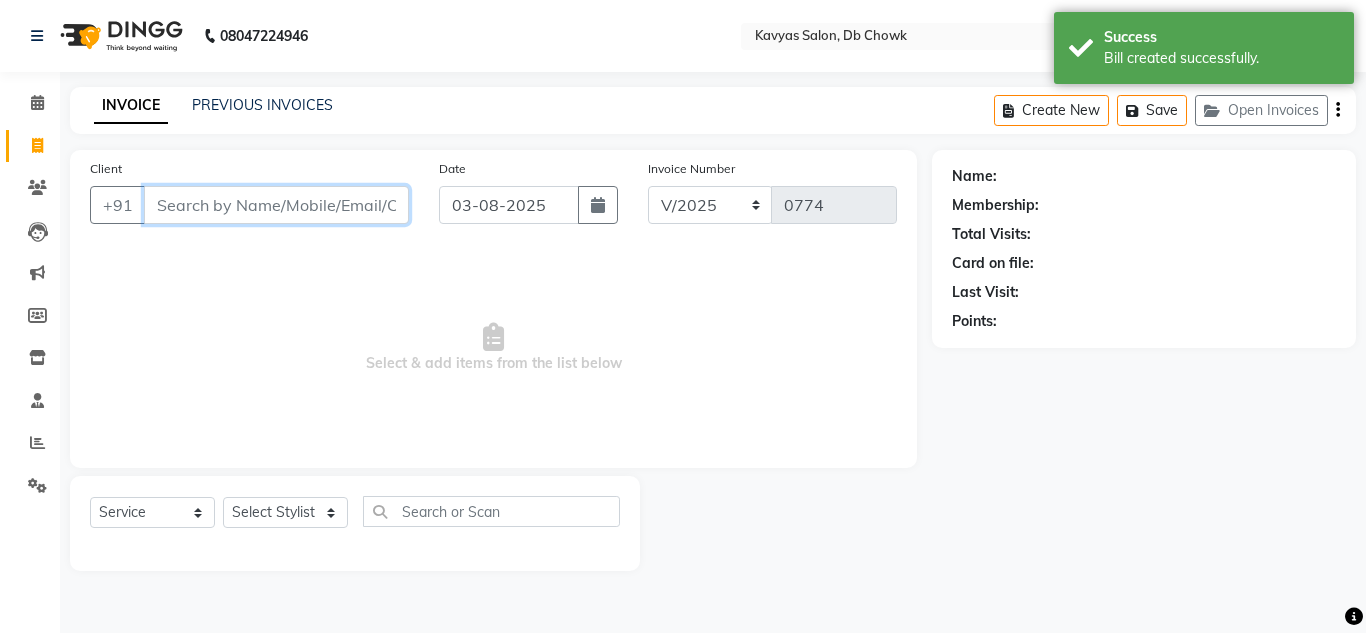 click on "Client" at bounding box center [276, 205] 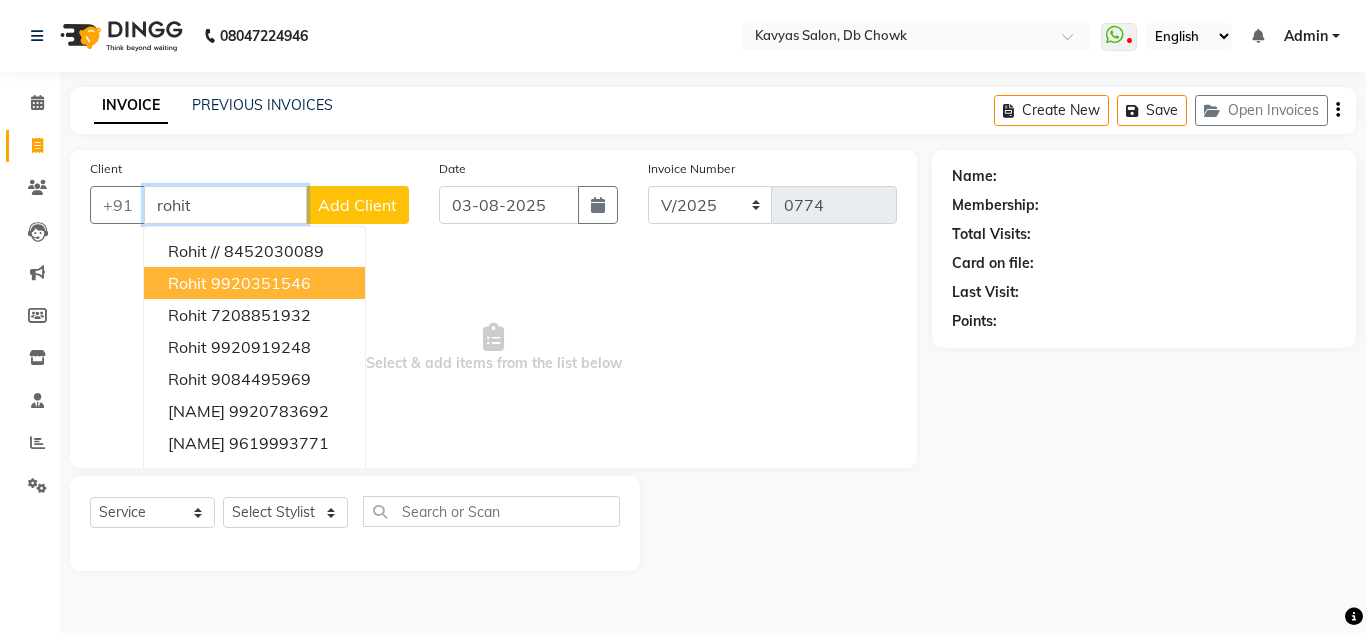 click on "9920351546" at bounding box center (261, 283) 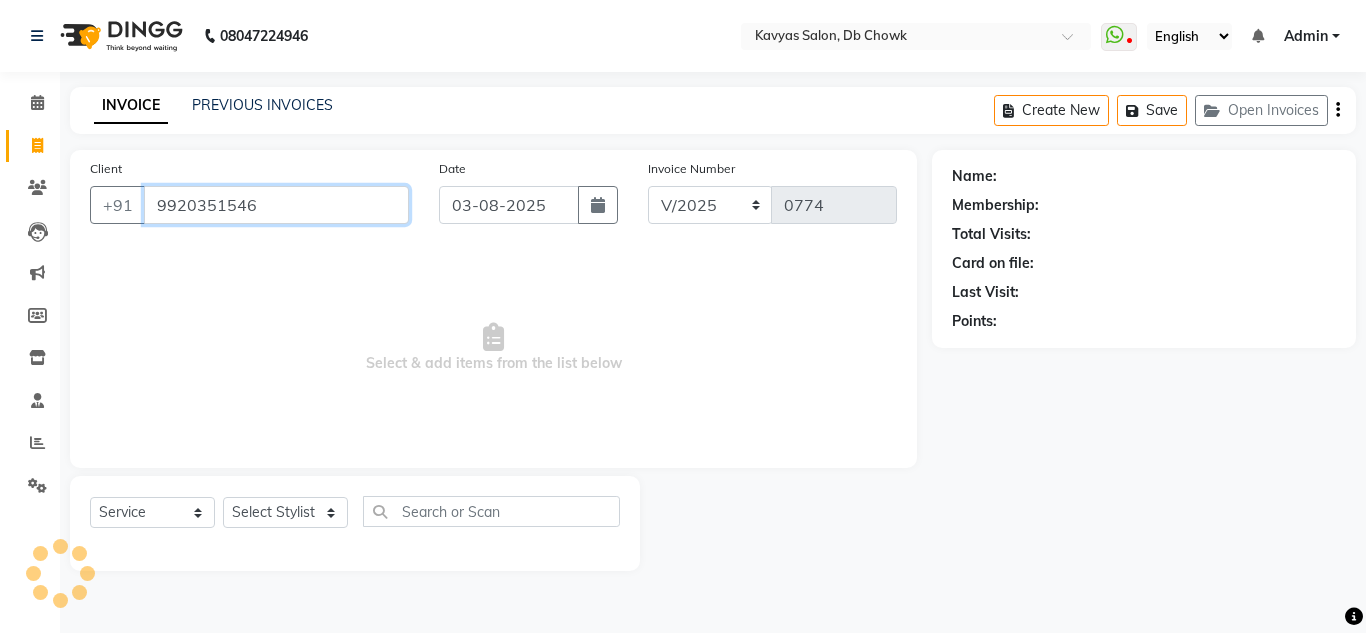 type on "9920351546" 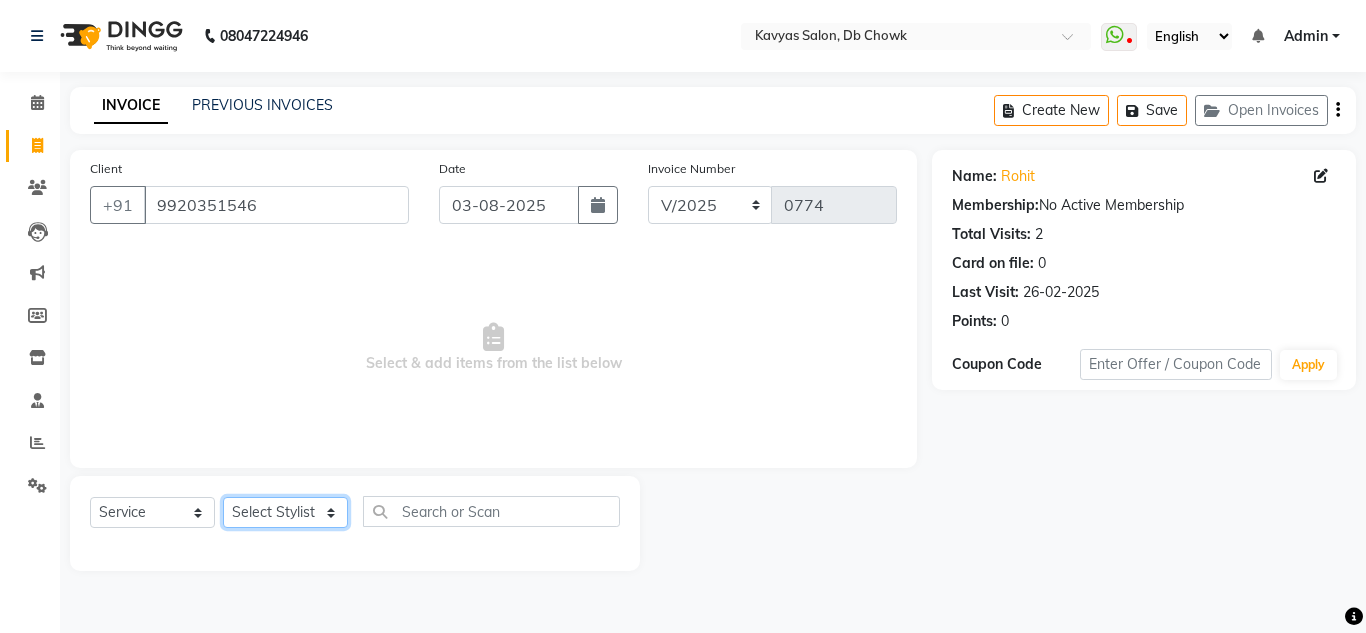 click on "Select Stylist Arif Fatah siddhiqui Kavya Upadhyay Minakshi Chavan Nahim Pinky Pranali Panchal pranjal more Pratibha Upadhyay Renuka Chavhan Salman Ansari Sam Khan Shanu Snehal Surve Vaishali Pachare Vali Hasan Vishal Ahmed Shaikh" 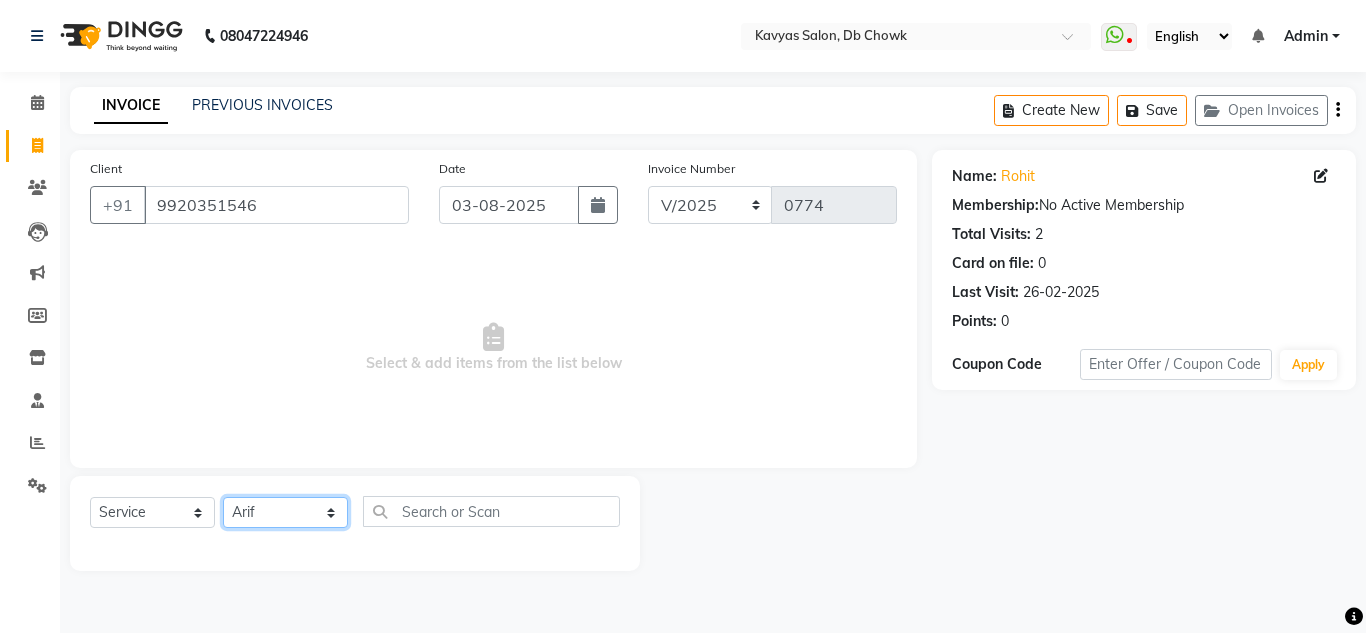 click on "Select Stylist Arif Fatah siddhiqui Kavya Upadhyay Minakshi Chavan Nahim Pinky Pranali Panchal pranjal more Pratibha Upadhyay Renuka Chavhan Salman Ansari Sam Khan Shanu Snehal Surve Vaishali Pachare Vali Hasan Vishal Ahmed Shaikh" 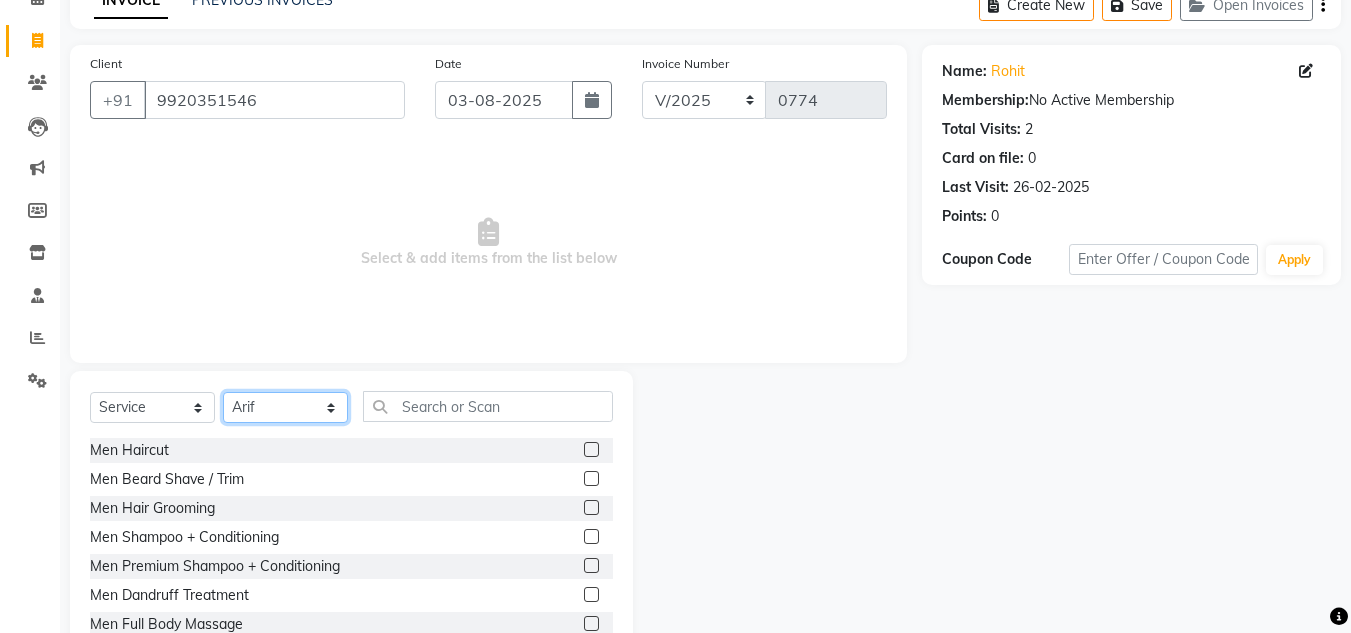 scroll, scrollTop: 168, scrollLeft: 0, axis: vertical 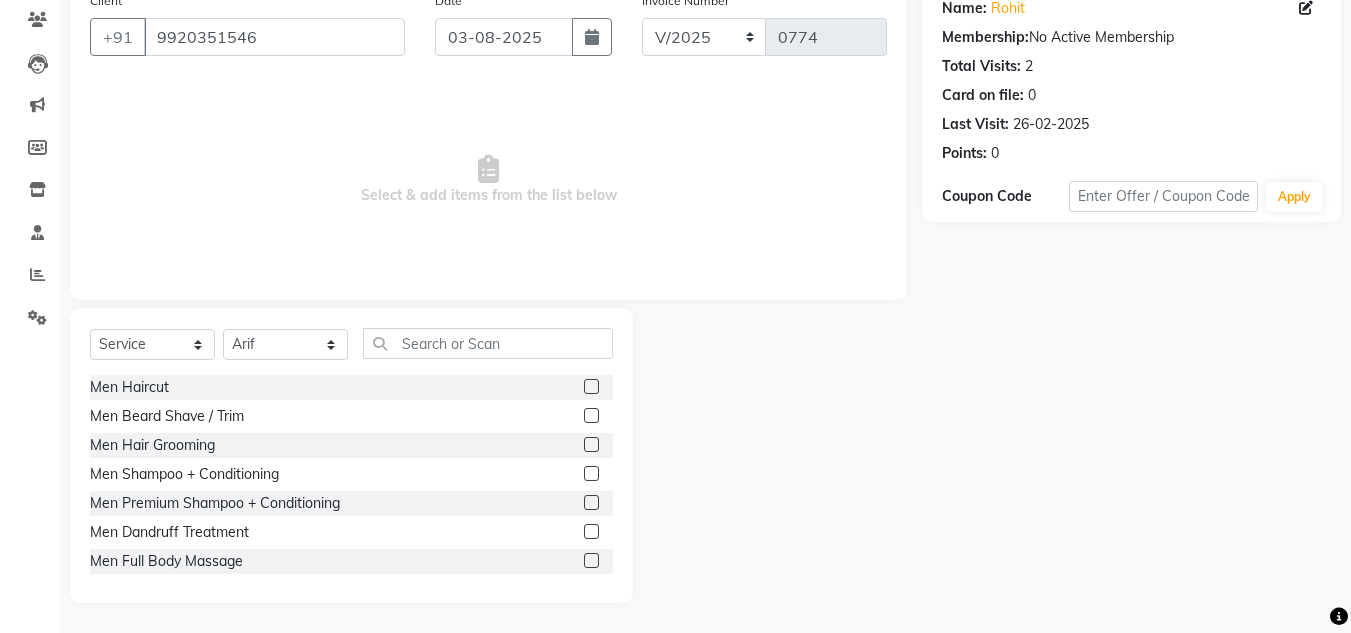 click 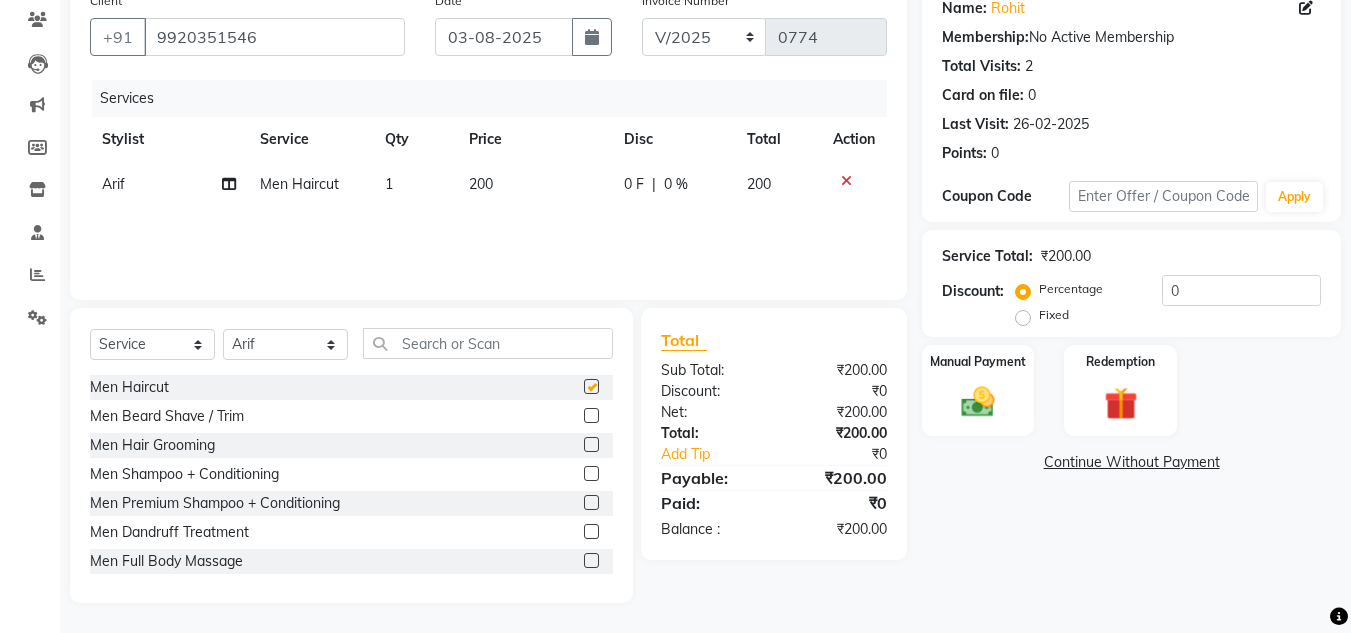 checkbox on "false" 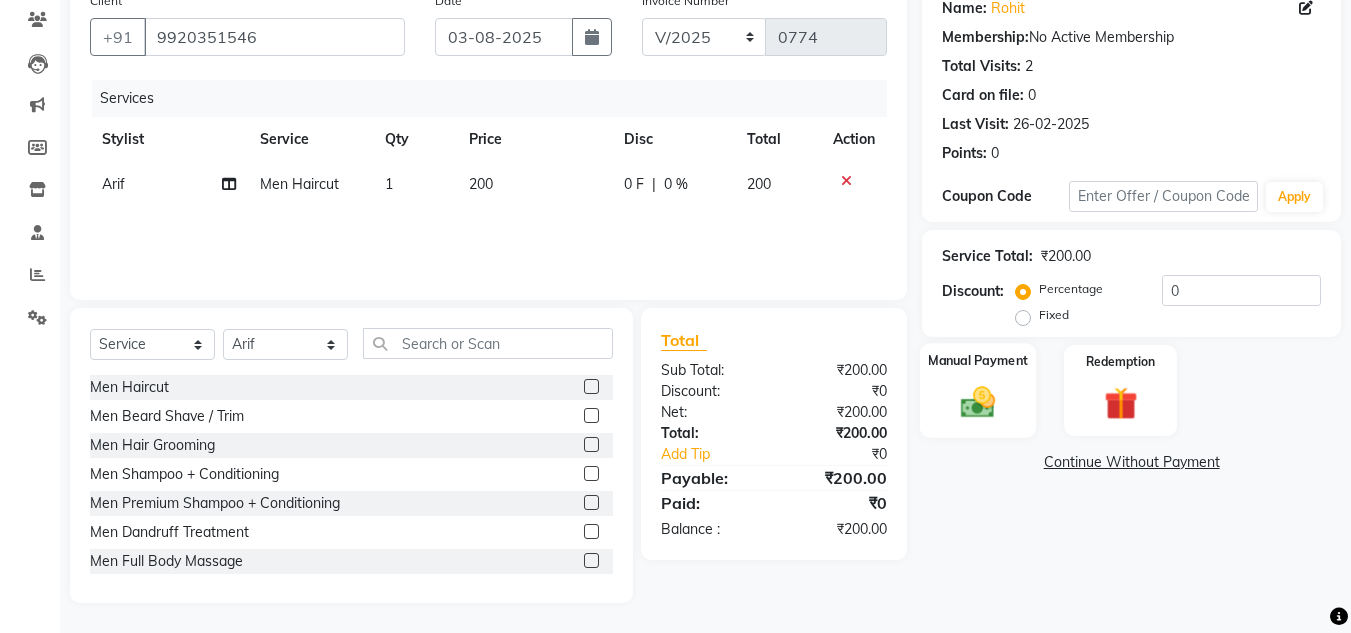 click 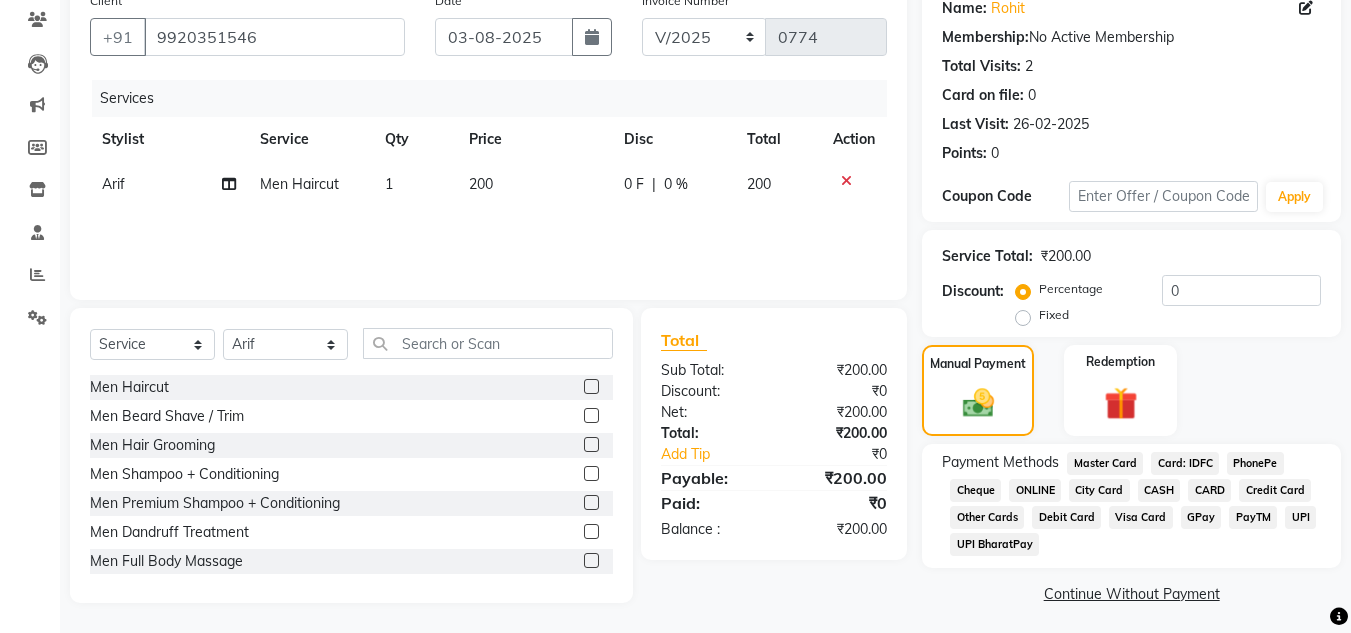 click on "ONLINE" 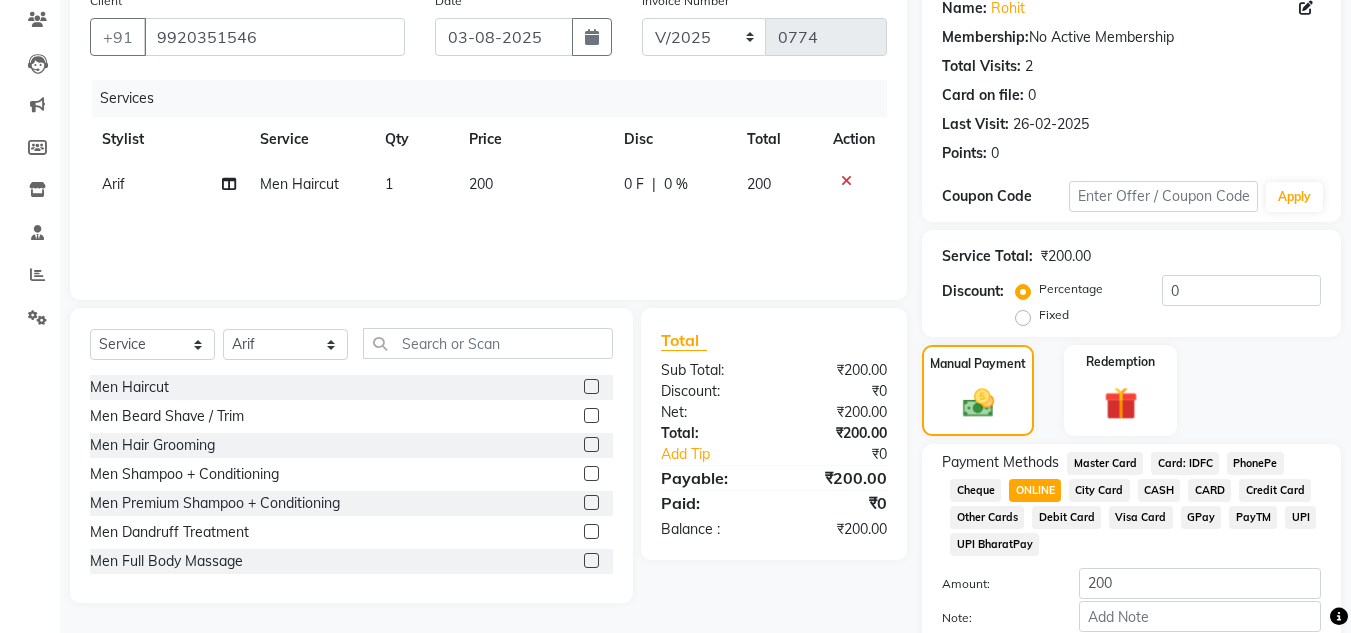scroll, scrollTop: 280, scrollLeft: 0, axis: vertical 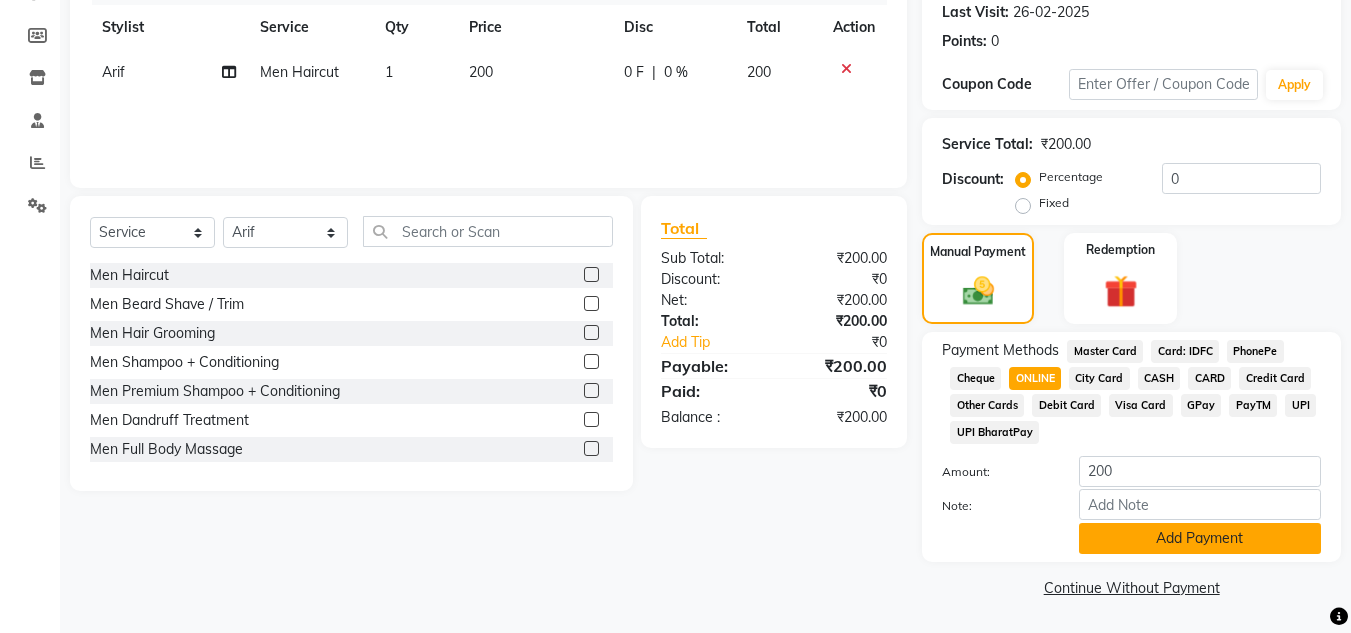 click on "Add Payment" 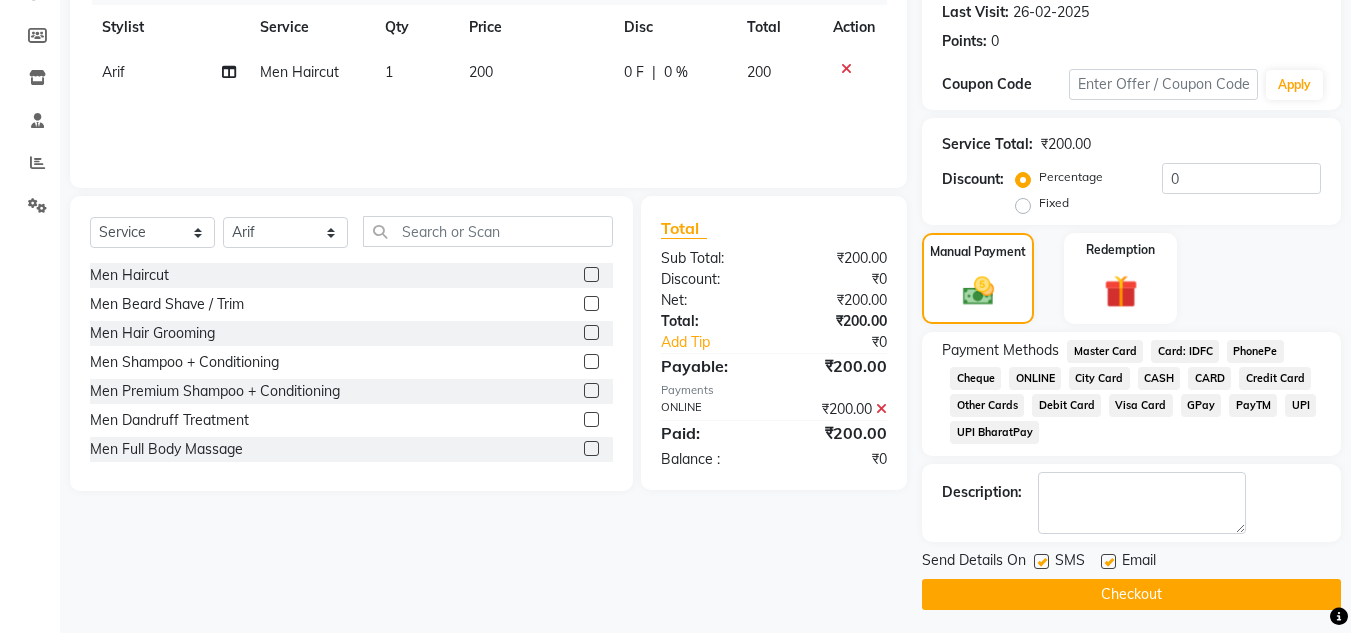 click on "Checkout" 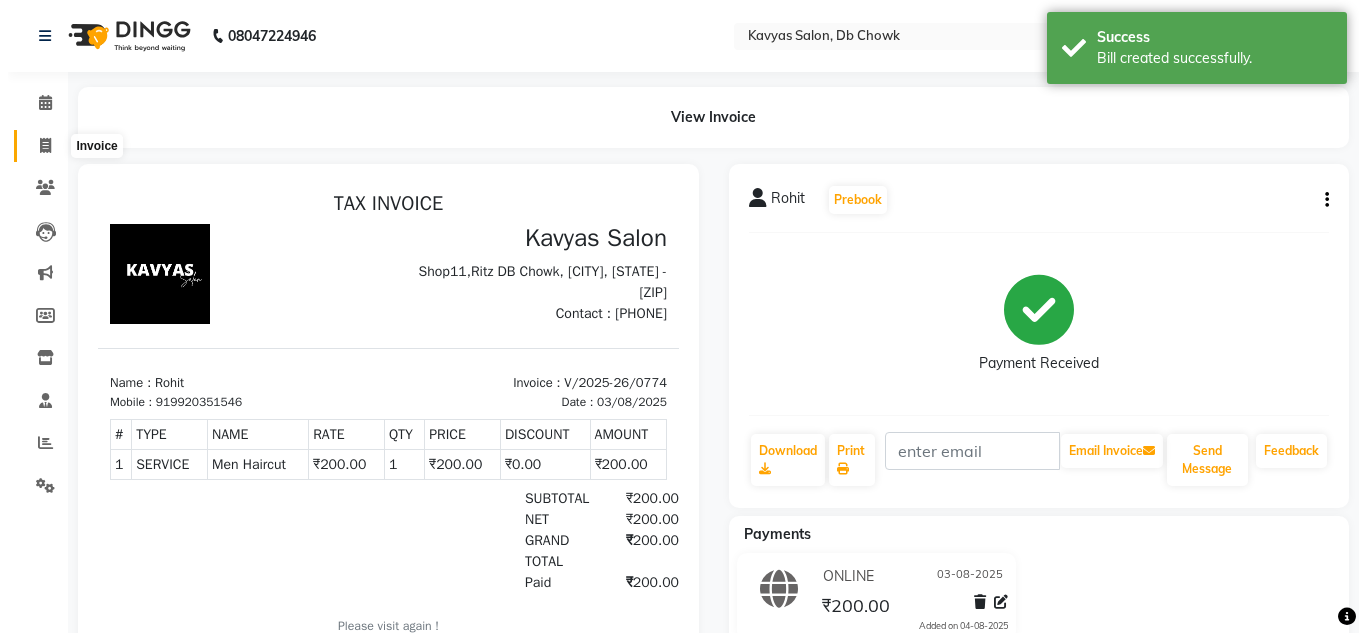 scroll, scrollTop: 0, scrollLeft: 0, axis: both 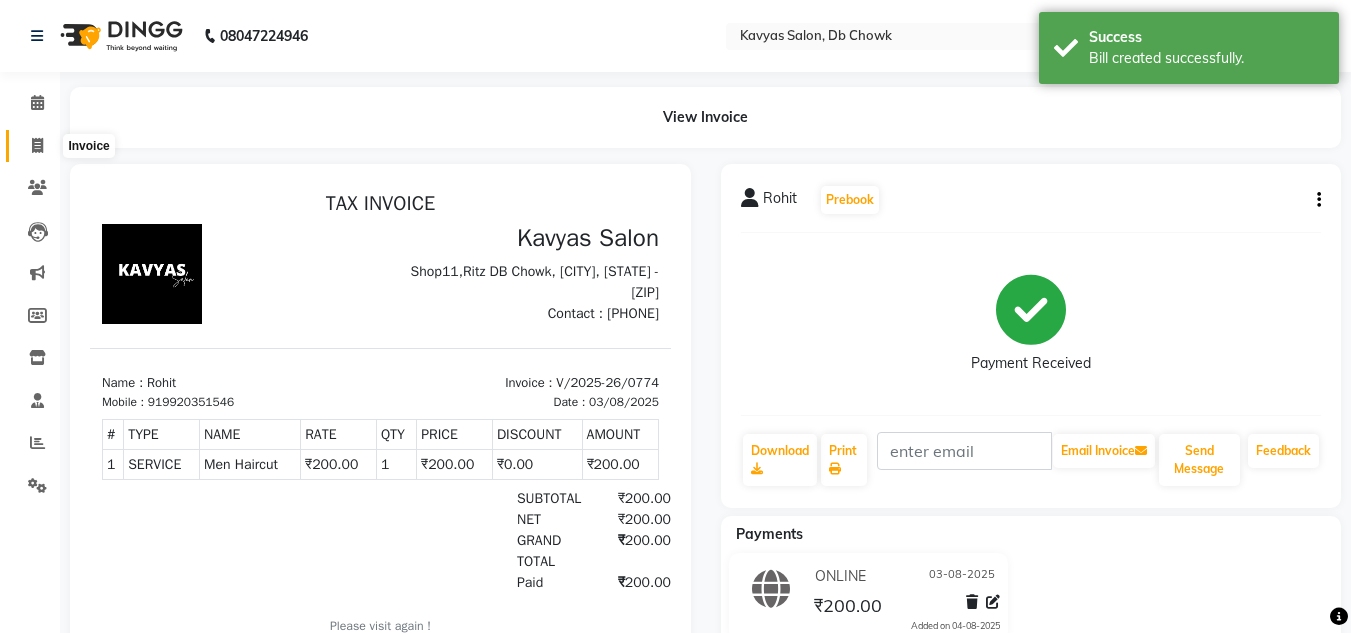 click 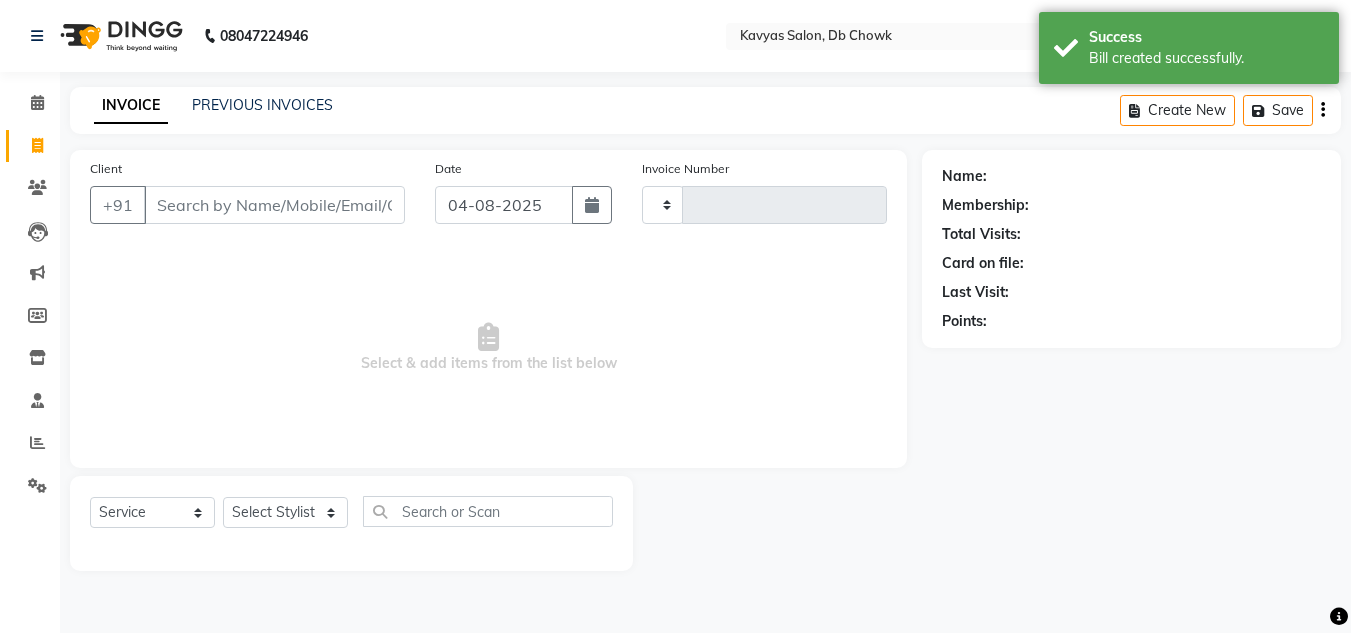 type on "0775" 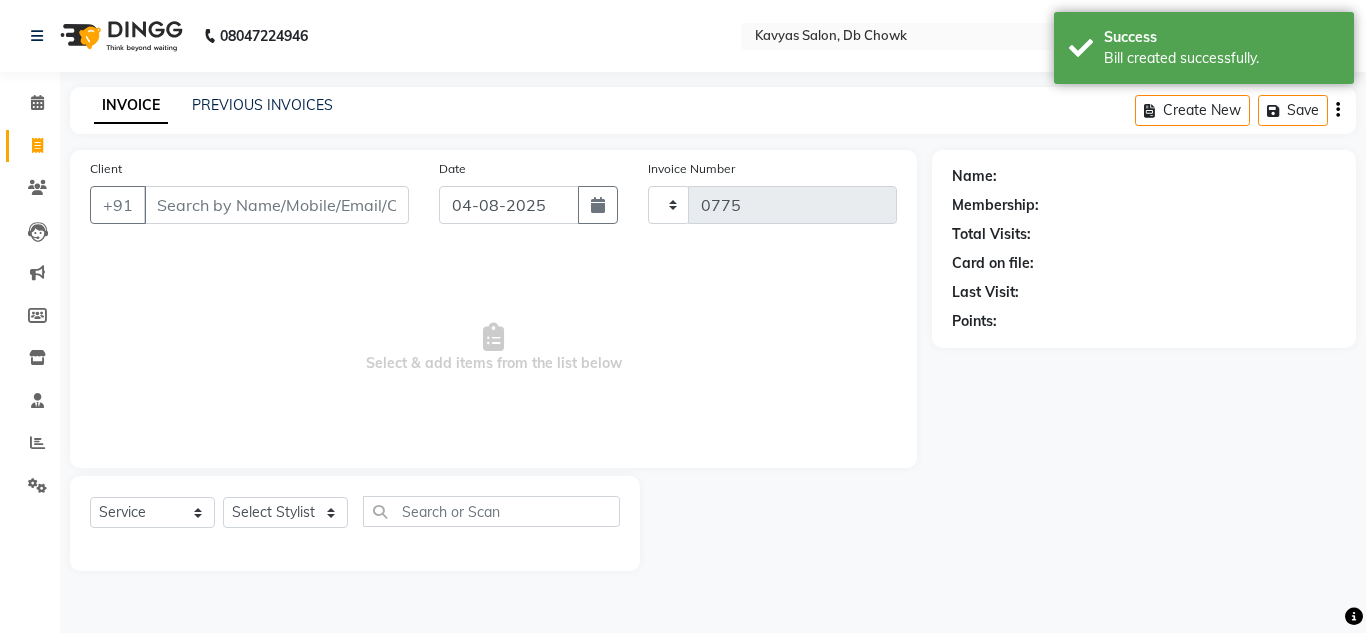 select on "6954" 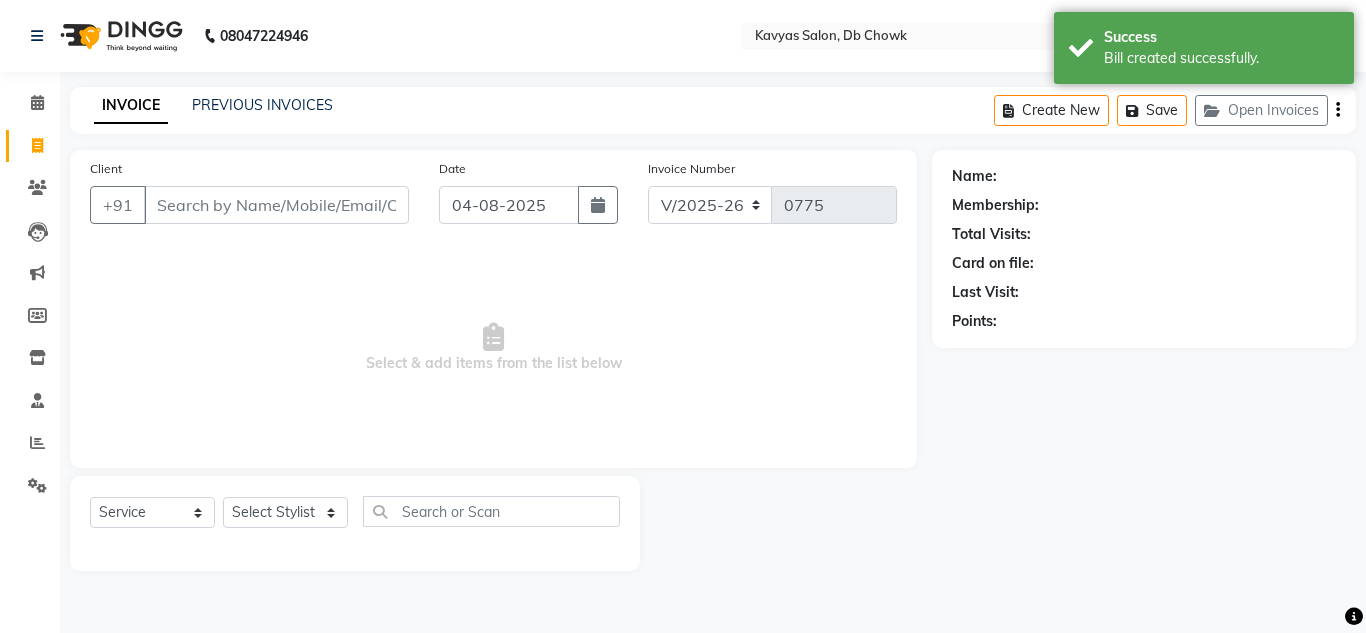 click on "Client" at bounding box center (276, 205) 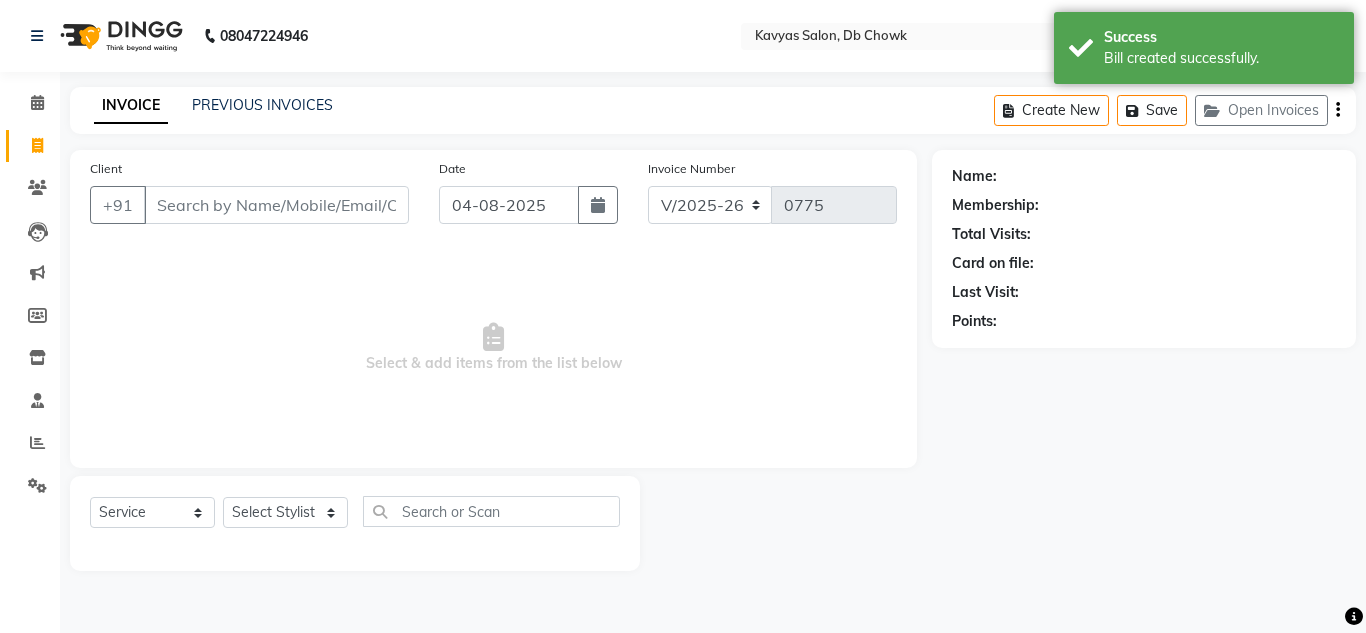 click on "Client" at bounding box center [276, 205] 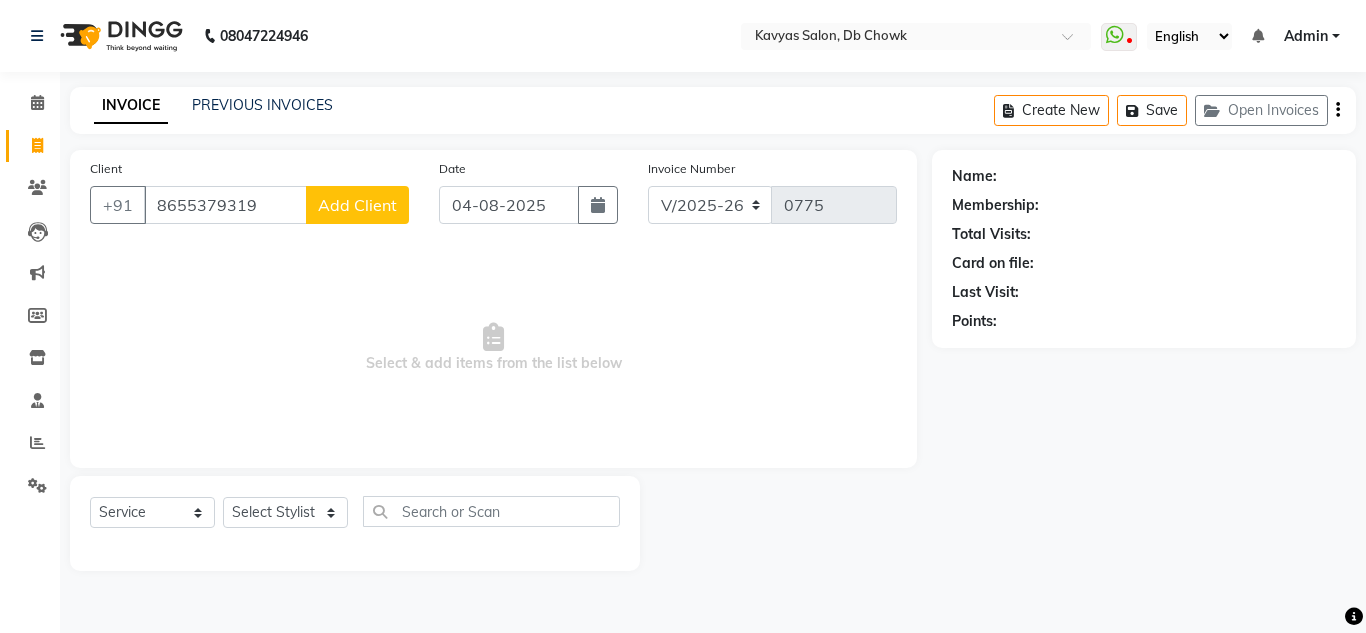 type on "8655379319" 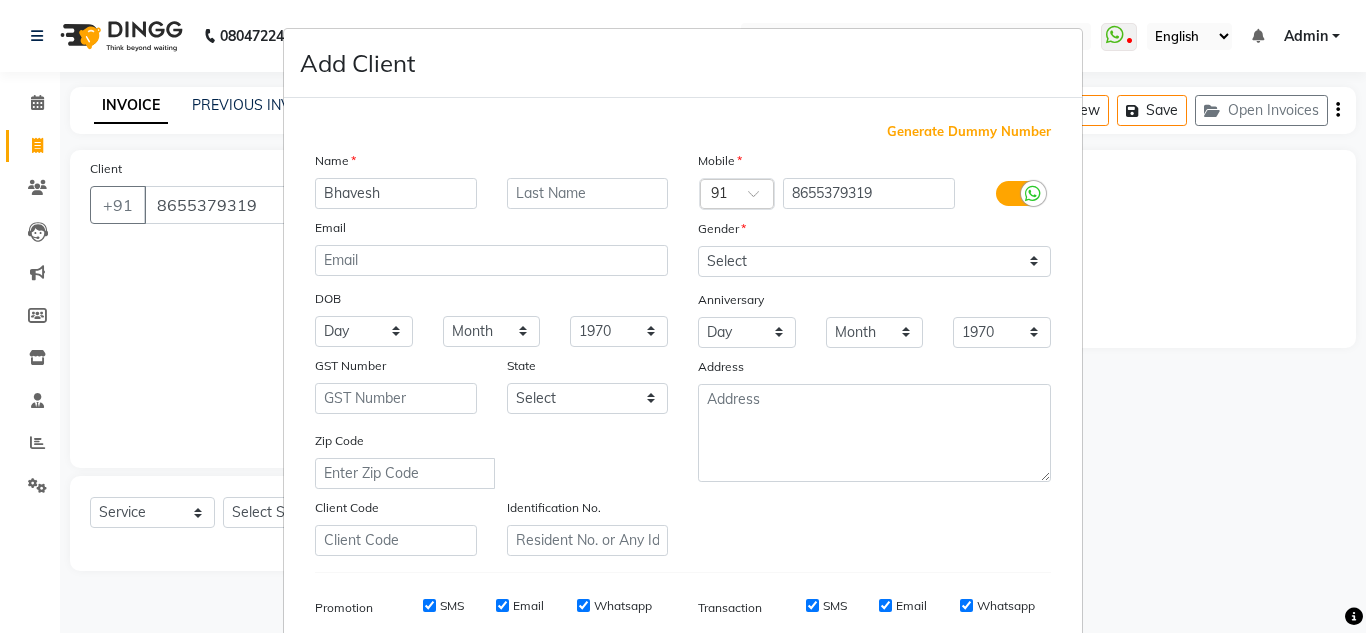 type on "Bhavesh" 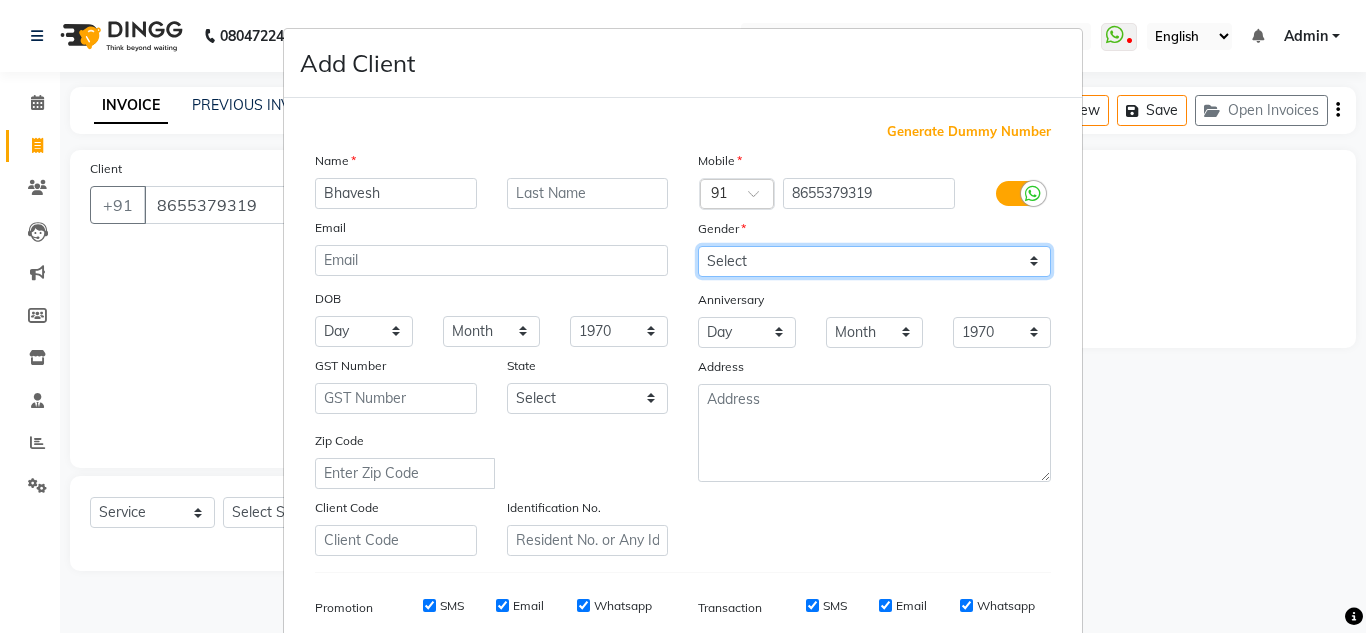 click on "Select Male Female Other Prefer Not To Say" at bounding box center [874, 261] 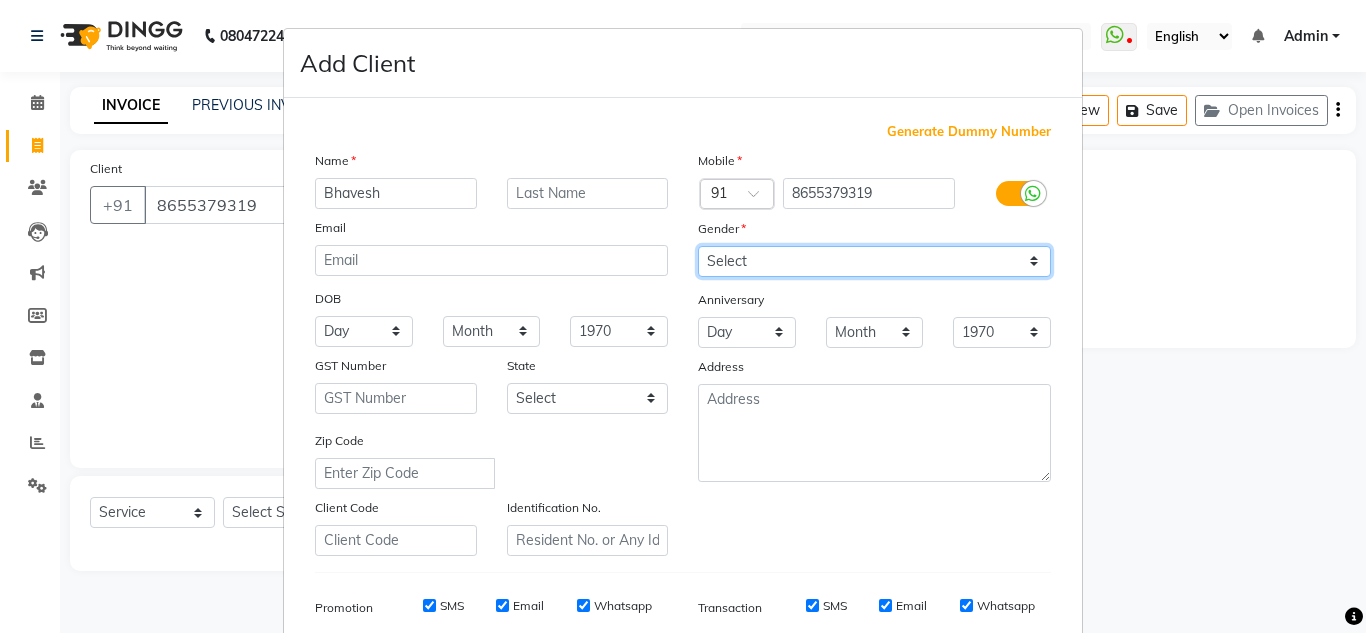 select on "male" 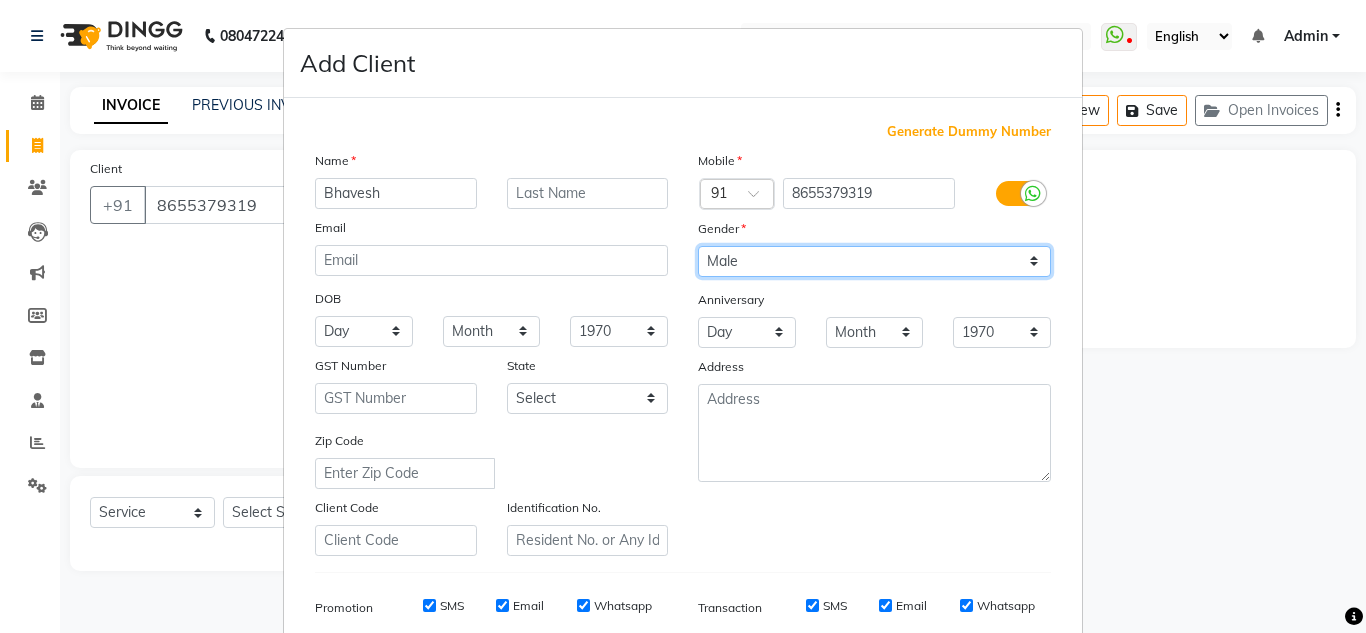 click on "Select Male Female Other Prefer Not To Say" at bounding box center [874, 261] 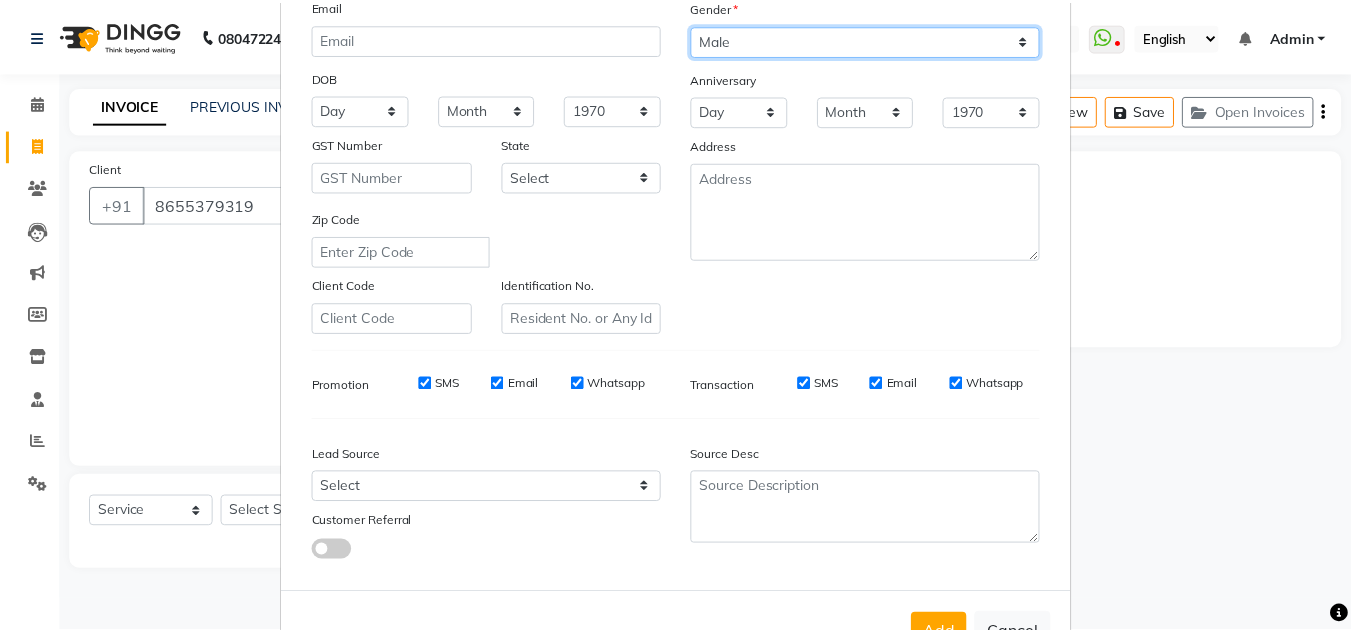 scroll, scrollTop: 290, scrollLeft: 0, axis: vertical 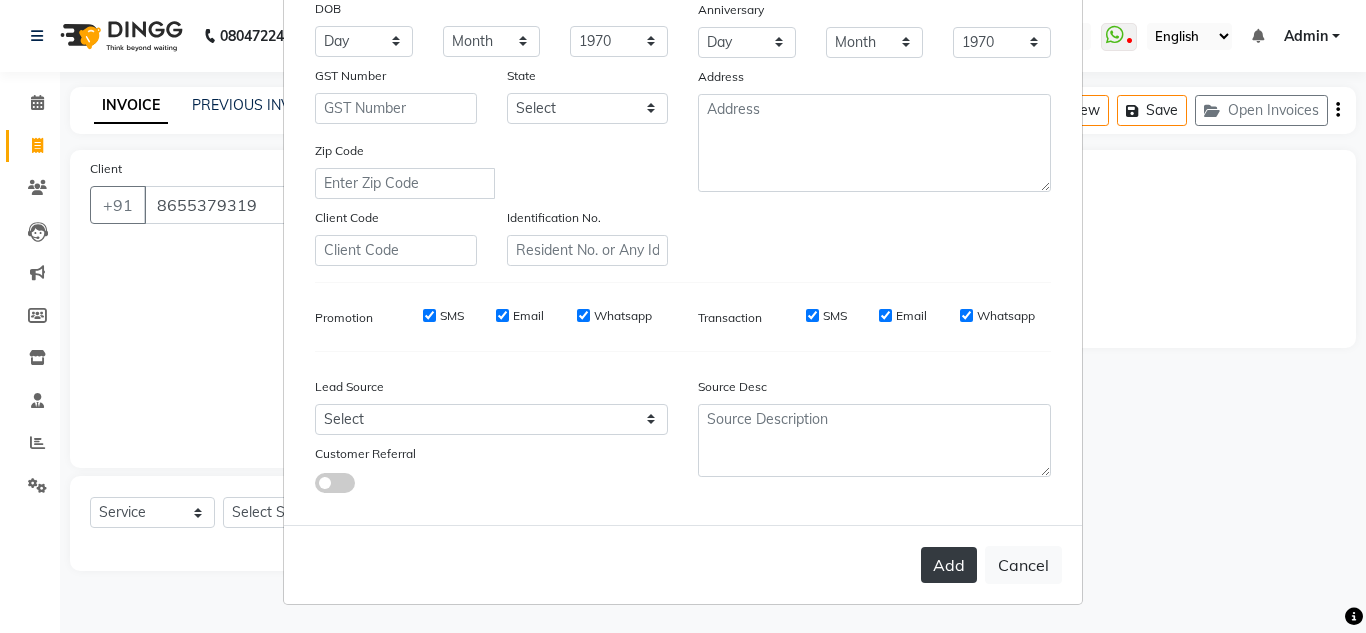 click on "Add" at bounding box center (949, 565) 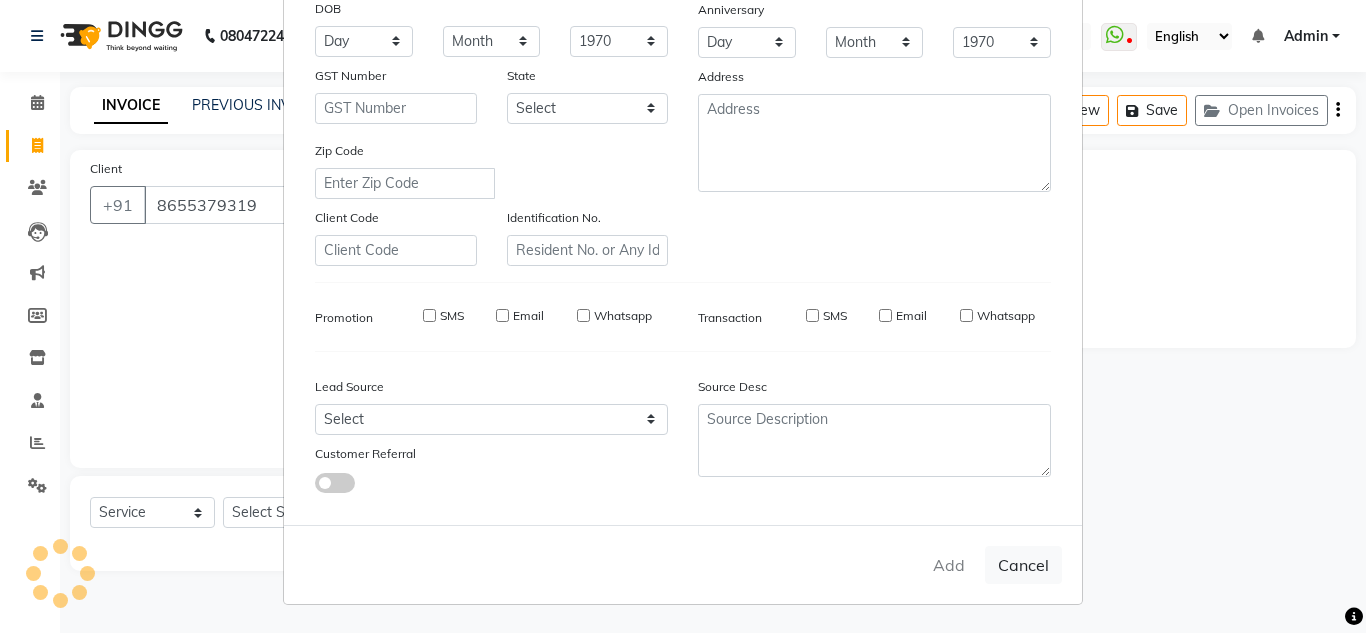 type 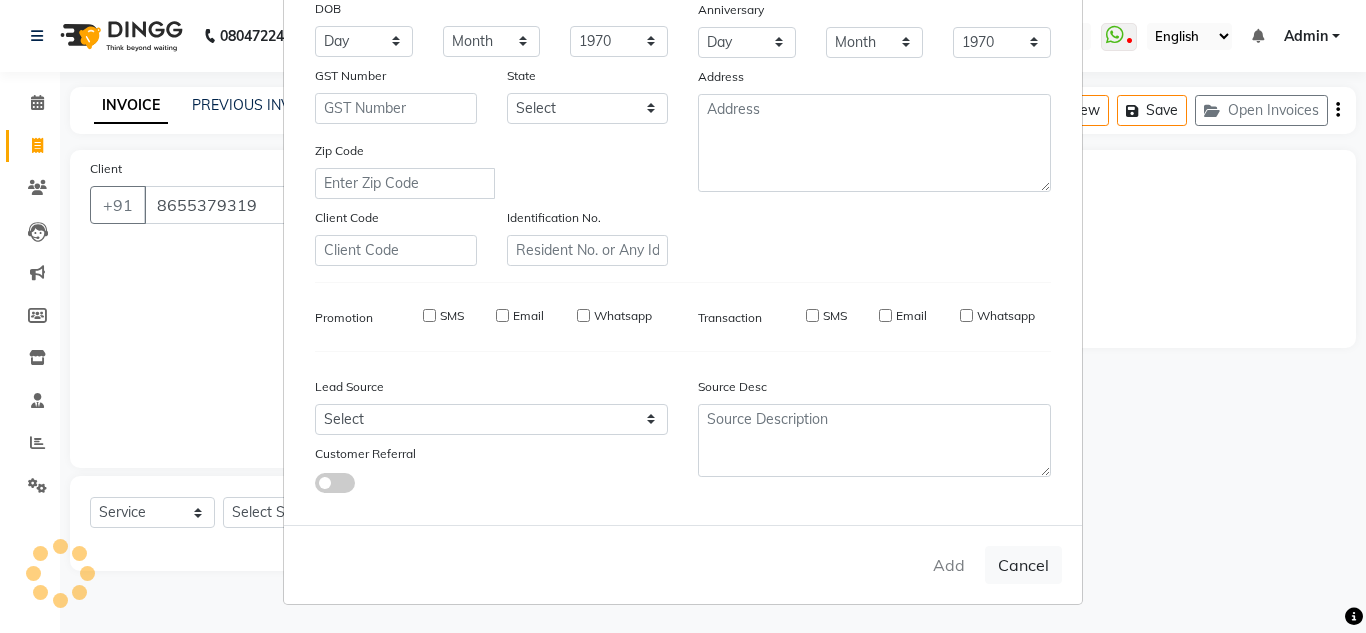 select 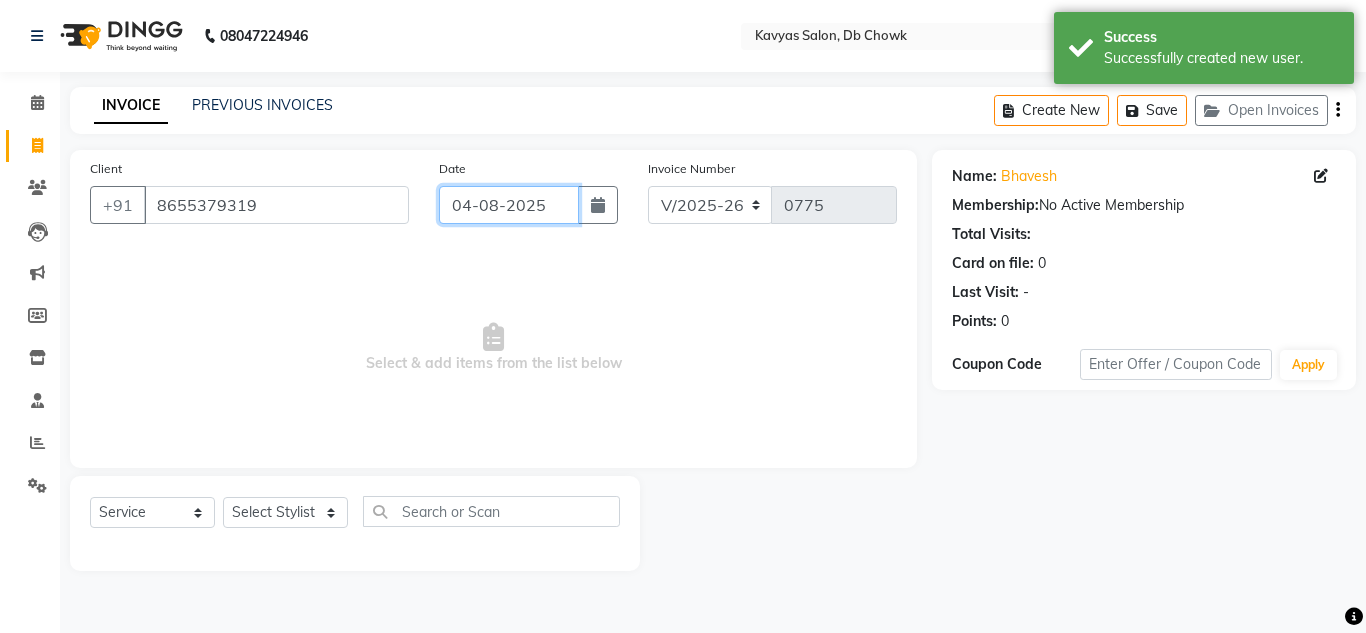 click on "04-08-2025" 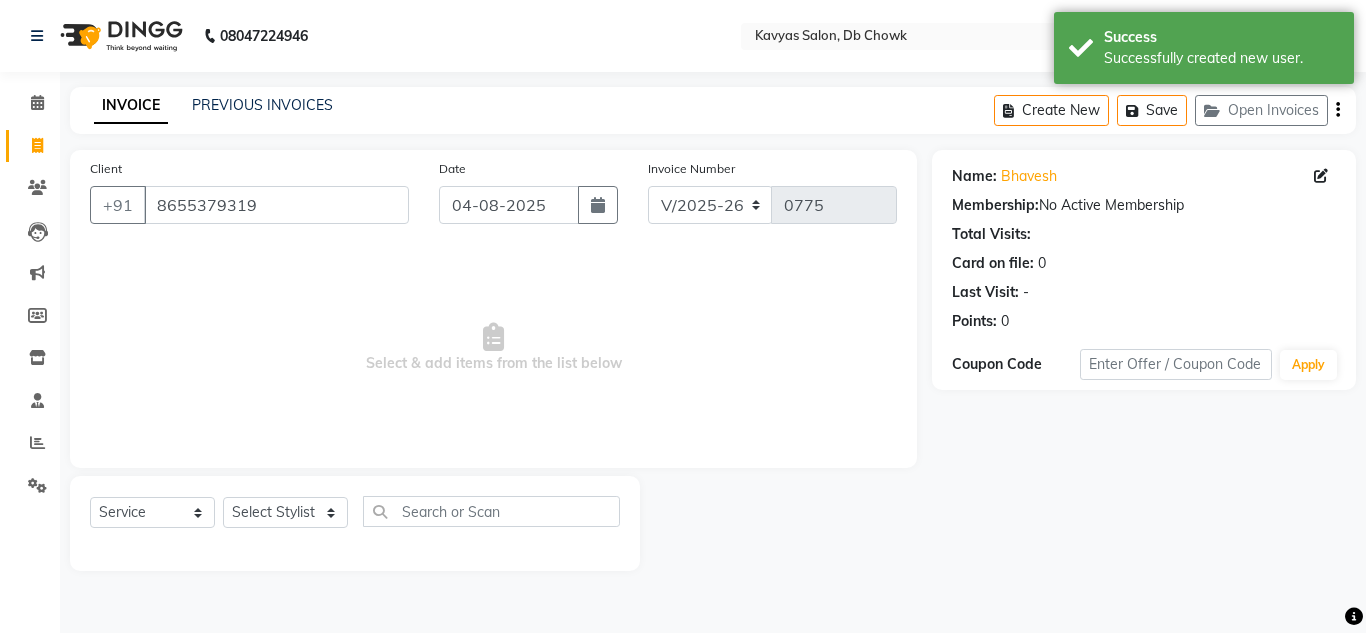 select on "8" 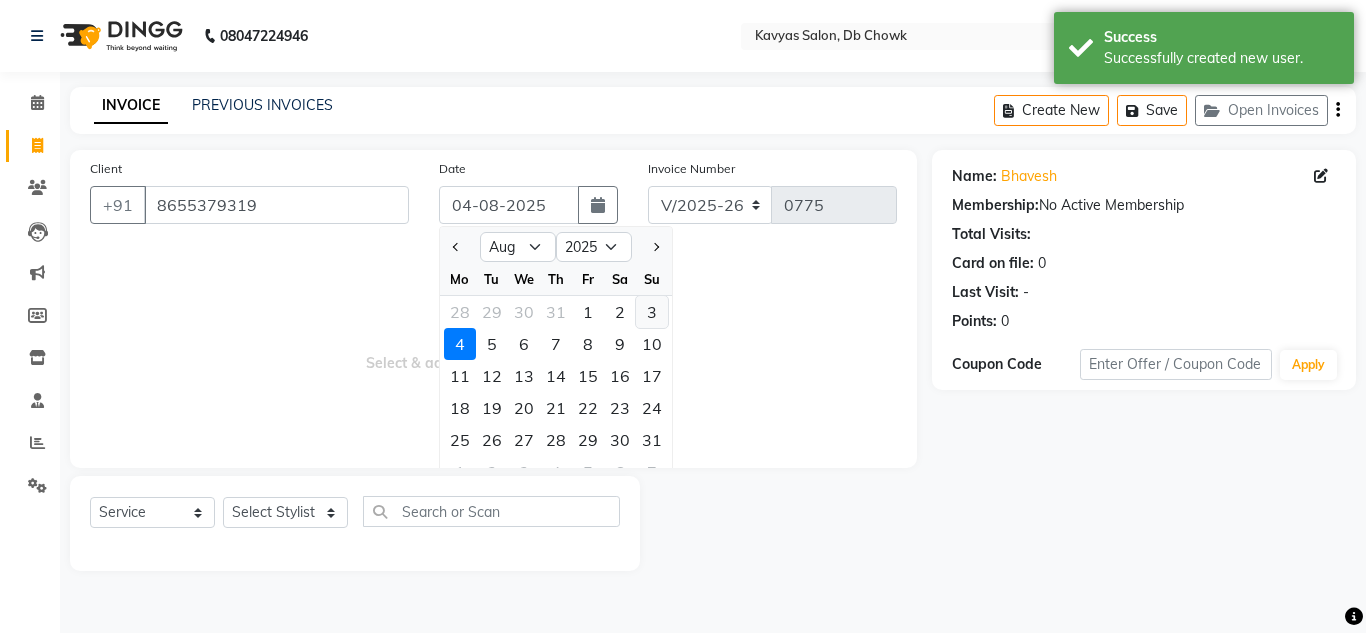 click on "3" 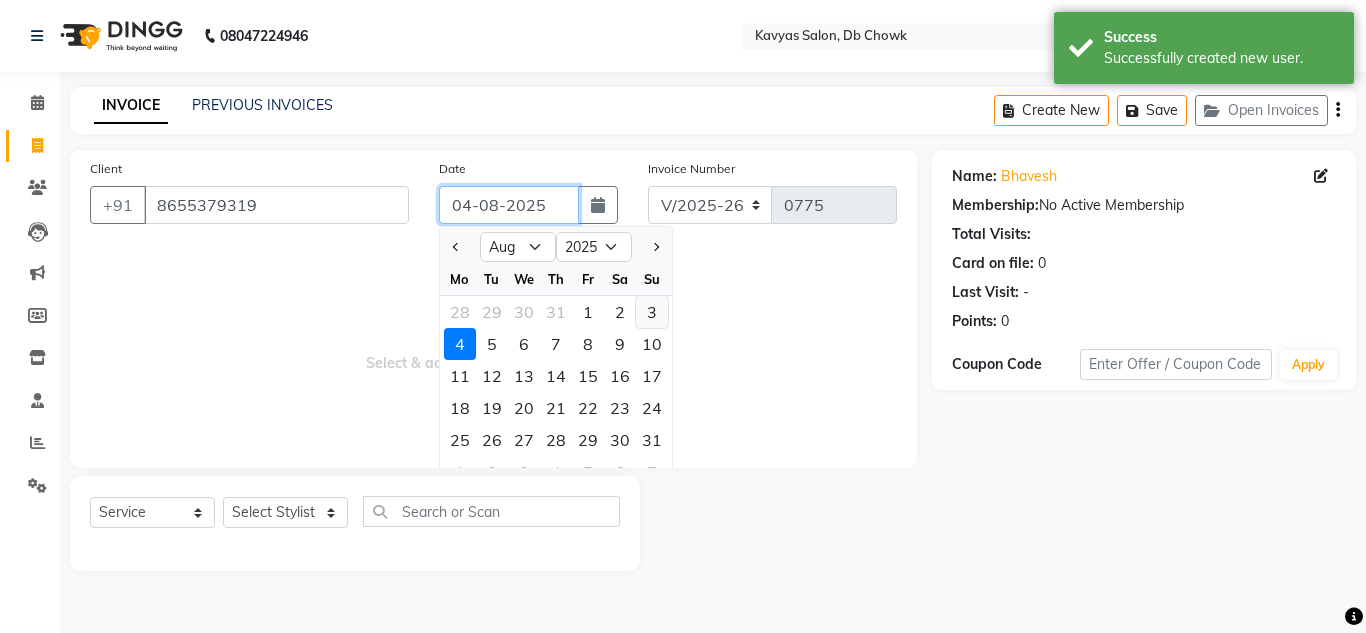 type on "03-08-2025" 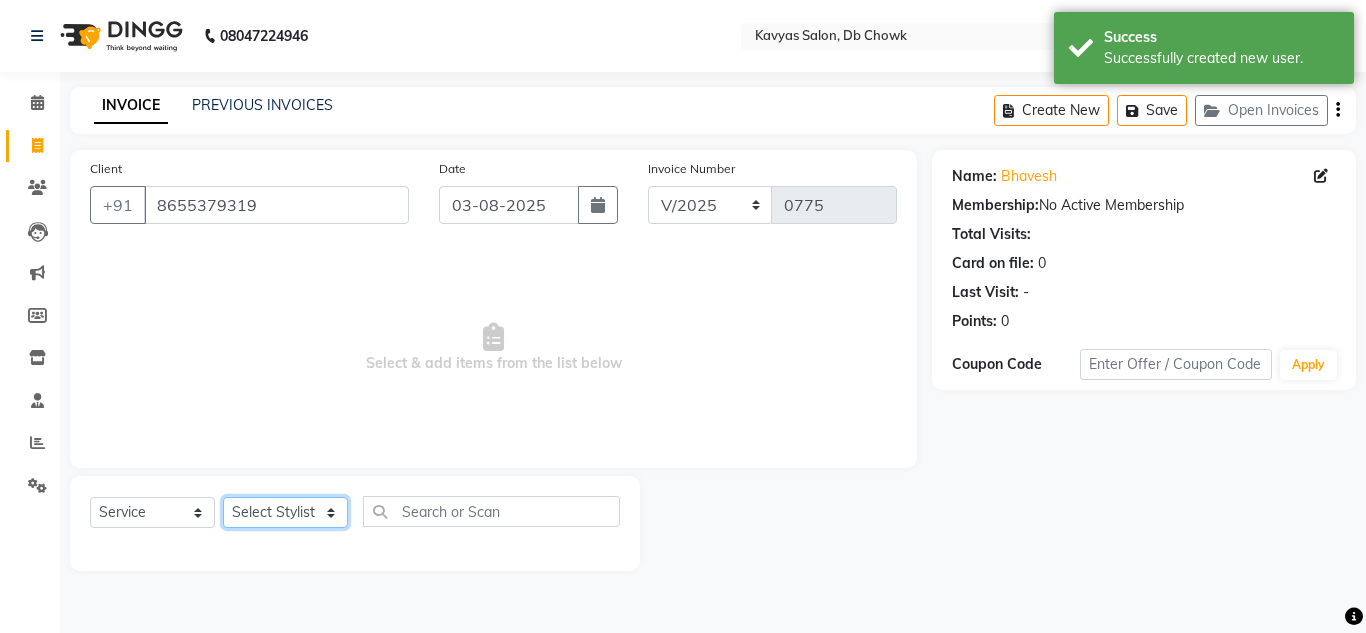 click on "Select Stylist Arif Fatah siddhiqui Kavya Upadhyay Minakshi Chavan Nahim Pinky Pranali Panchal pranjal more Pratibha Upadhyay Renuka Chavhan Salman Ansari Sam Khan Shanu Snehal Surve Vaishali Pachare Vali Hasan Vishal Ahmed Shaikh" 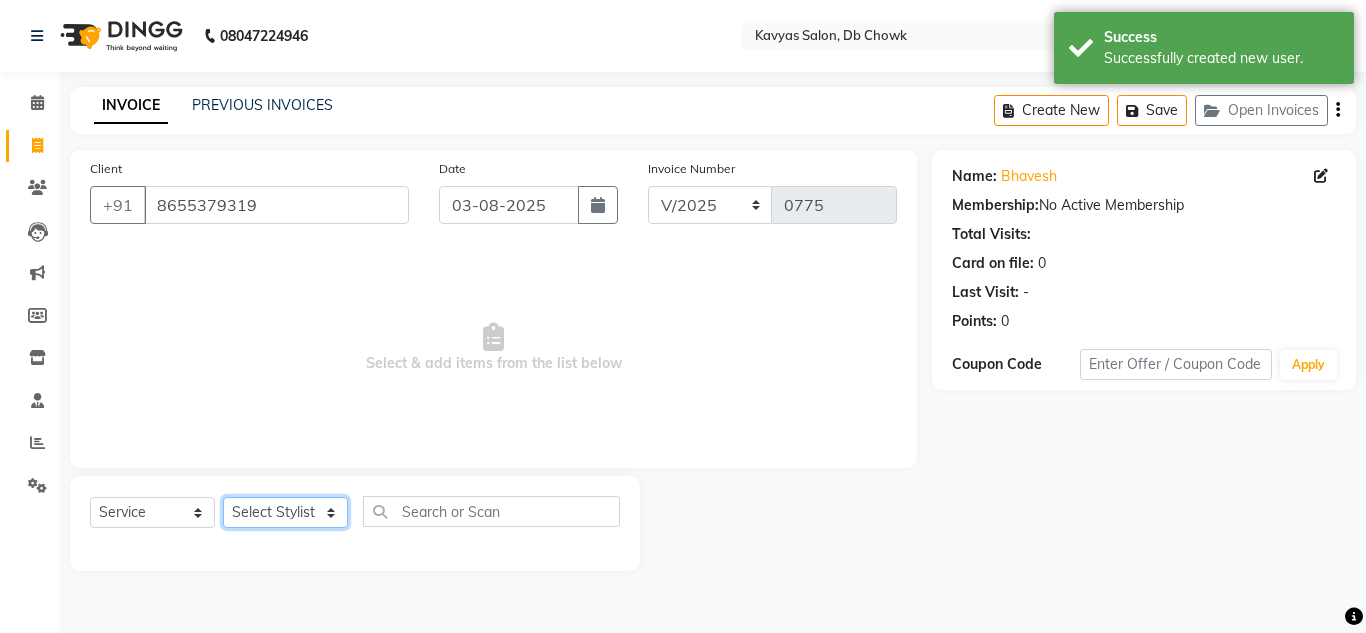 select on "72316" 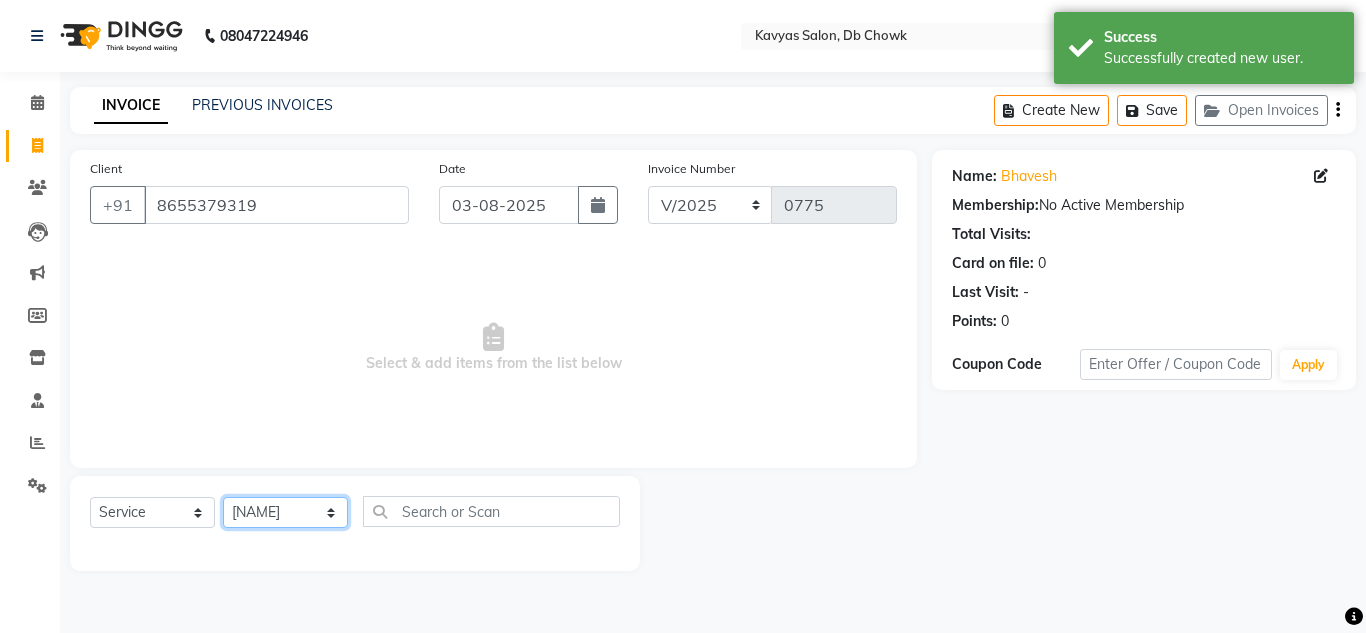 click on "Select Stylist Arif Fatah siddhiqui Kavya Upadhyay Minakshi Chavan Nahim Pinky Pranali Panchal pranjal more Pratibha Upadhyay Renuka Chavhan Salman Ansari Sam Khan Shanu Snehal Surve Vaishali Pachare Vali Hasan Vishal Ahmed Shaikh" 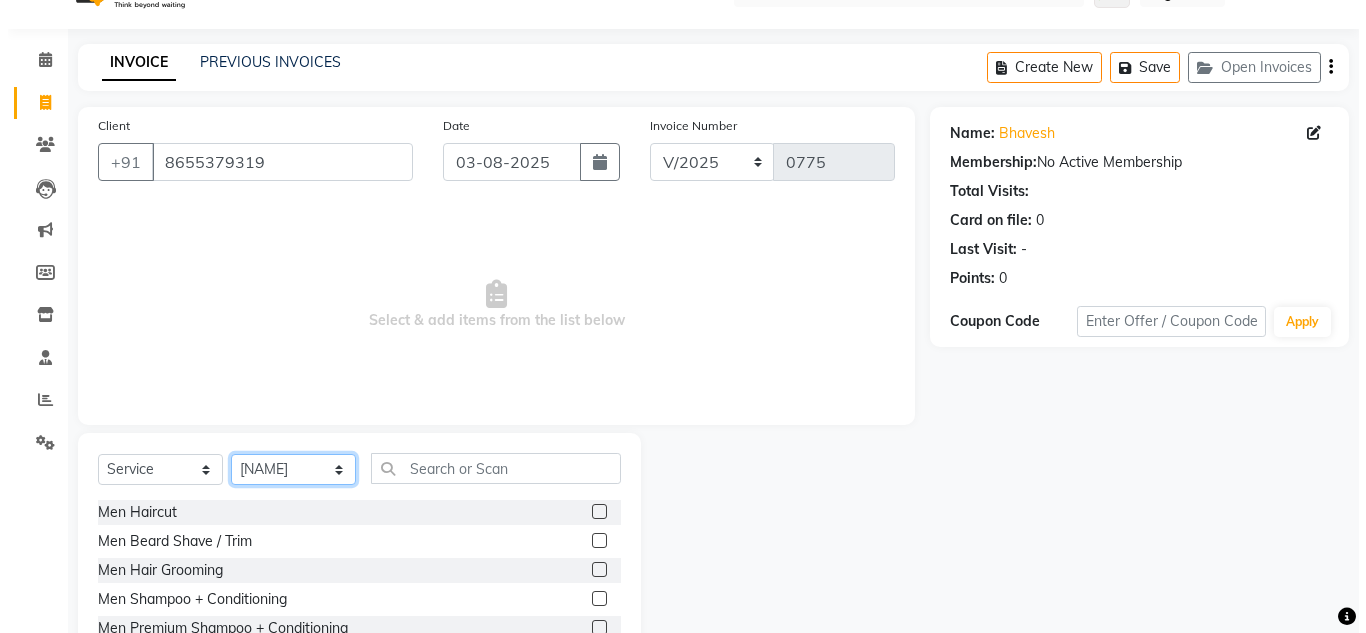 scroll, scrollTop: 0, scrollLeft: 0, axis: both 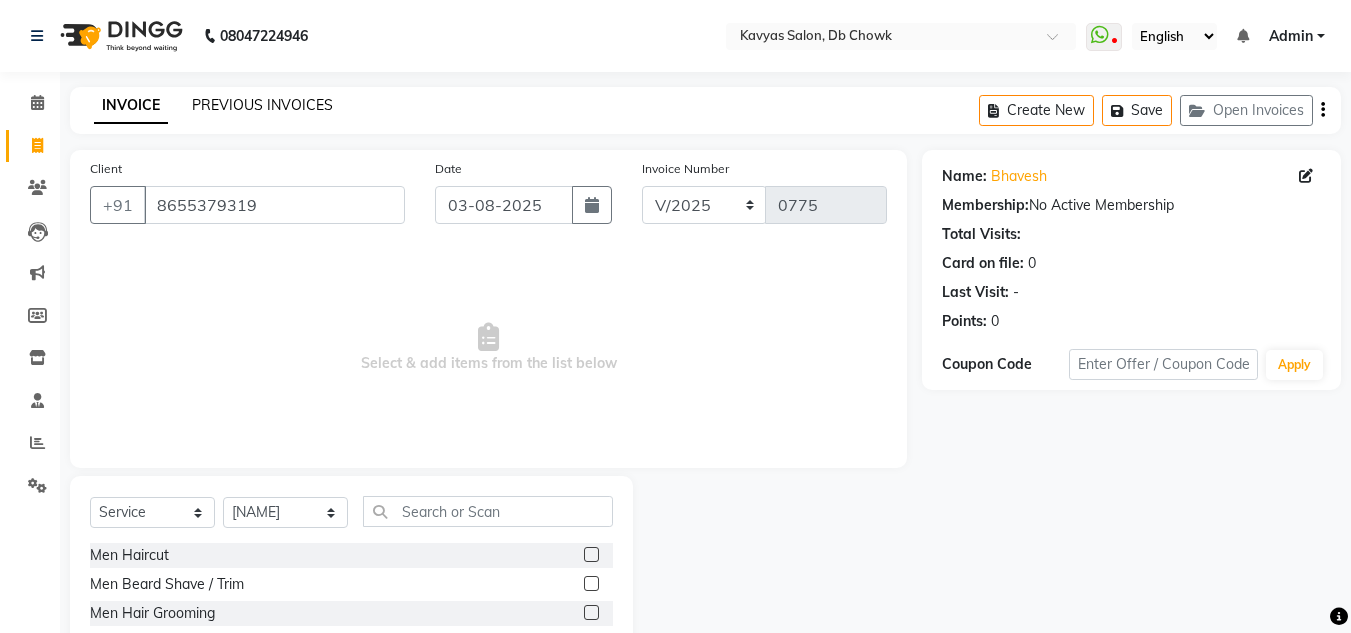 click on "PREVIOUS INVOICES" 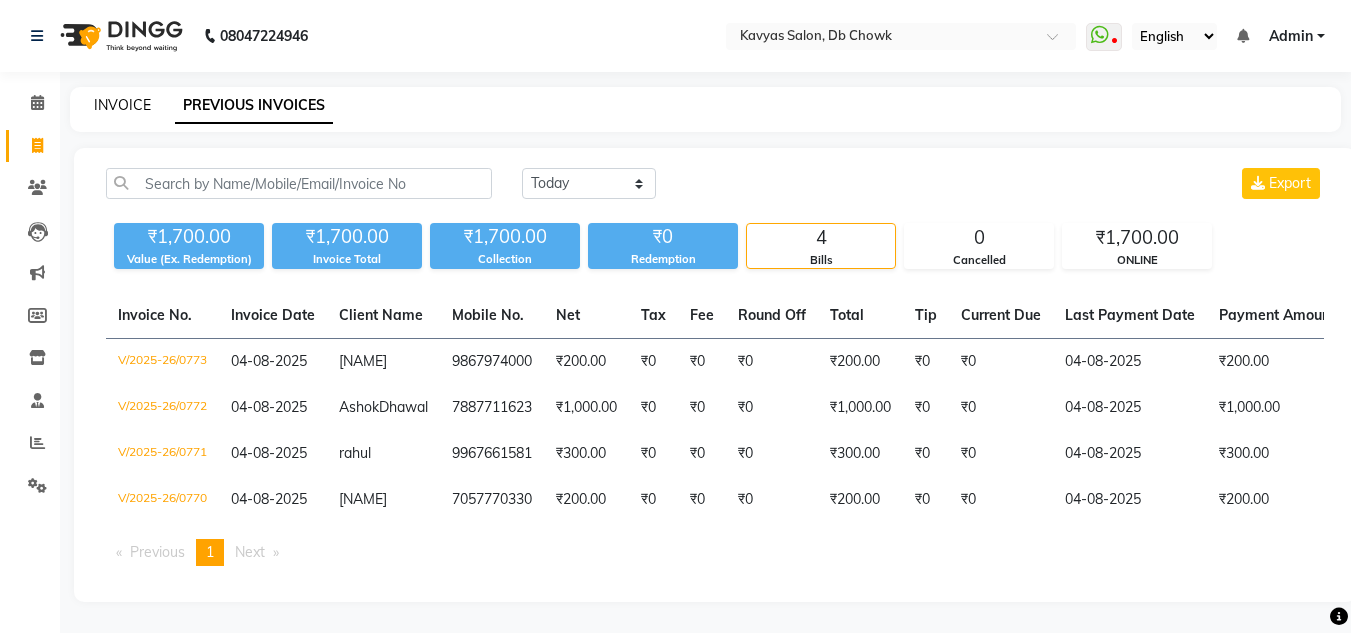 click on "INVOICE" 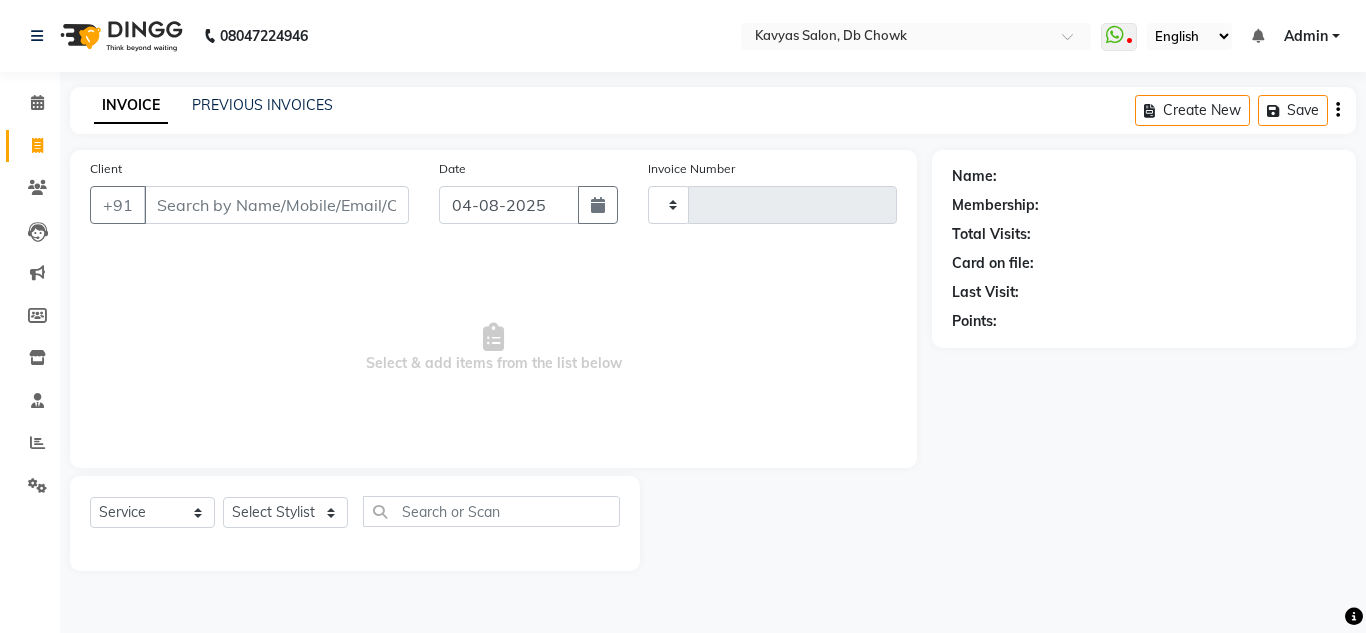 type on "0775" 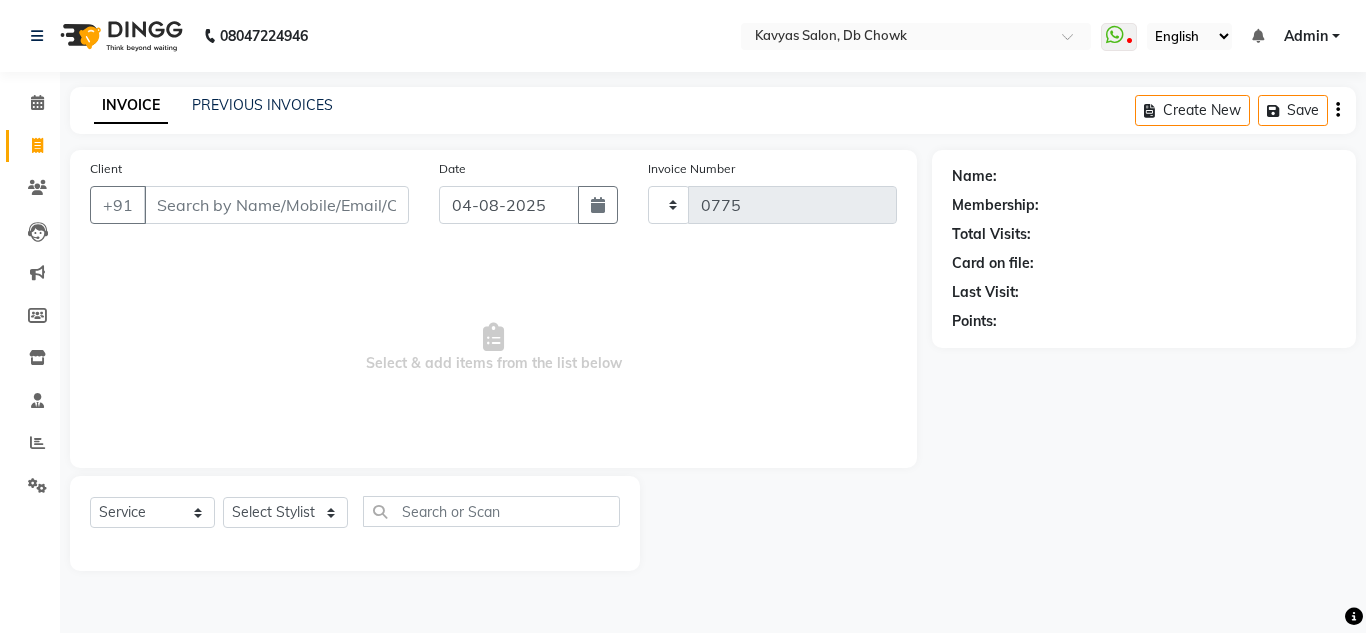 select on "6954" 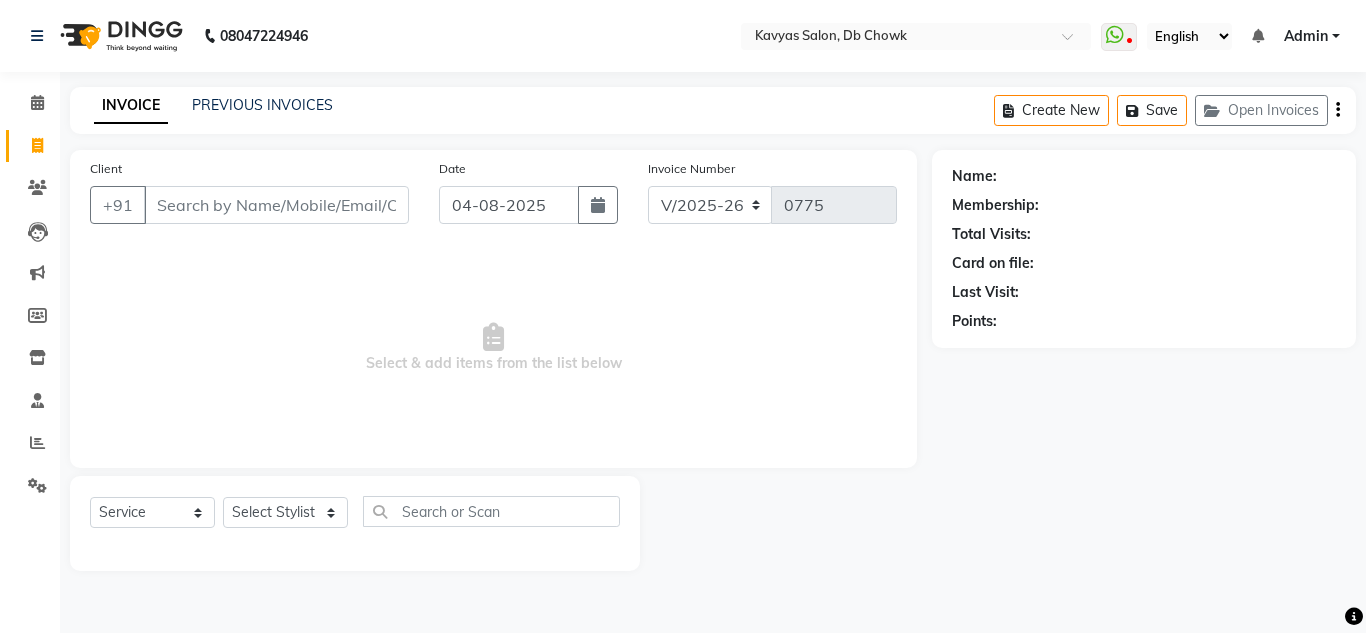 click on "Client" at bounding box center [276, 205] 